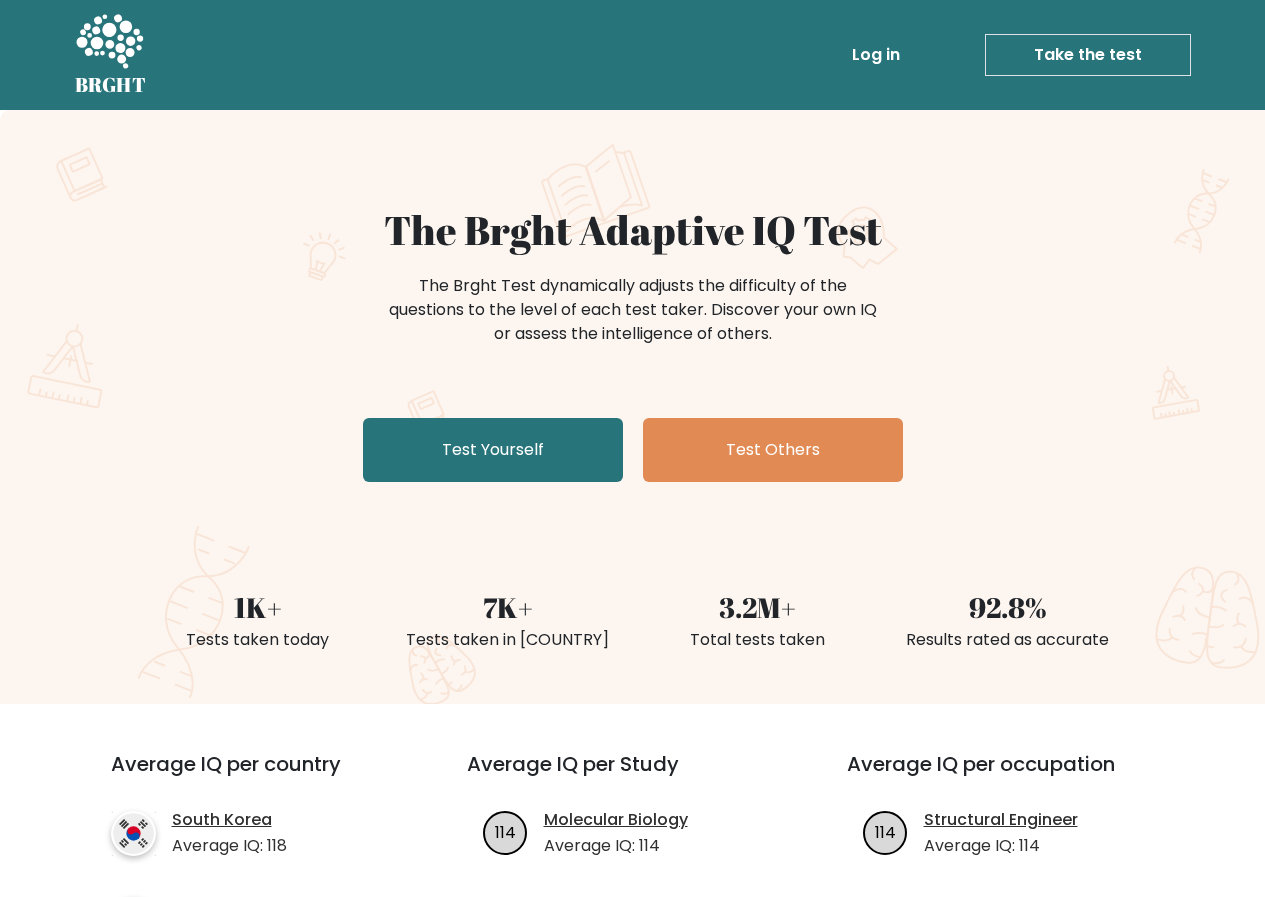 scroll, scrollTop: 0, scrollLeft: 0, axis: both 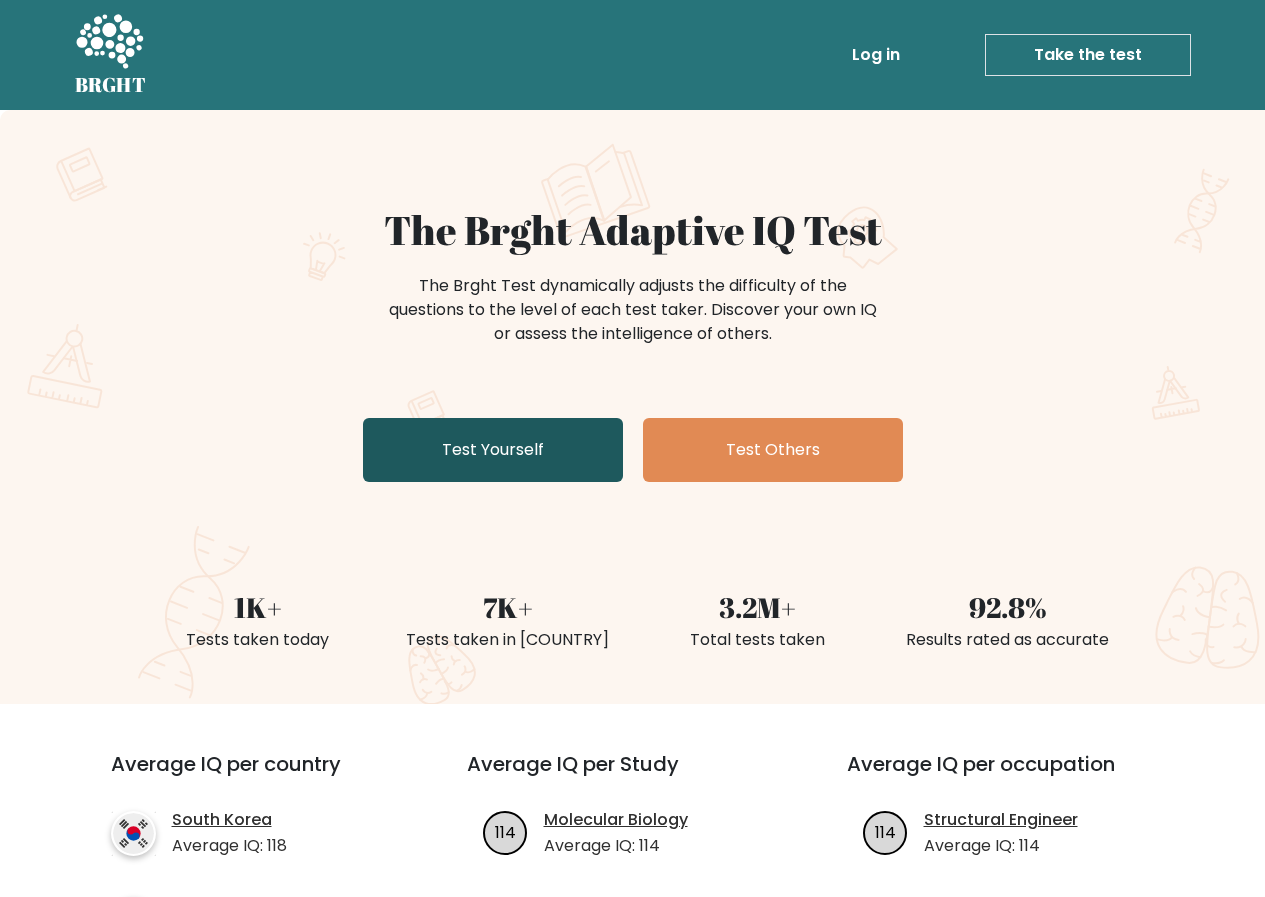 click on "Test Yourself" at bounding box center [493, 450] 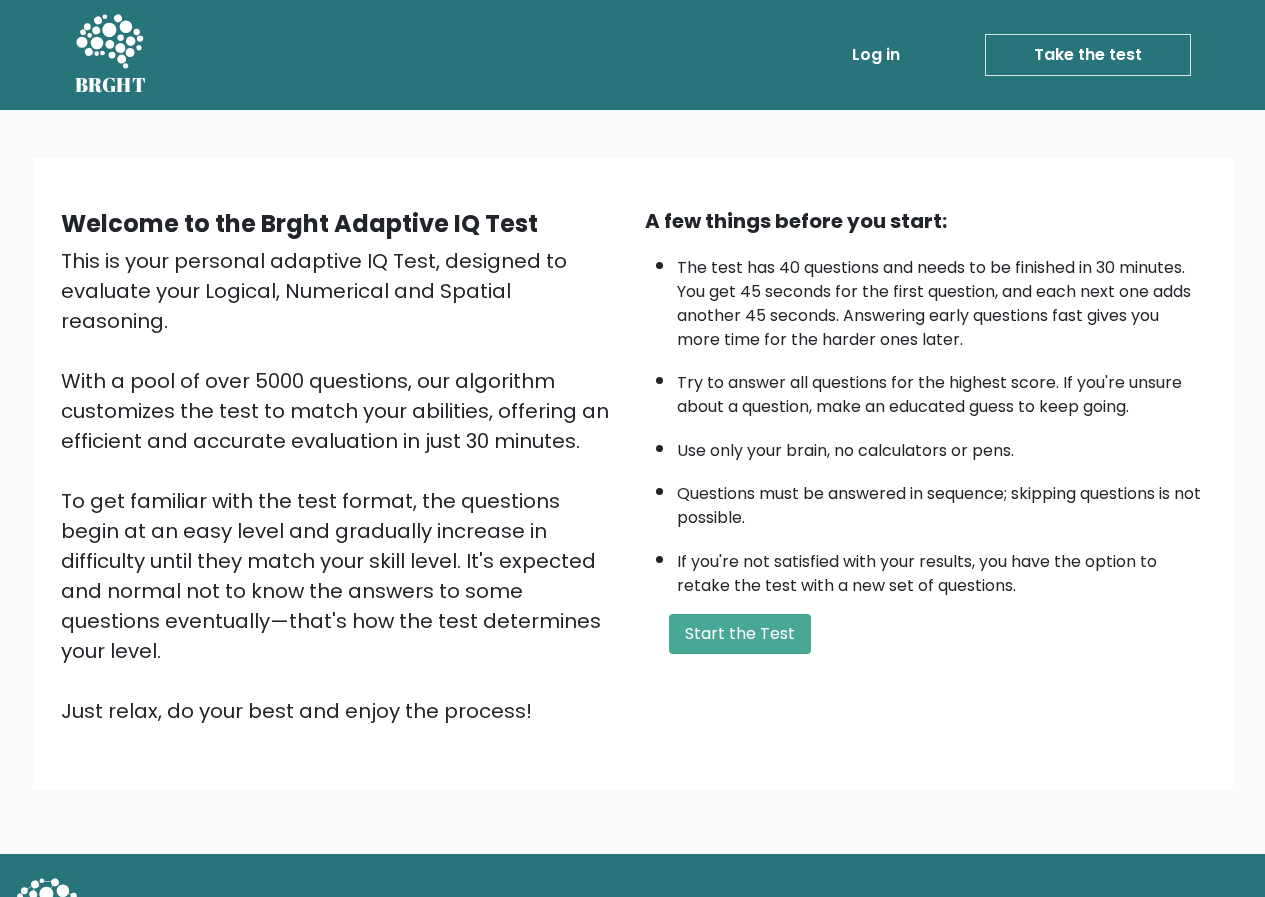scroll, scrollTop: 0, scrollLeft: 0, axis: both 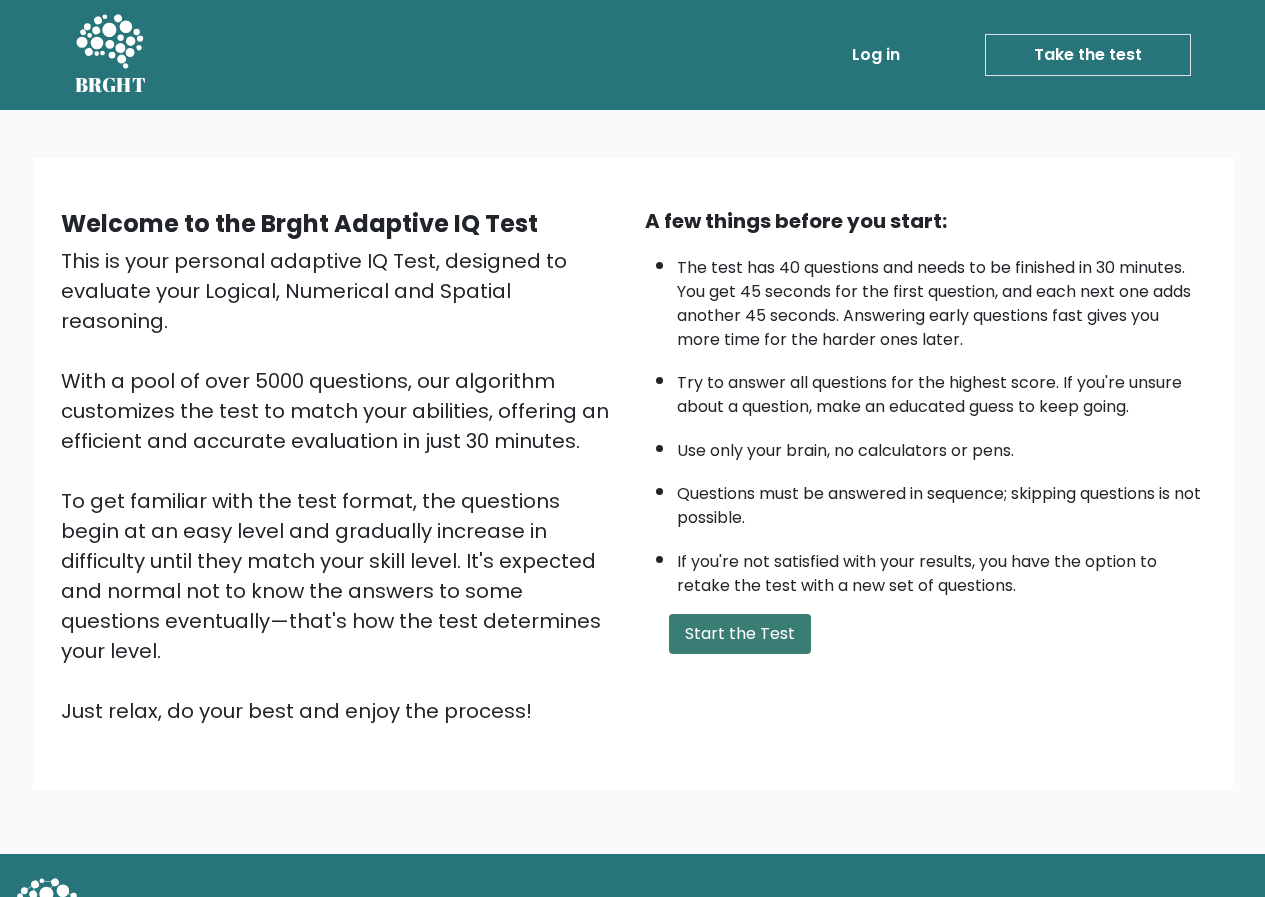 click on "Start the Test" at bounding box center [740, 634] 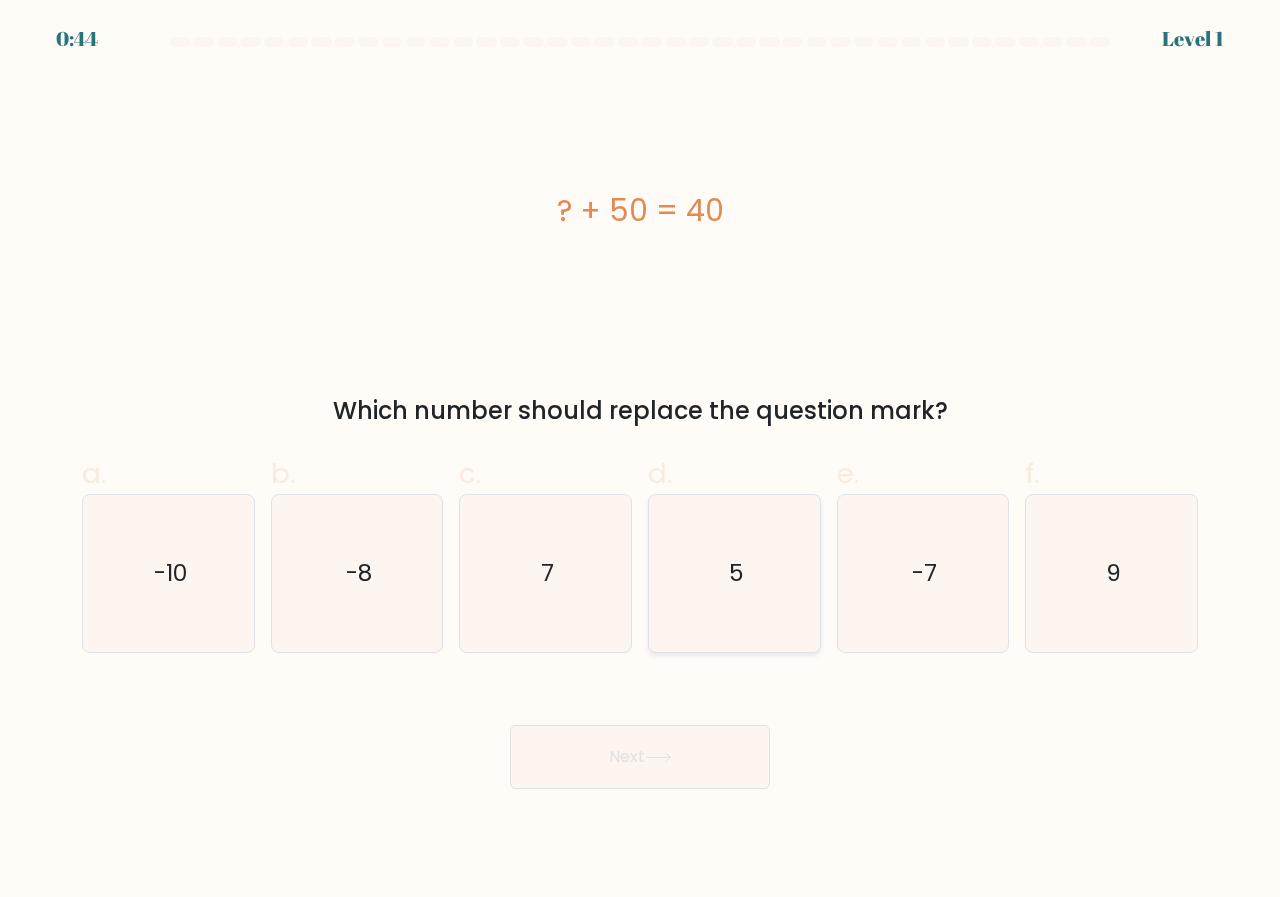 scroll, scrollTop: 0, scrollLeft: 0, axis: both 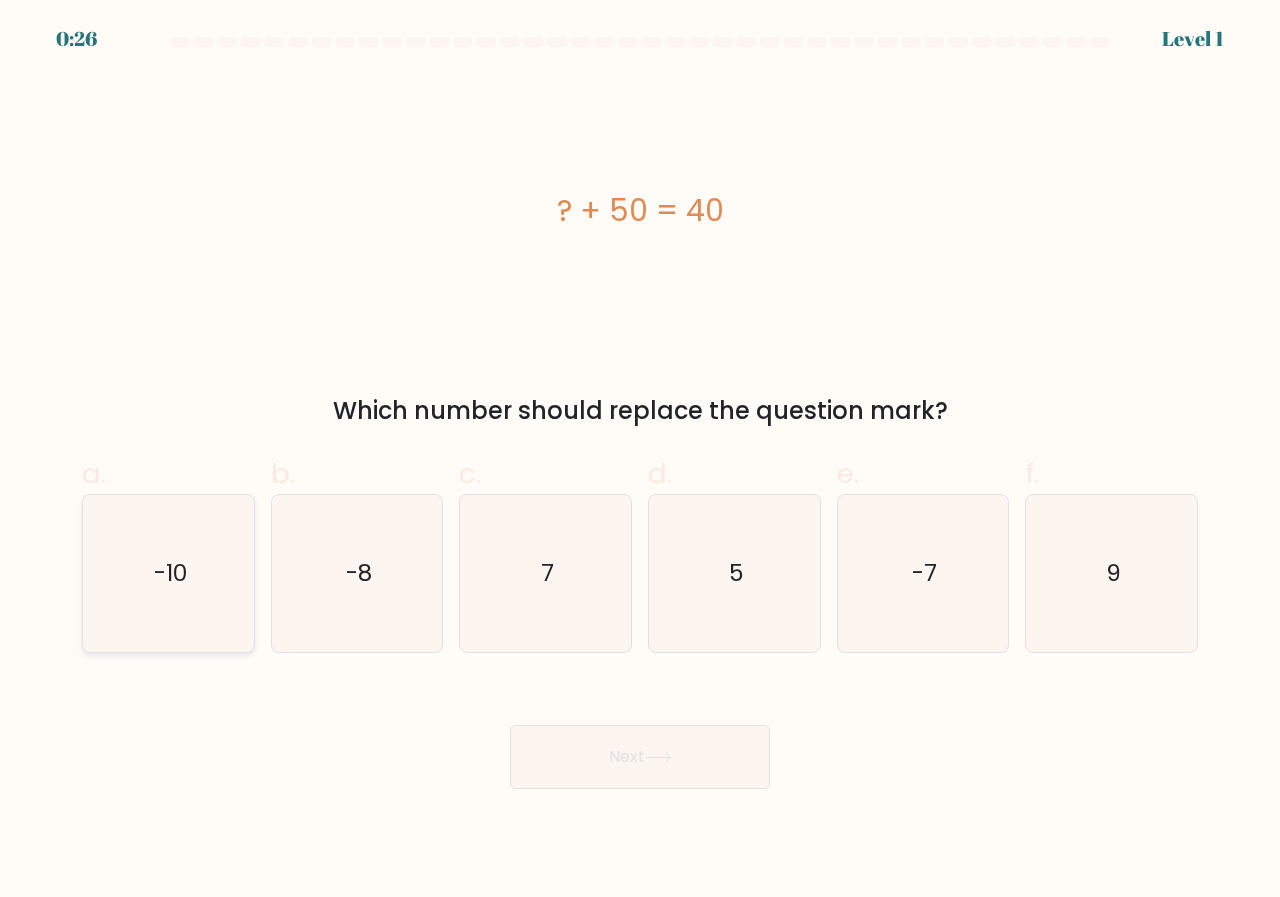 click on "-10" 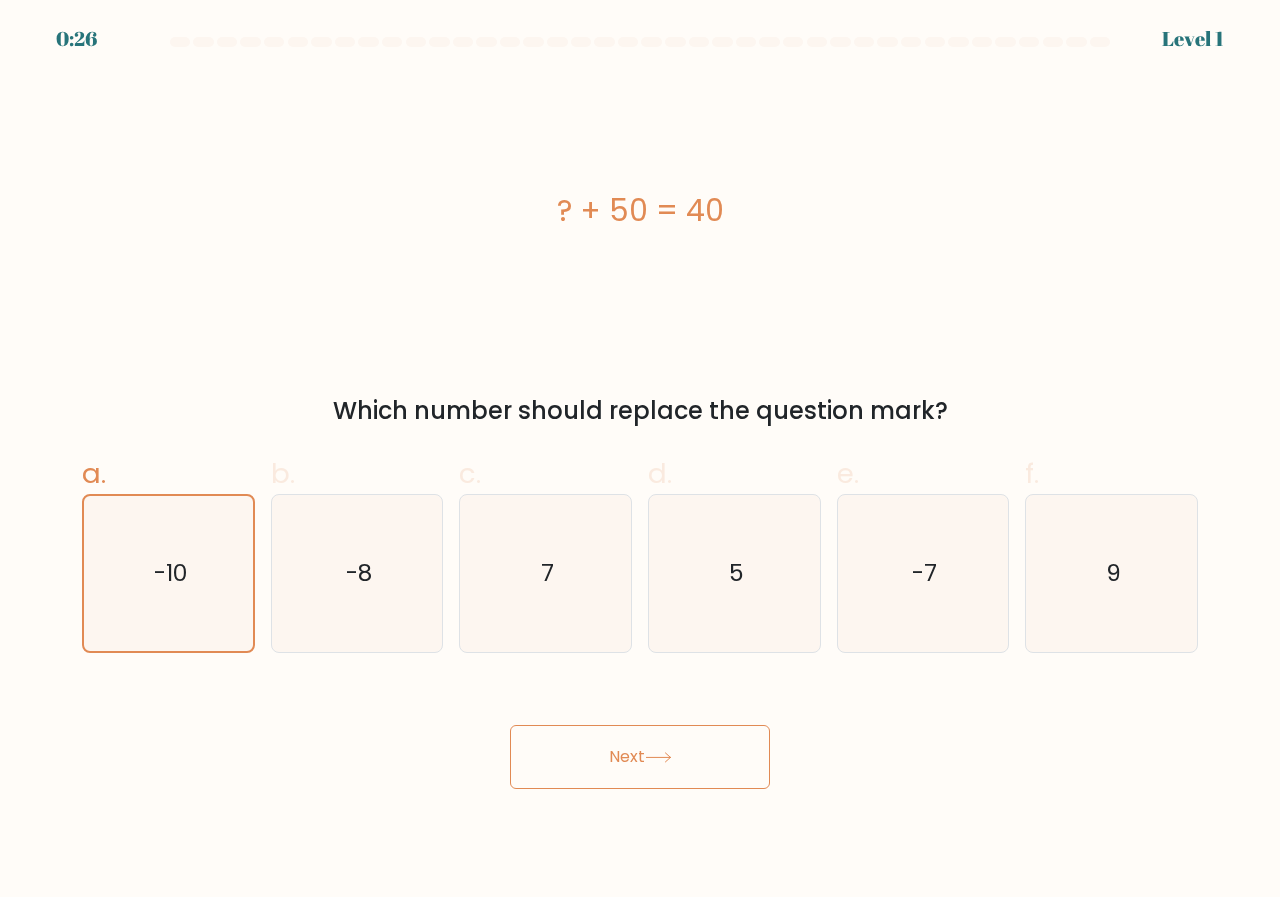 click on "Next" at bounding box center [640, 757] 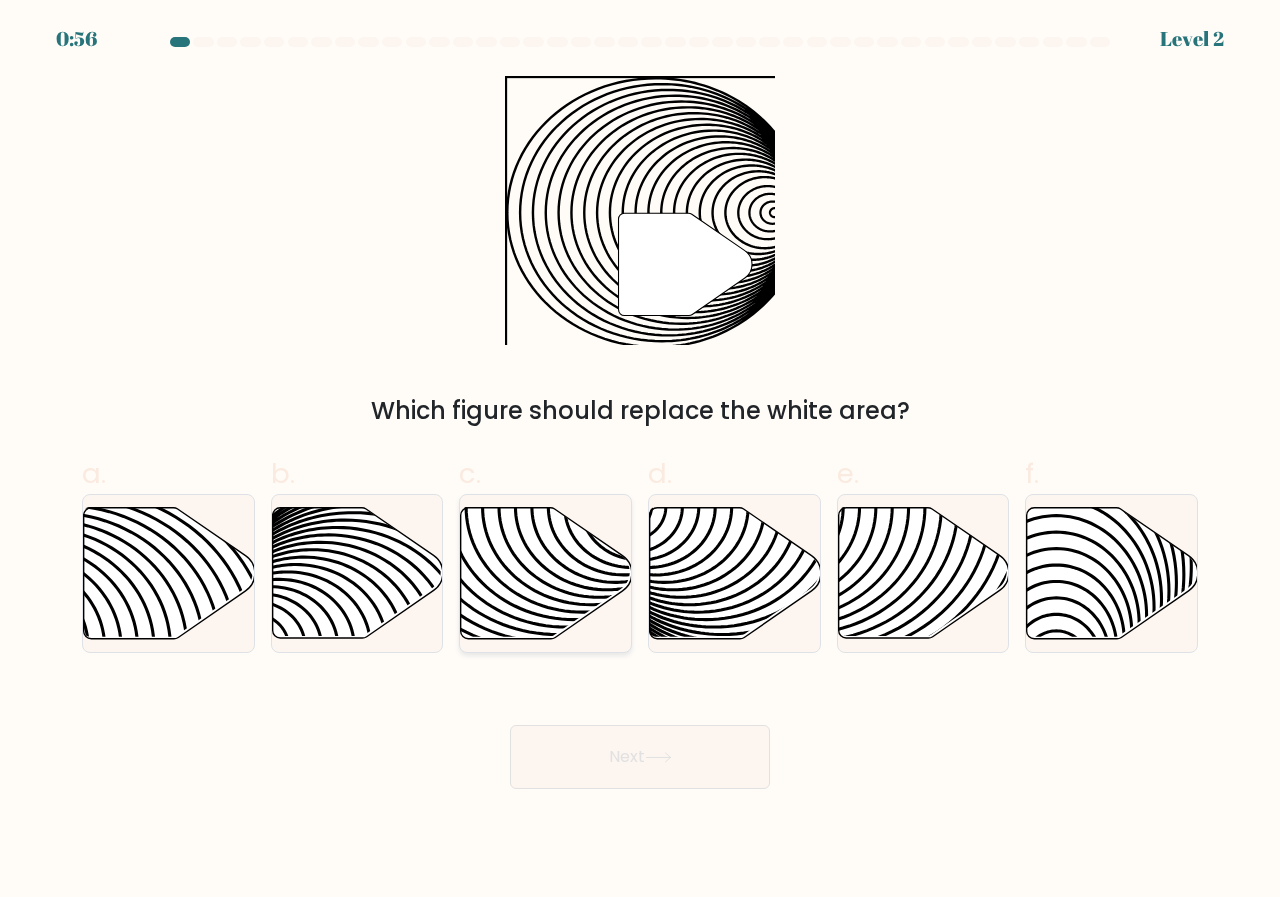 click 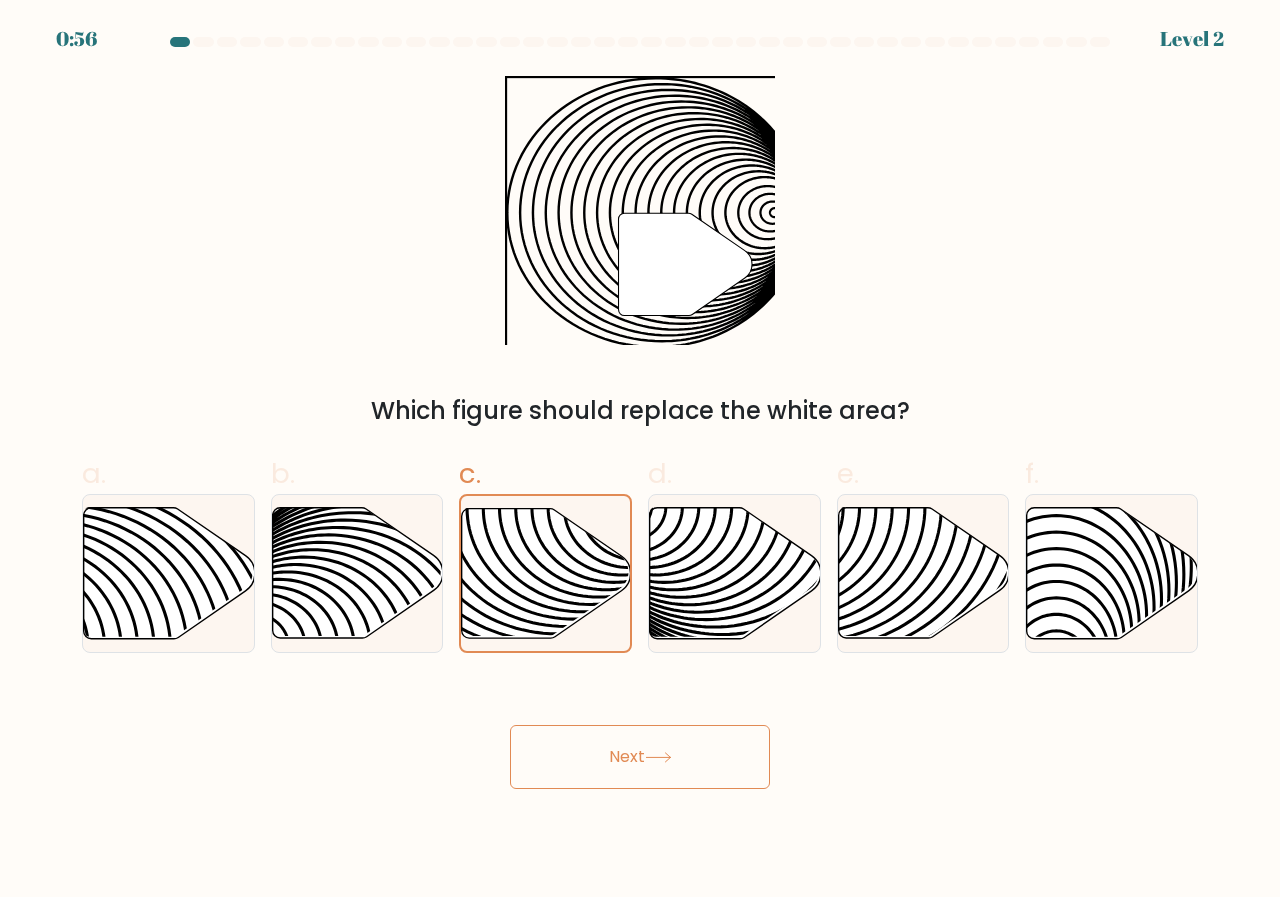 click on "Next" at bounding box center [640, 757] 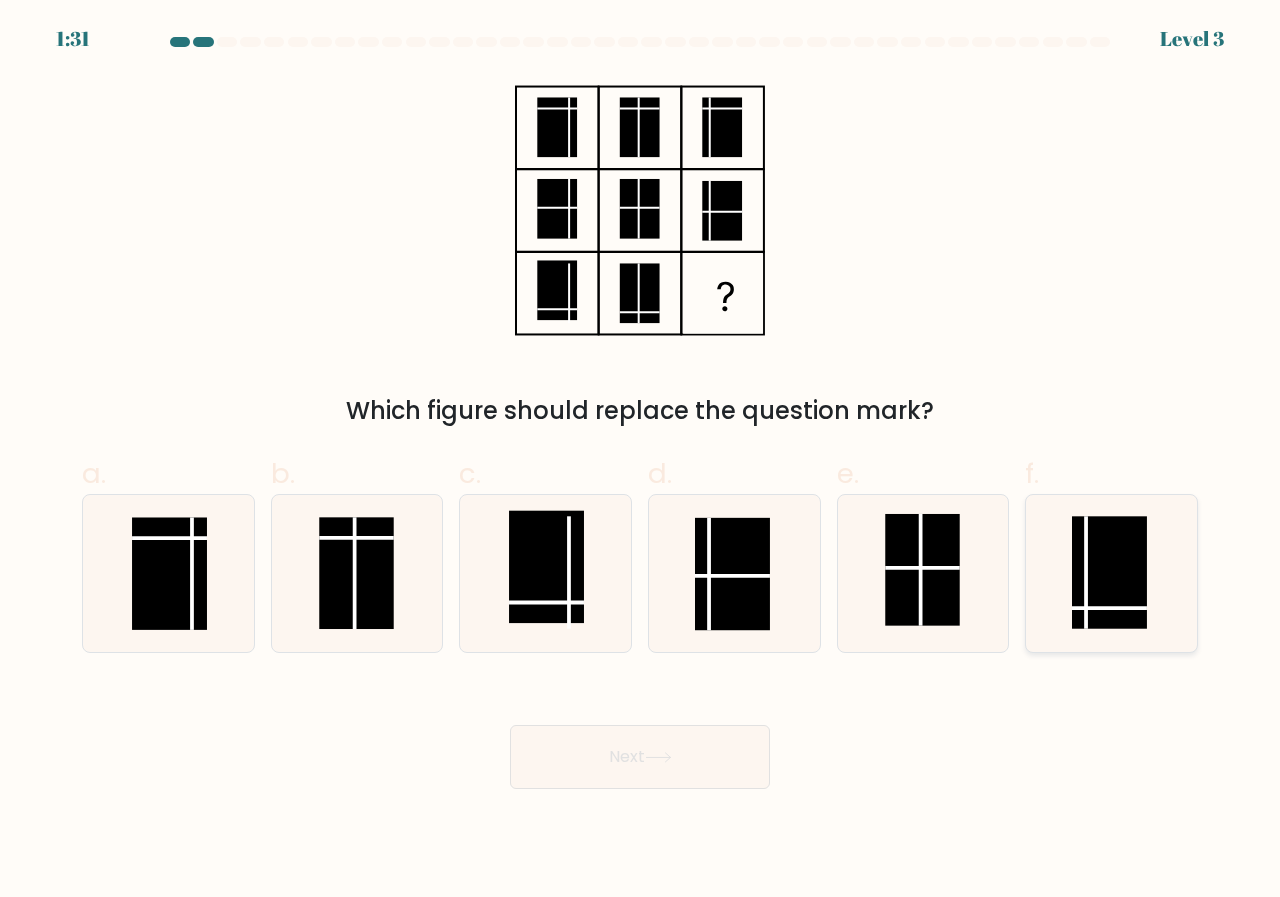 click 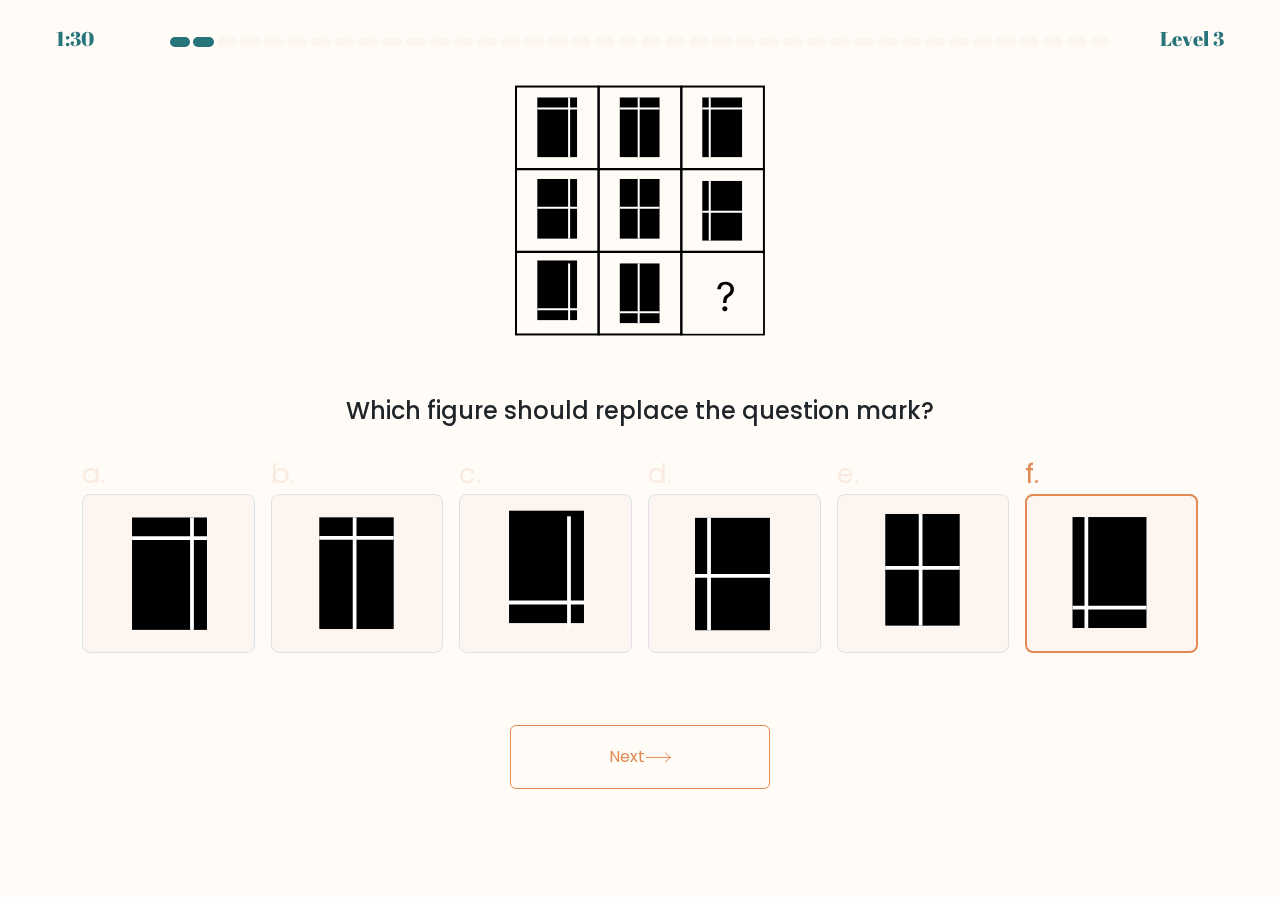 click on "Next" at bounding box center (640, 757) 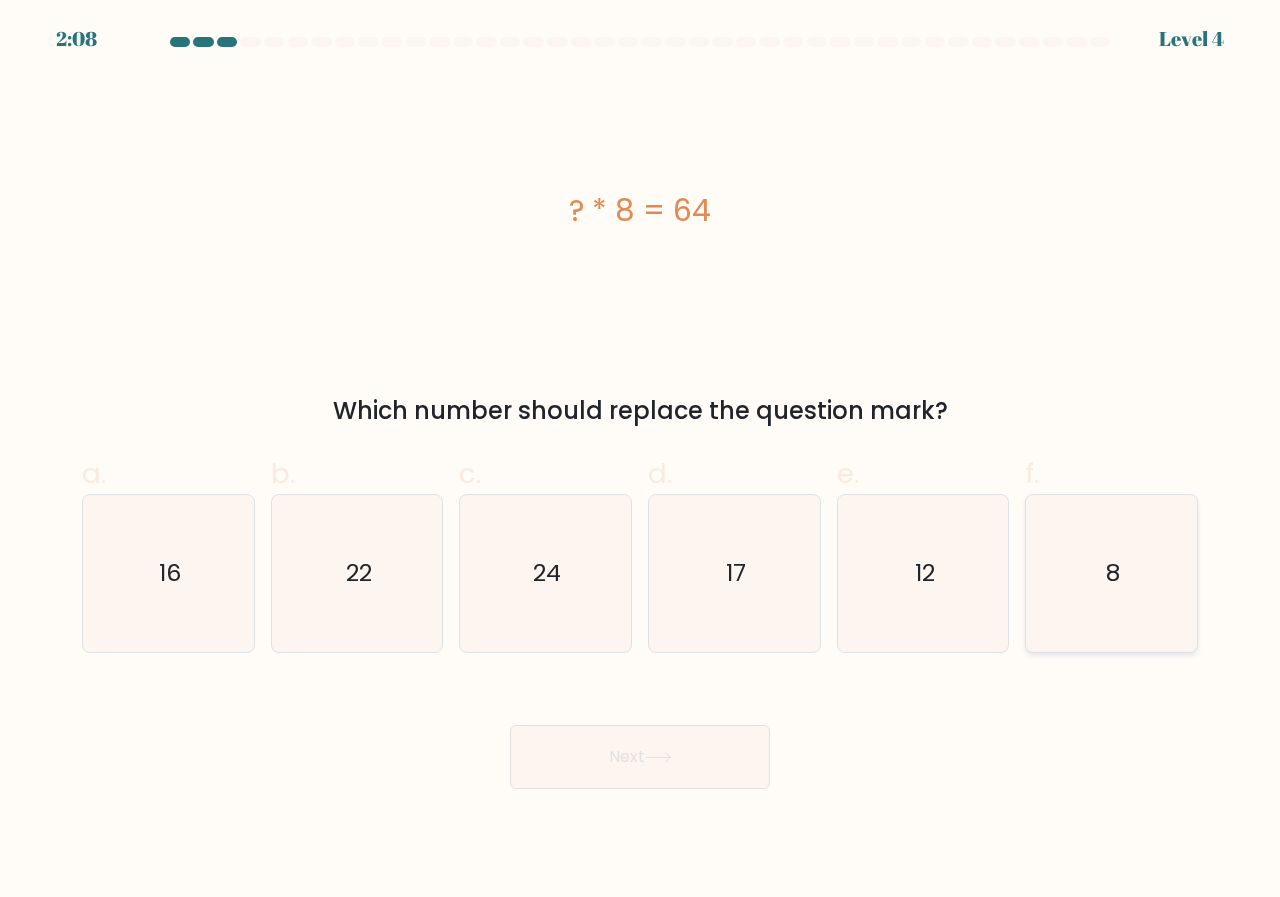 click on "8" 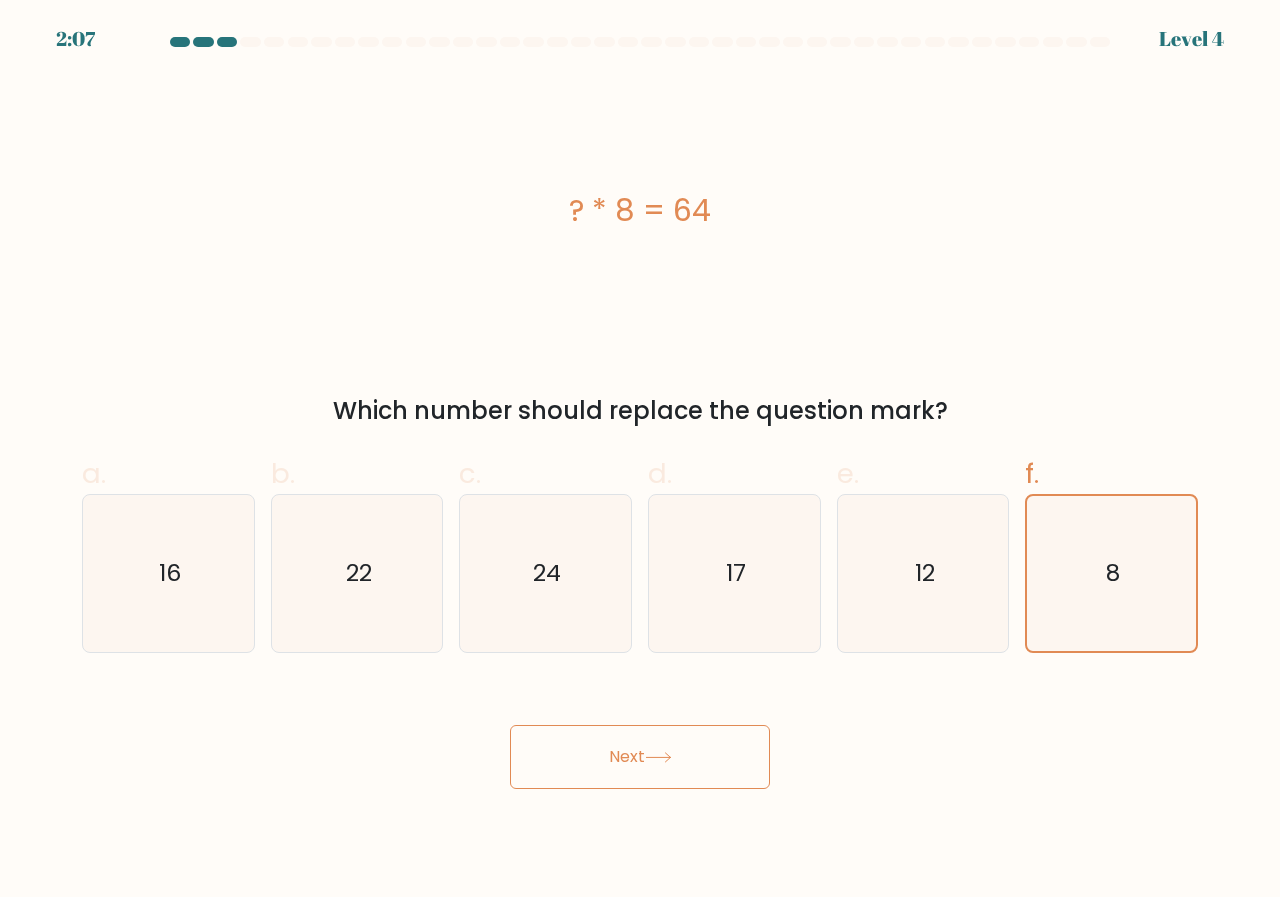 click on "Next" at bounding box center [640, 757] 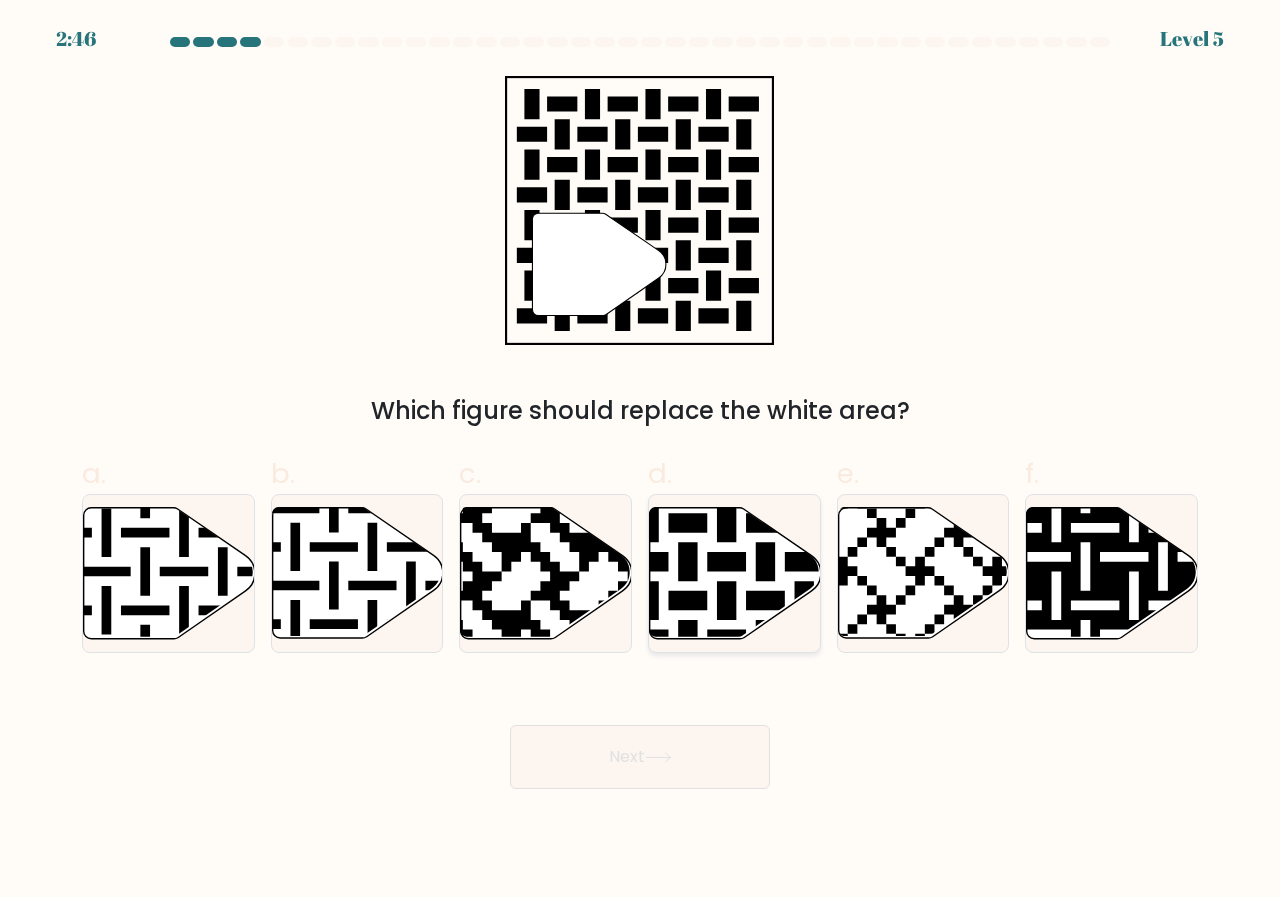 click 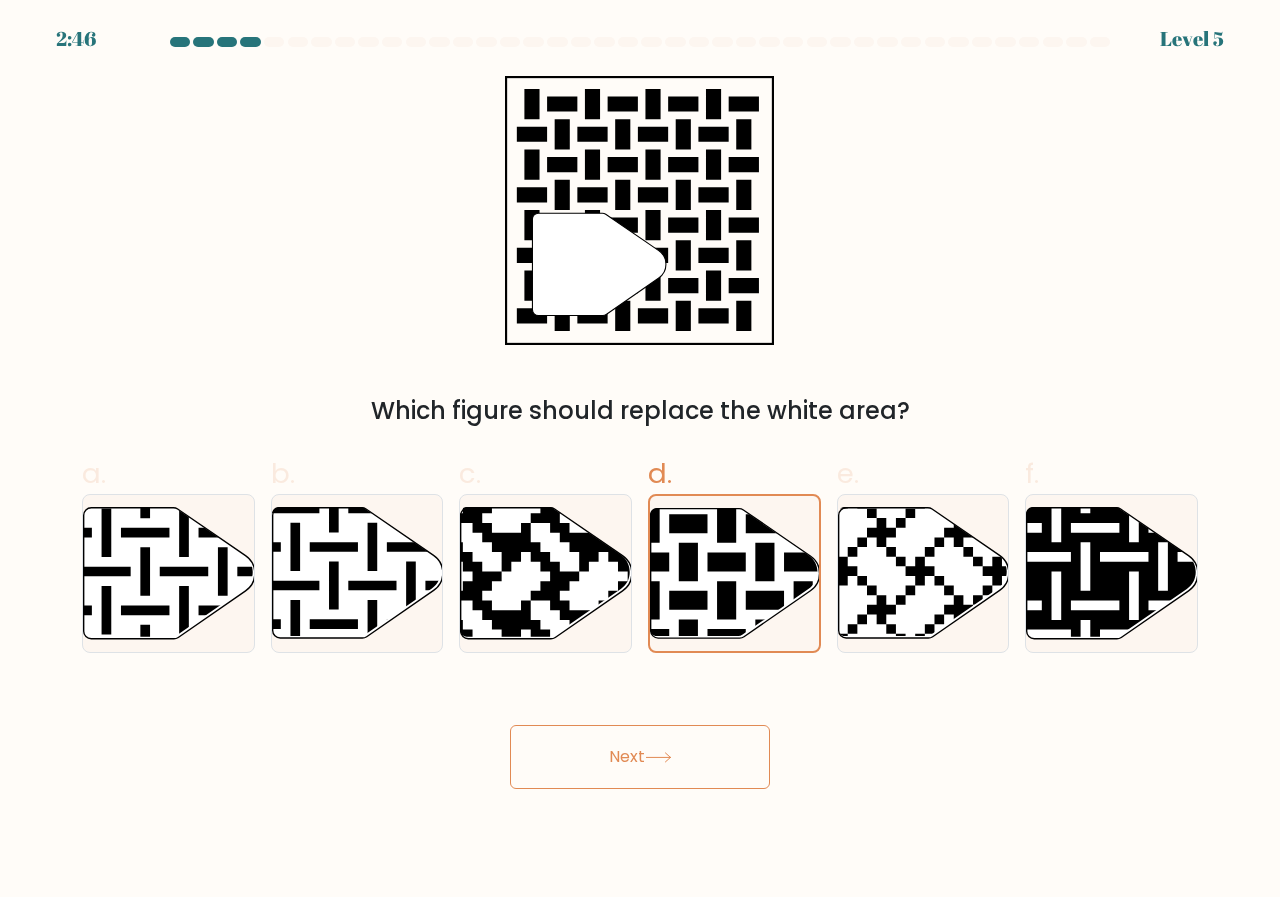 click on "Next" at bounding box center (640, 757) 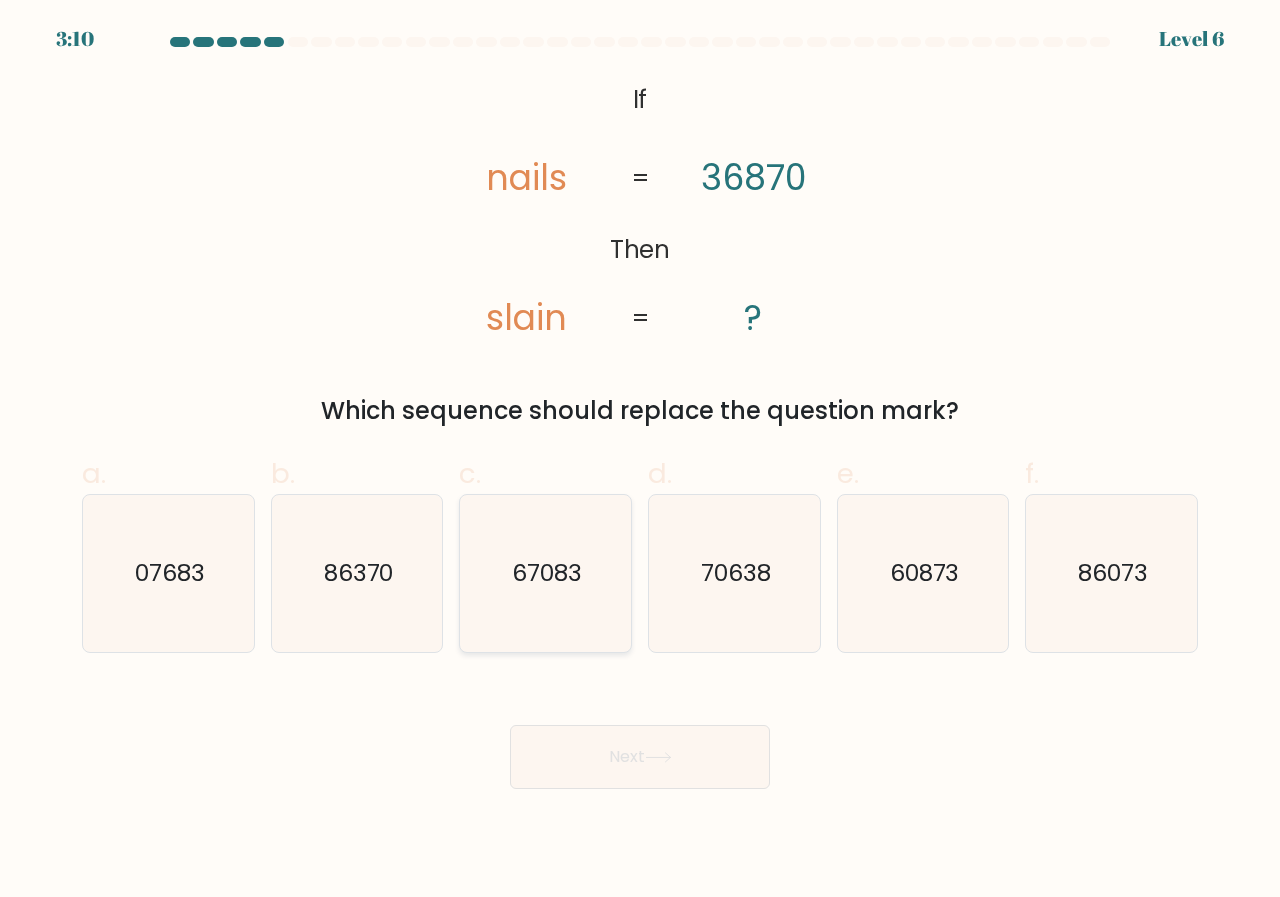 click on "67083" 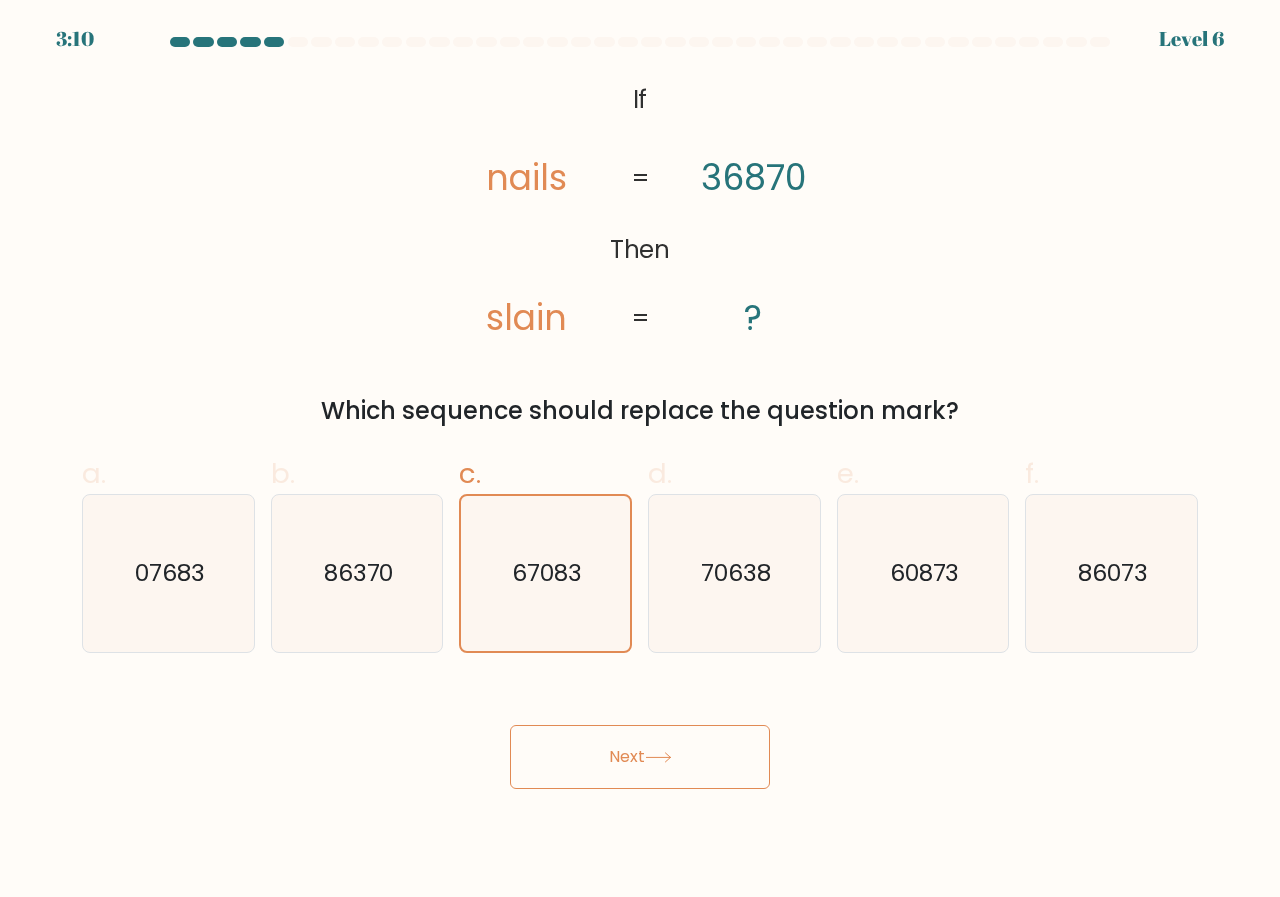 click on "Next" at bounding box center [640, 757] 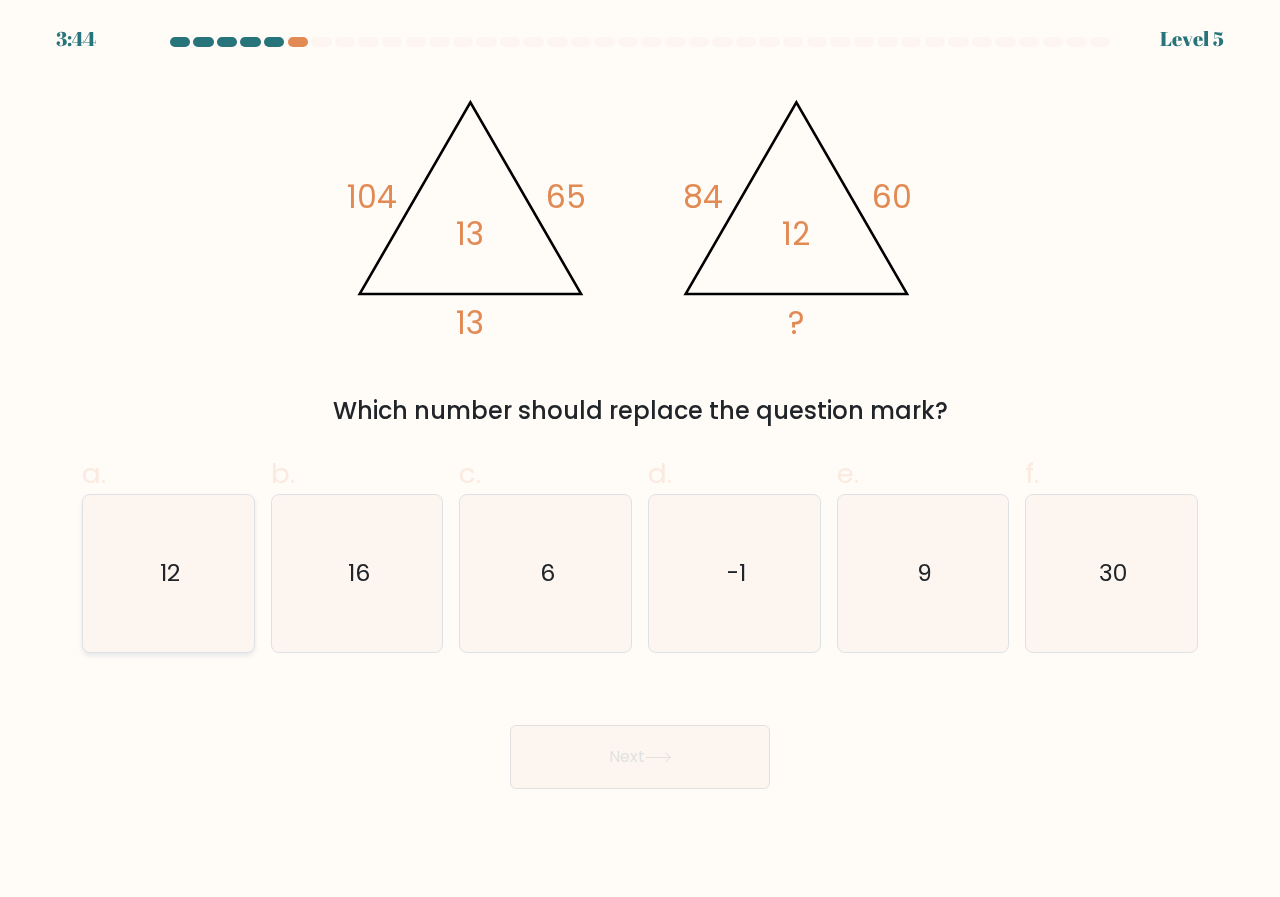 click on "12" 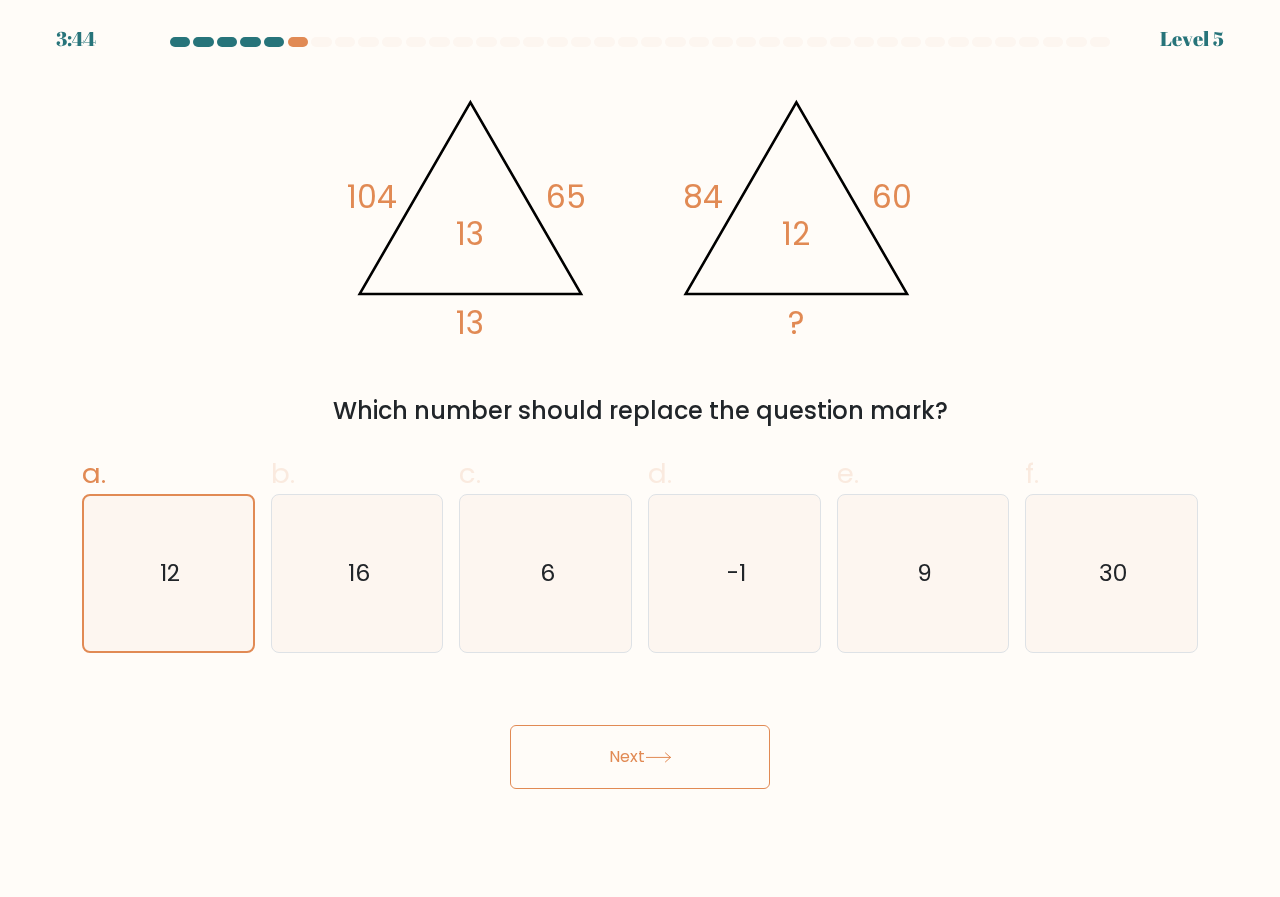 click on "Next" at bounding box center (640, 757) 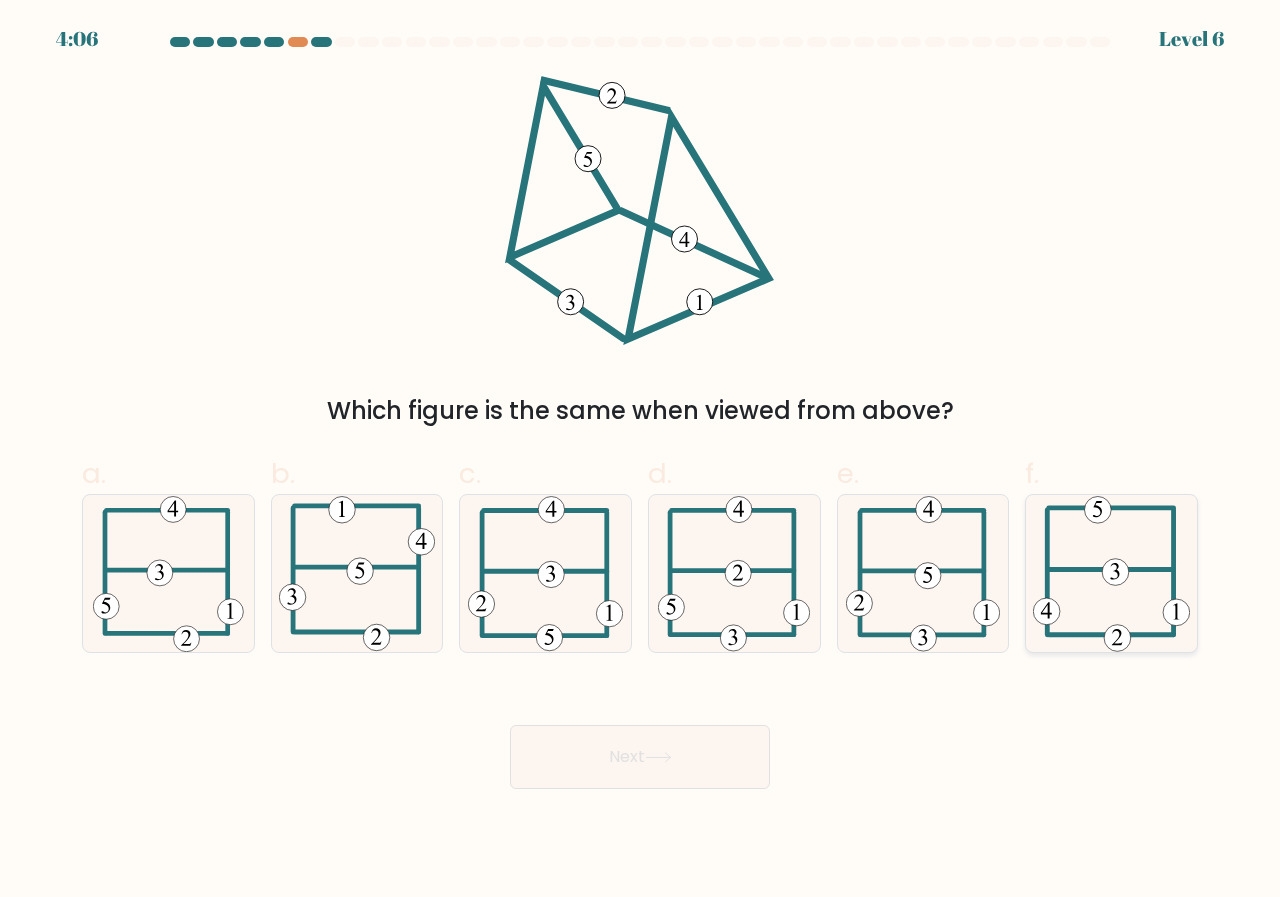 click 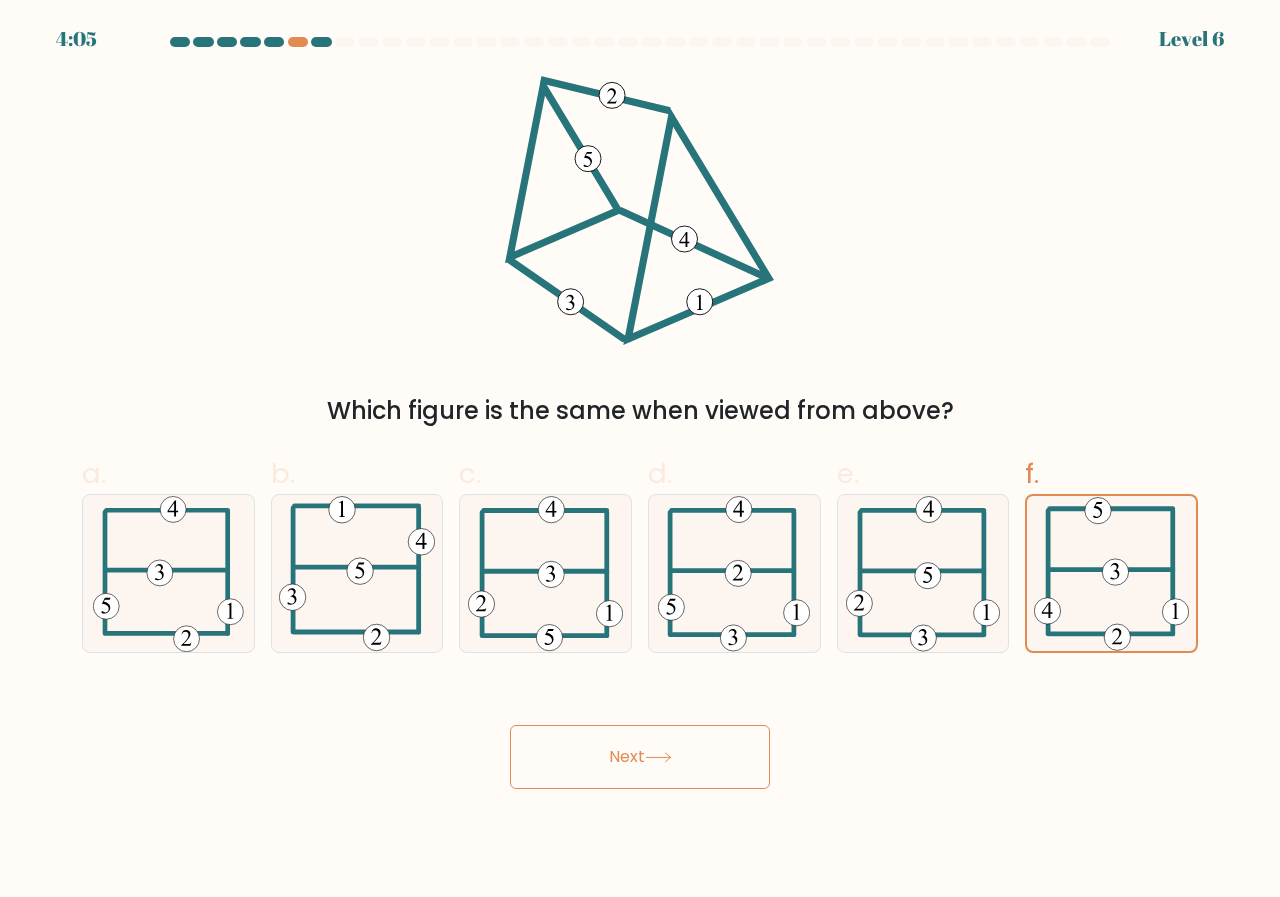 drag, startPoint x: 645, startPoint y: 760, endPoint x: 565, endPoint y: 757, distance: 80.05623 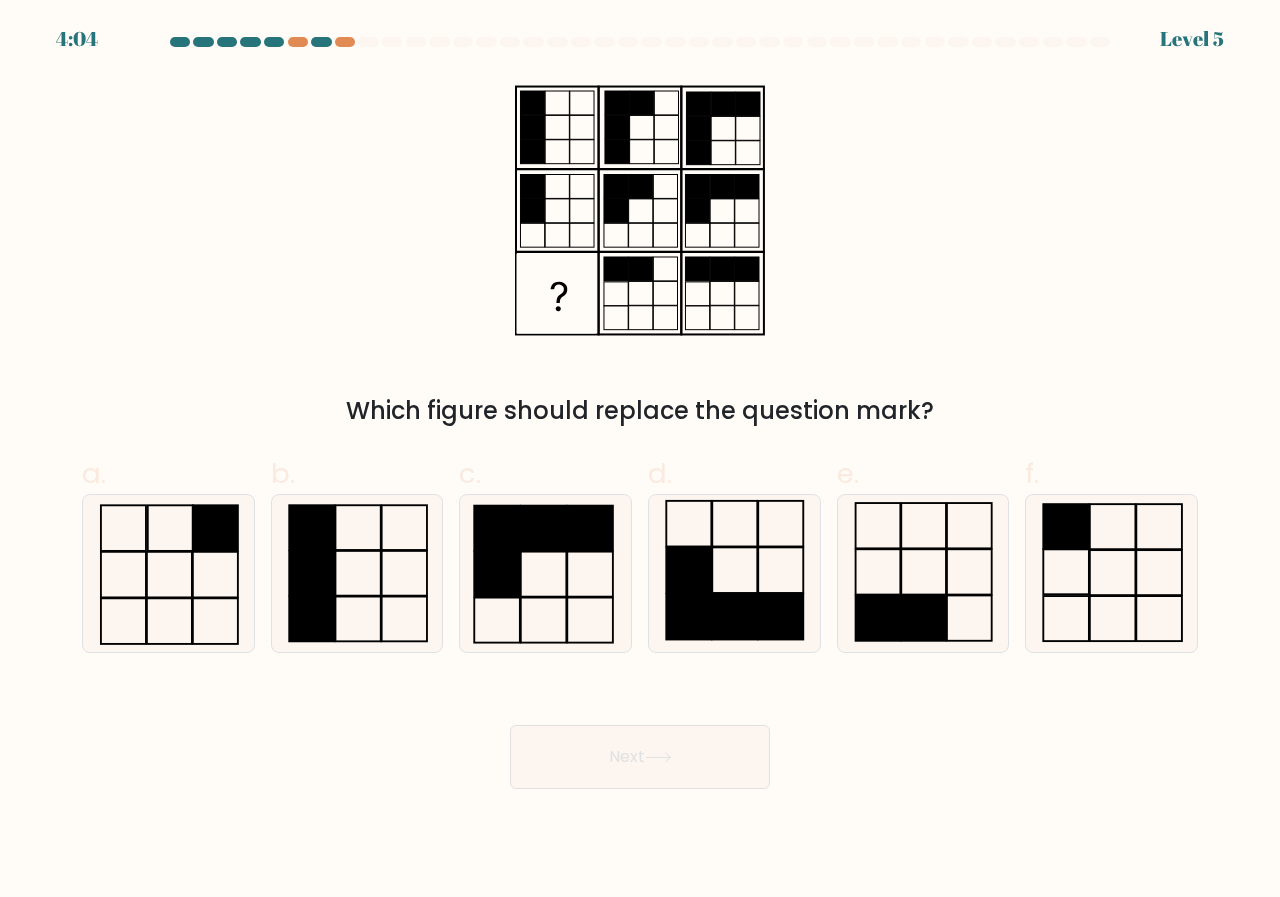 click on "Next" at bounding box center [640, 757] 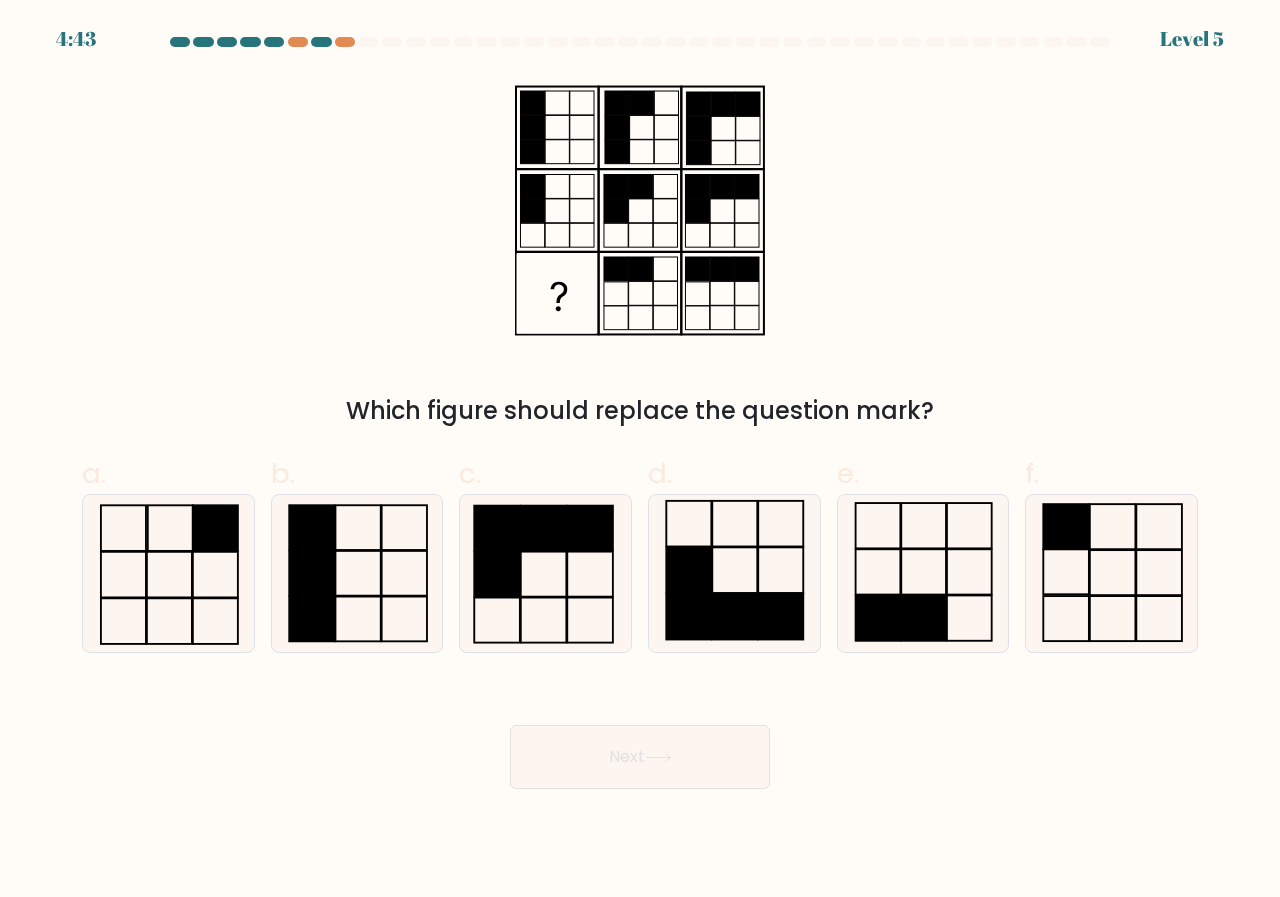 click on "e." at bounding box center [923, 553] 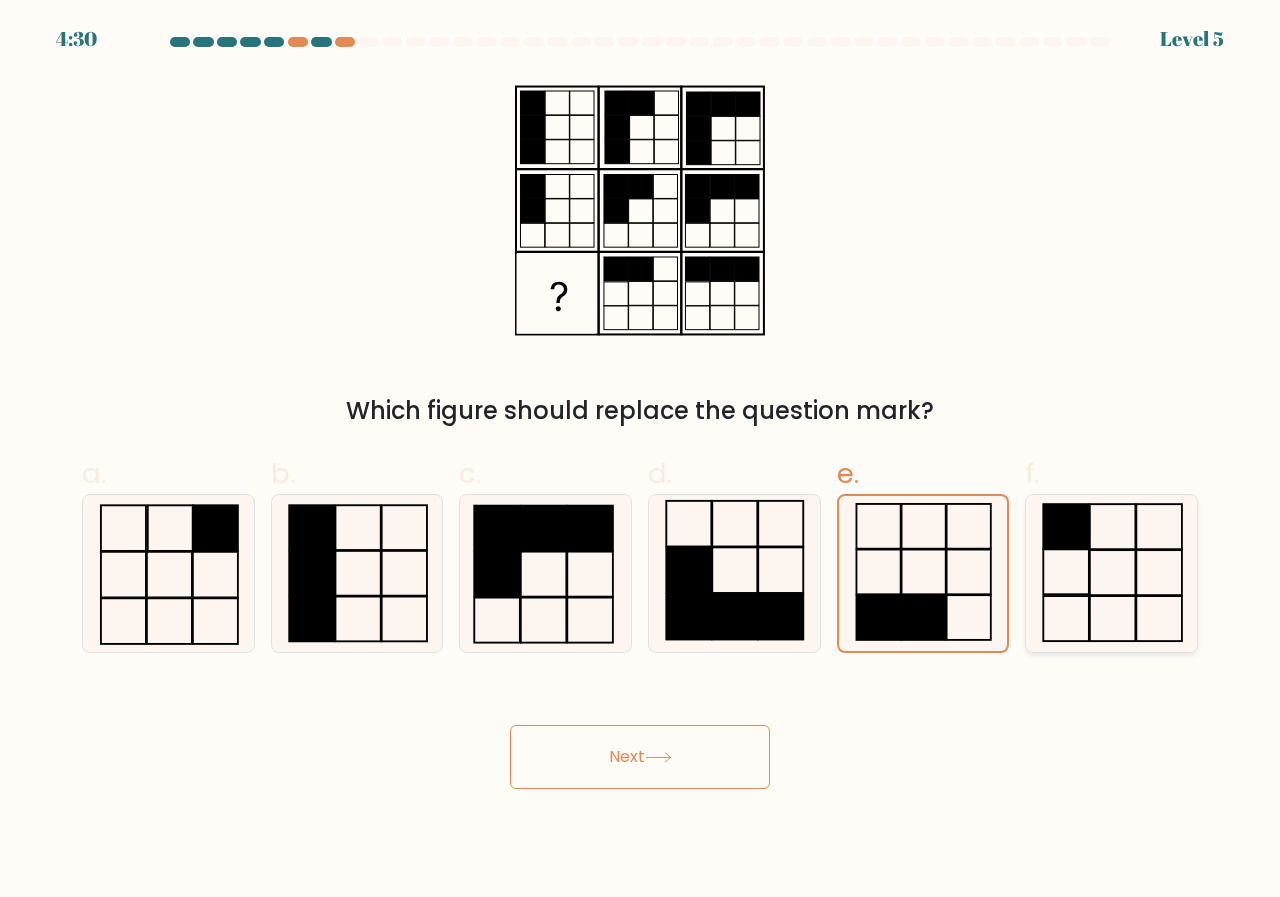 click 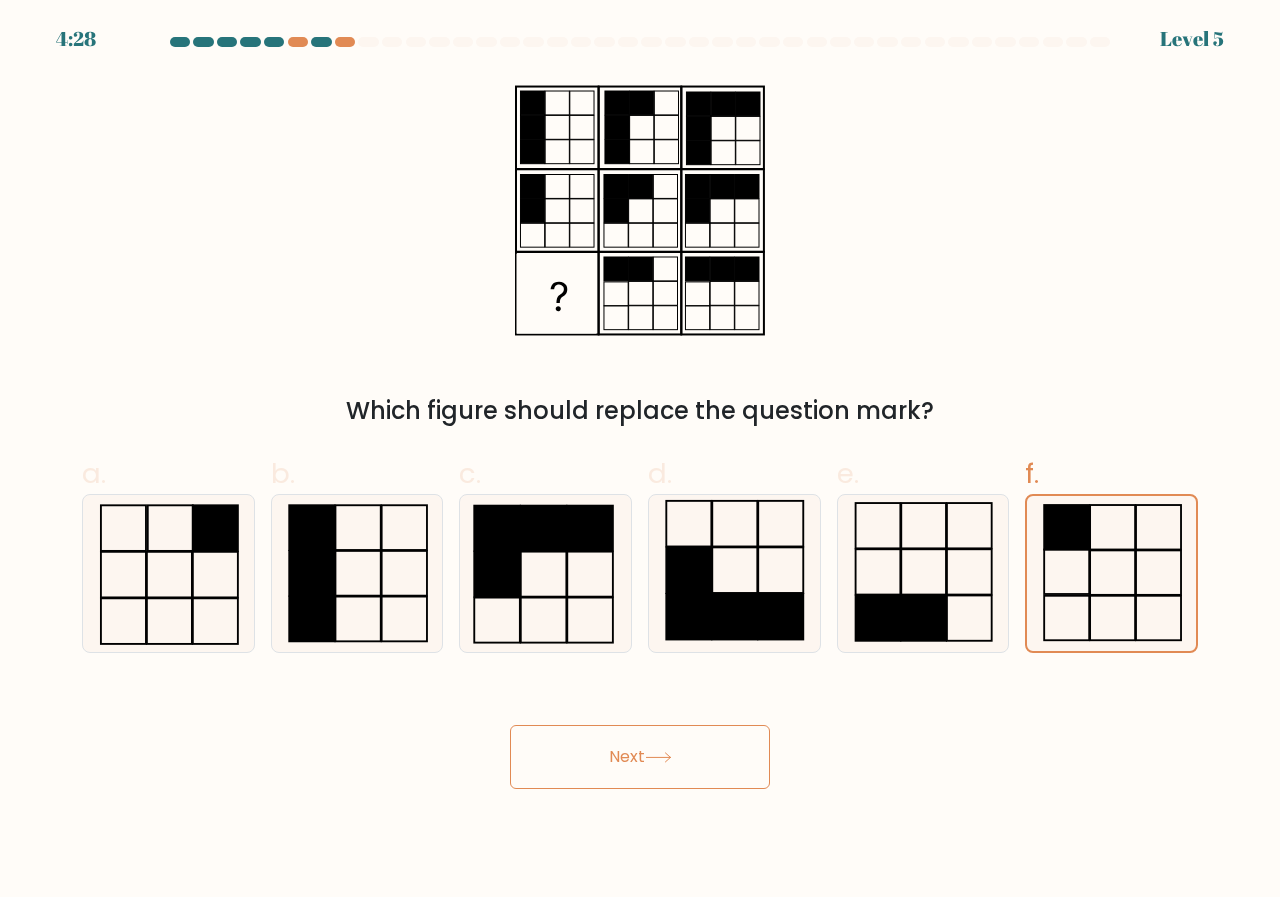 click on "Next" at bounding box center (640, 757) 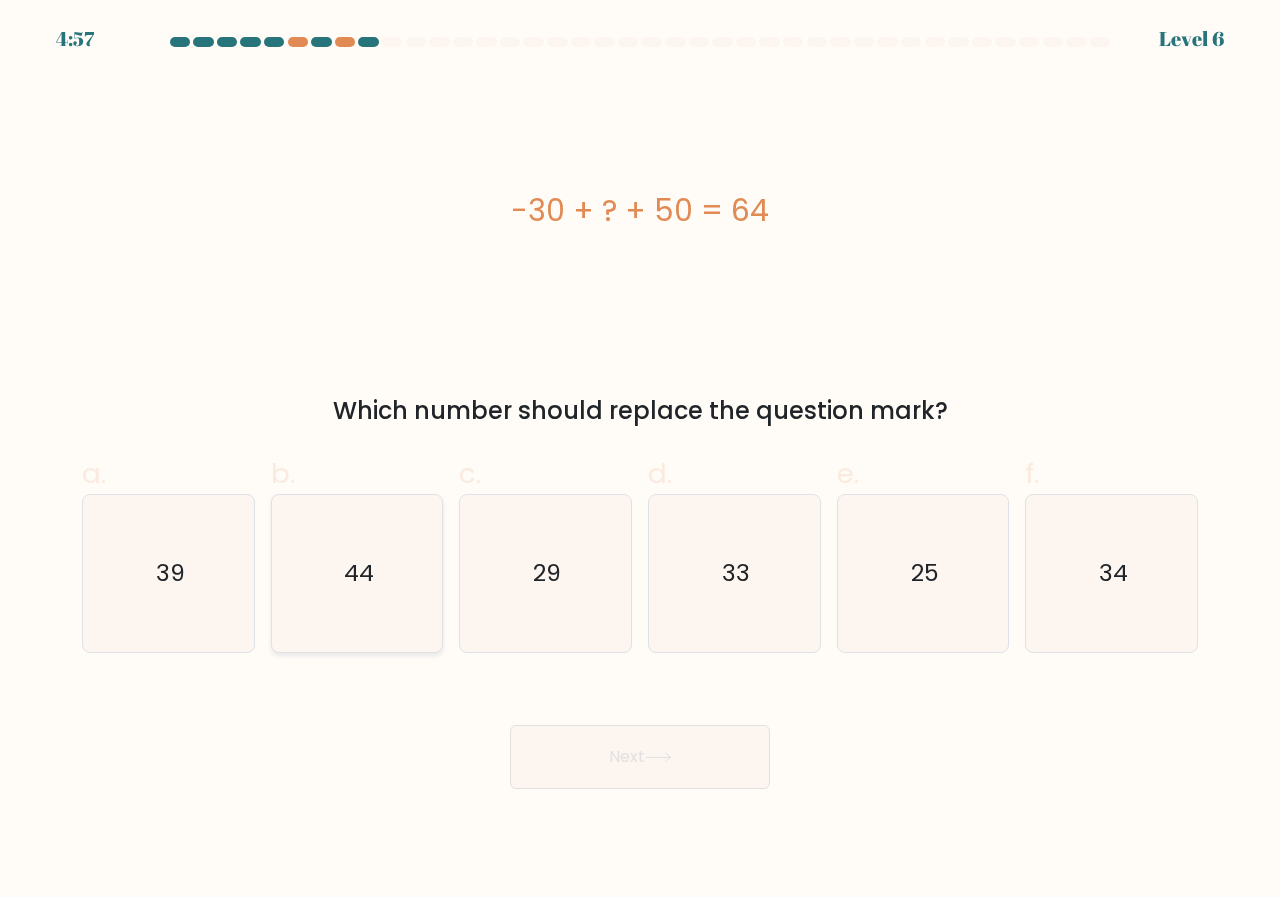 click on "44" 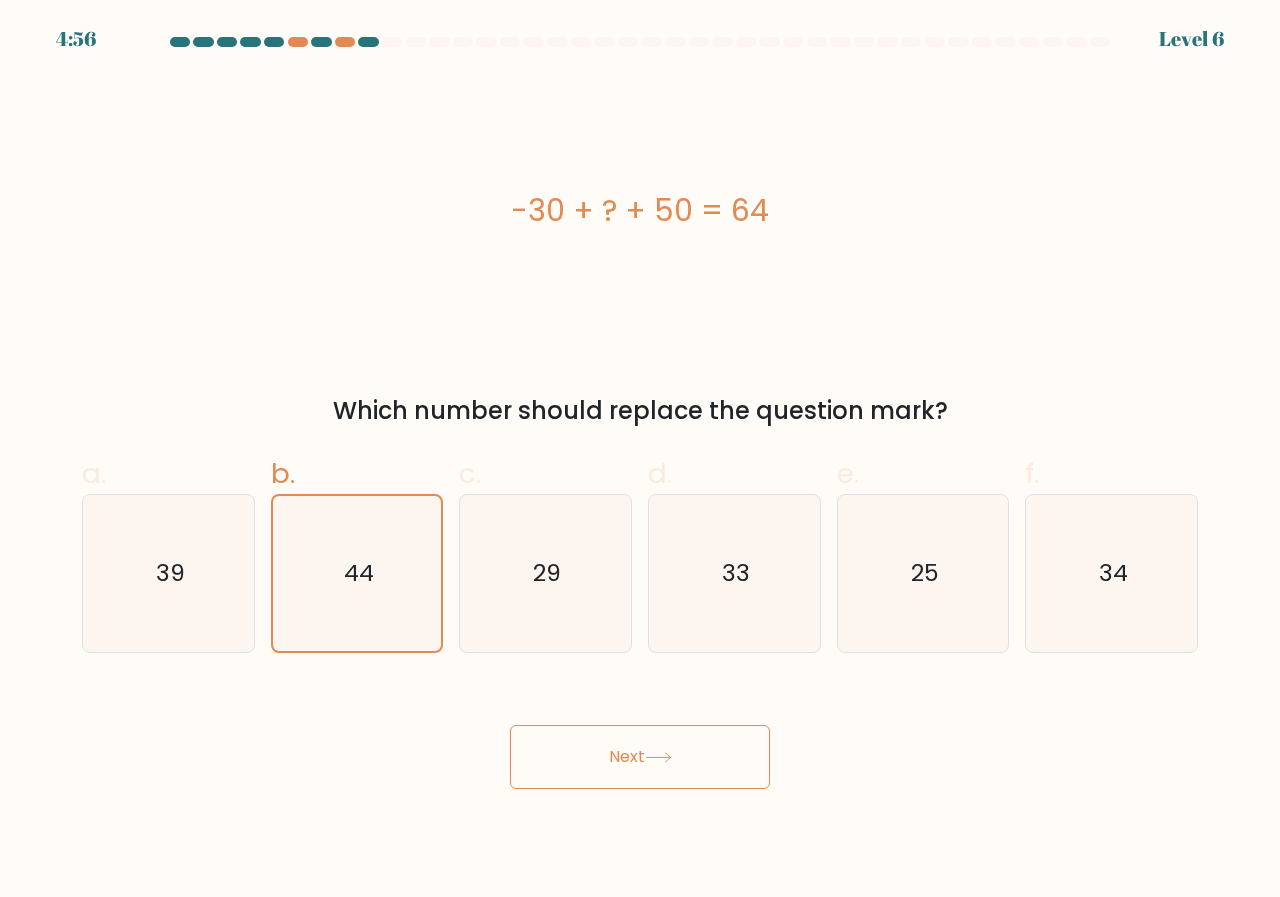 click on "Next" at bounding box center (640, 757) 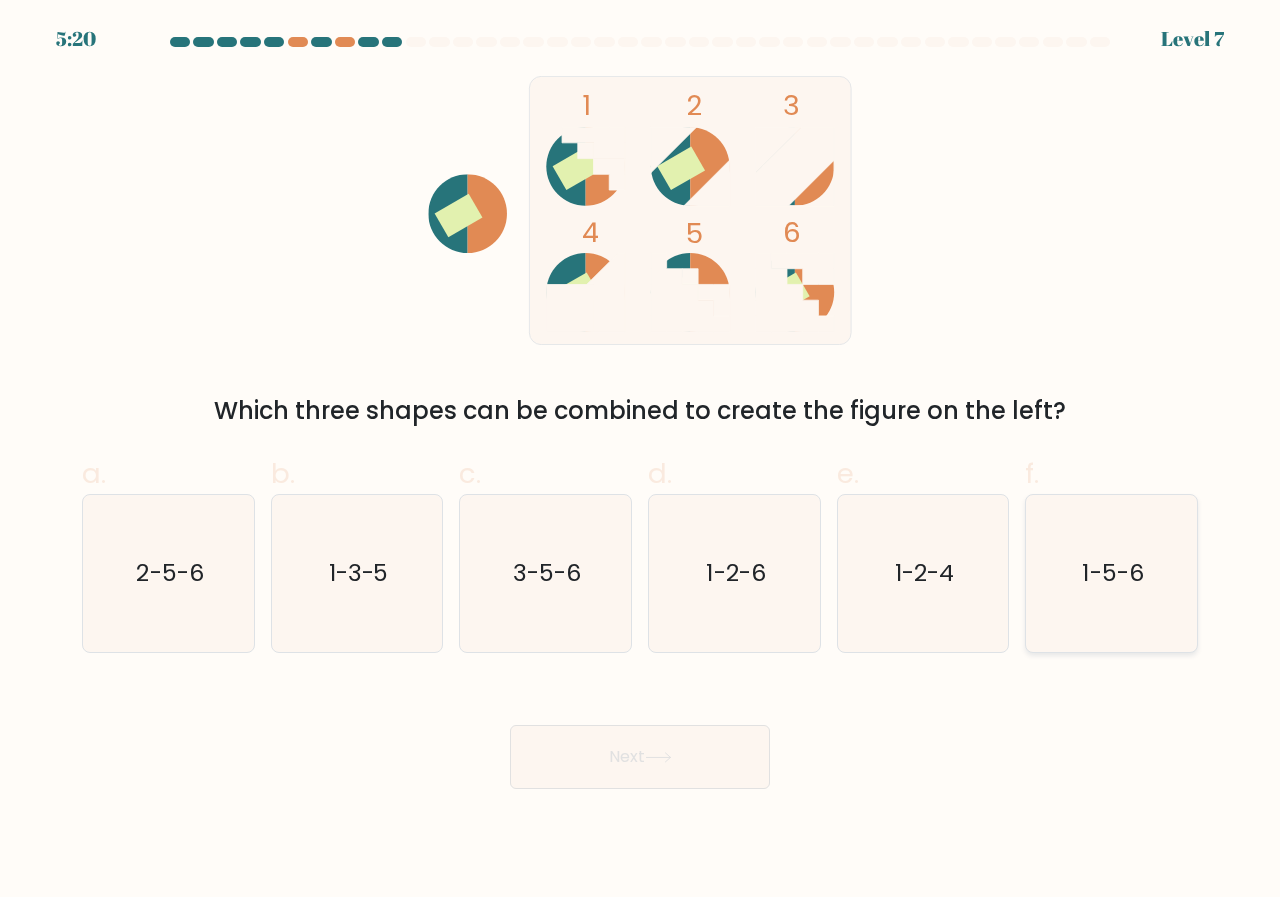click on "1-5-6" 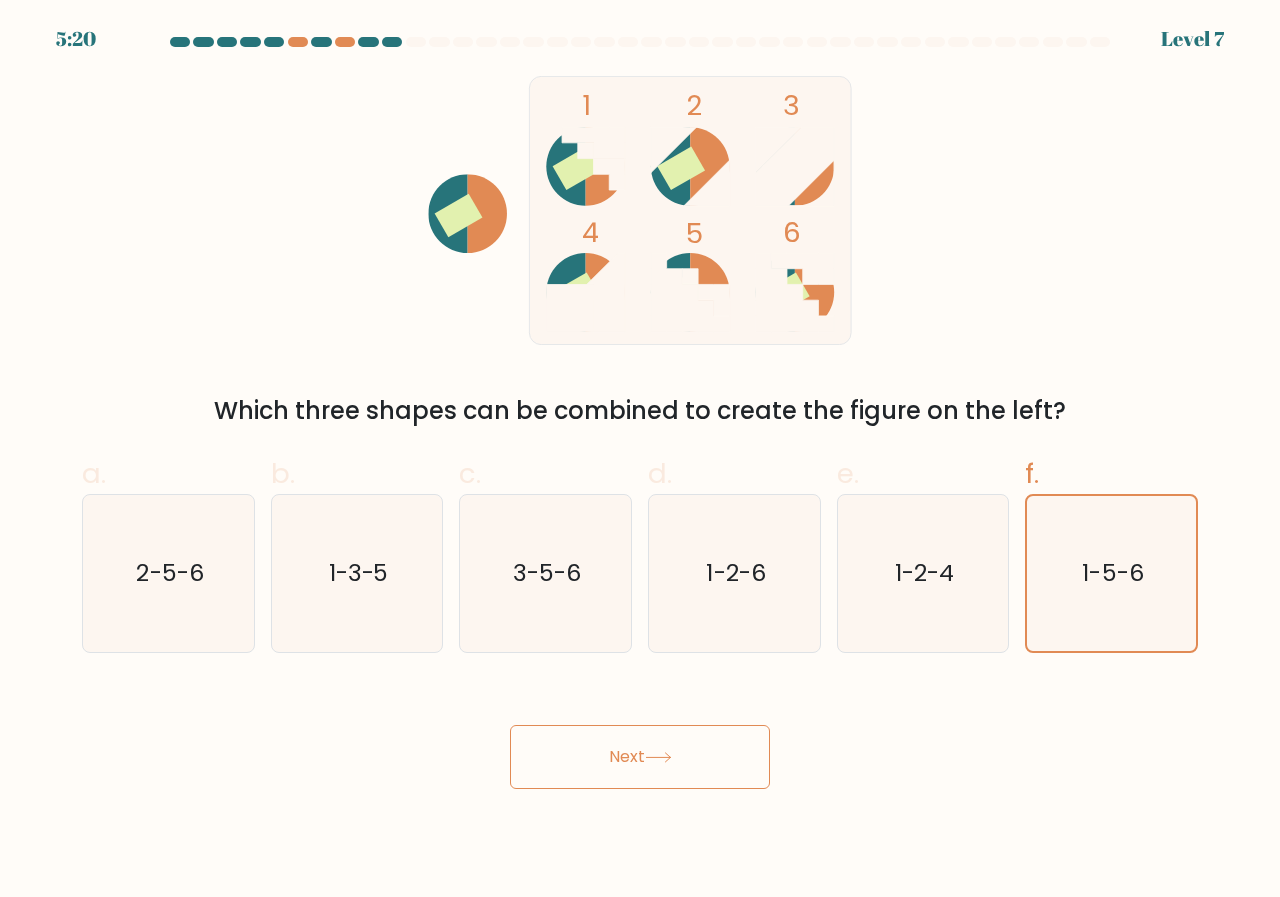 click on "Next" at bounding box center [640, 757] 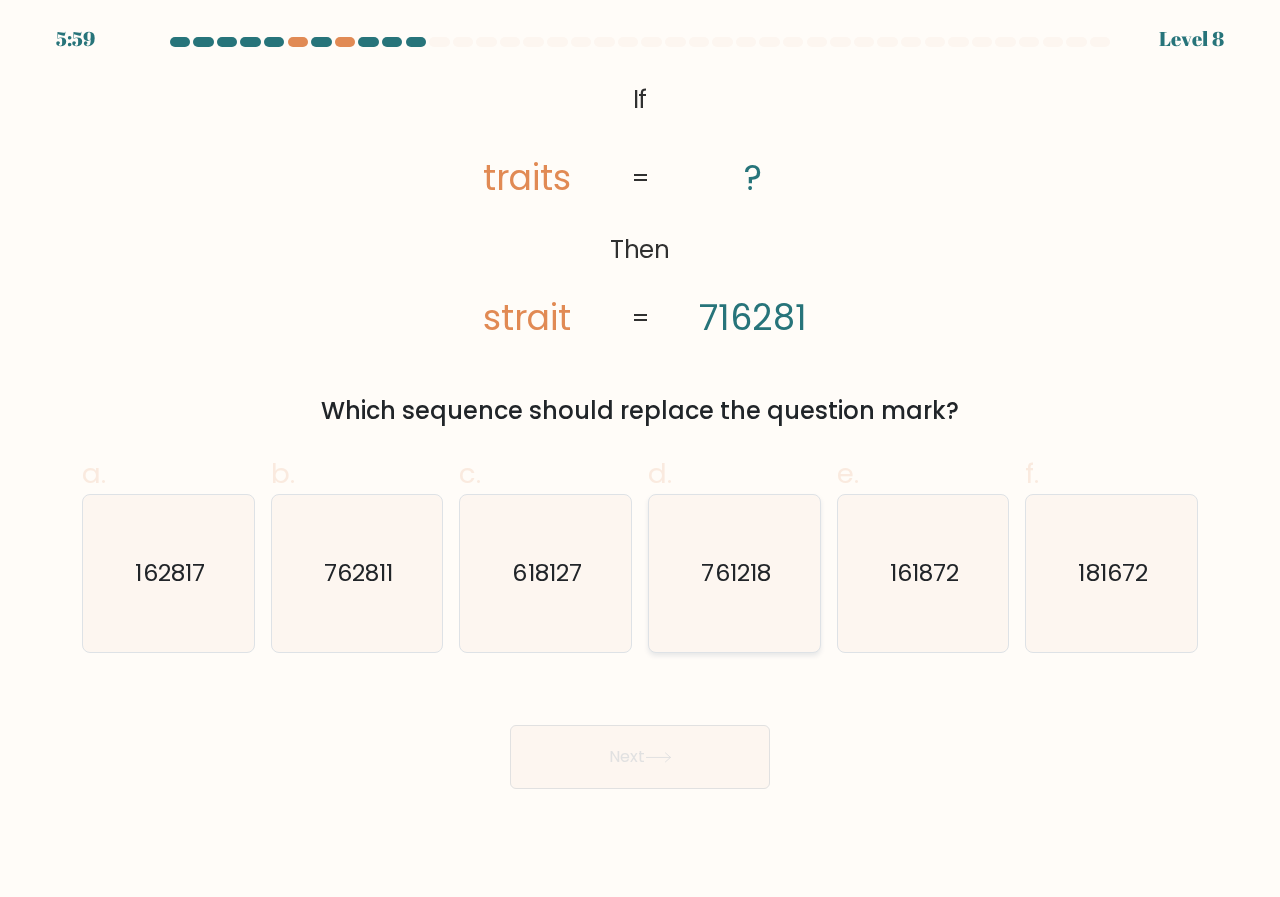 click on "761218" 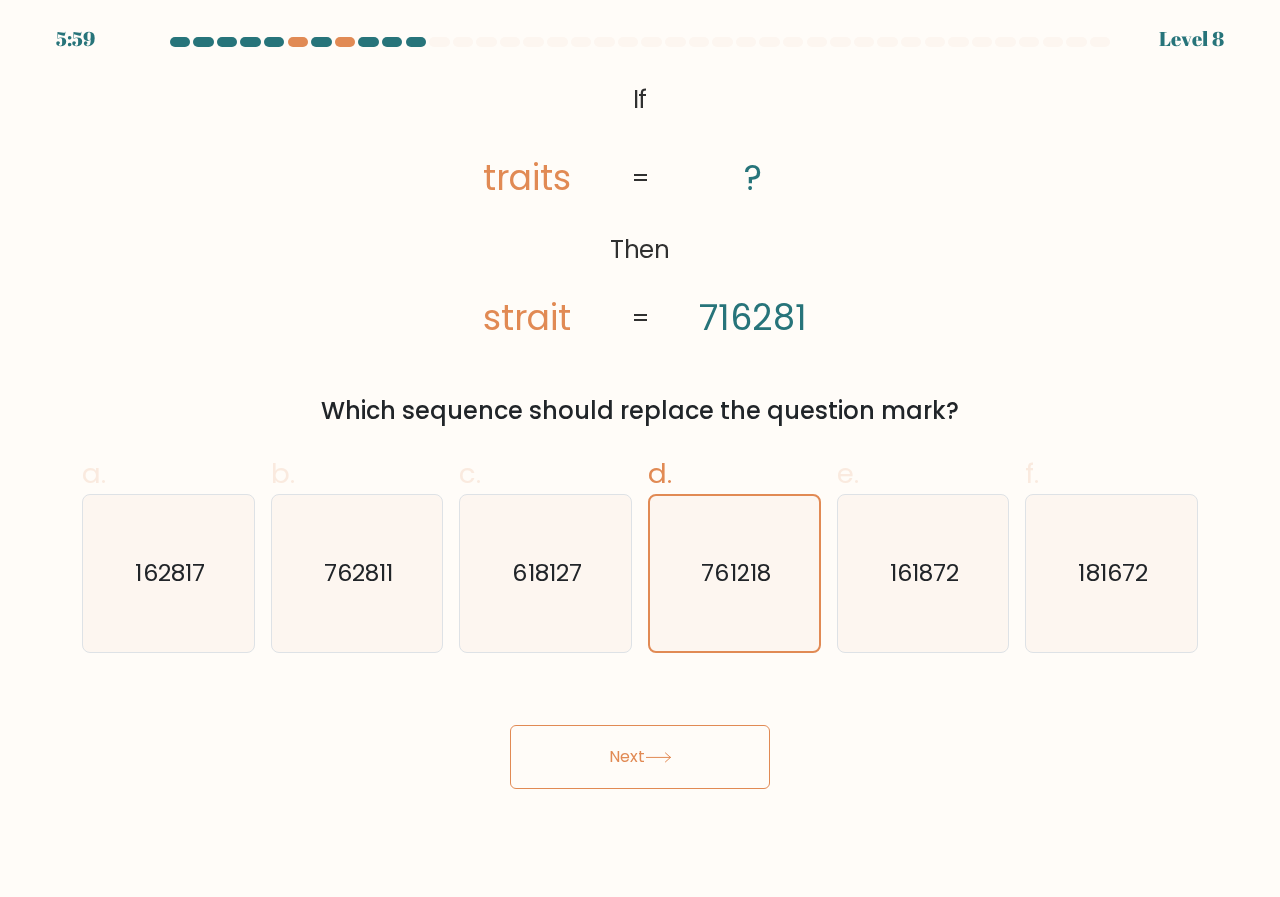 click on "Next" at bounding box center (640, 757) 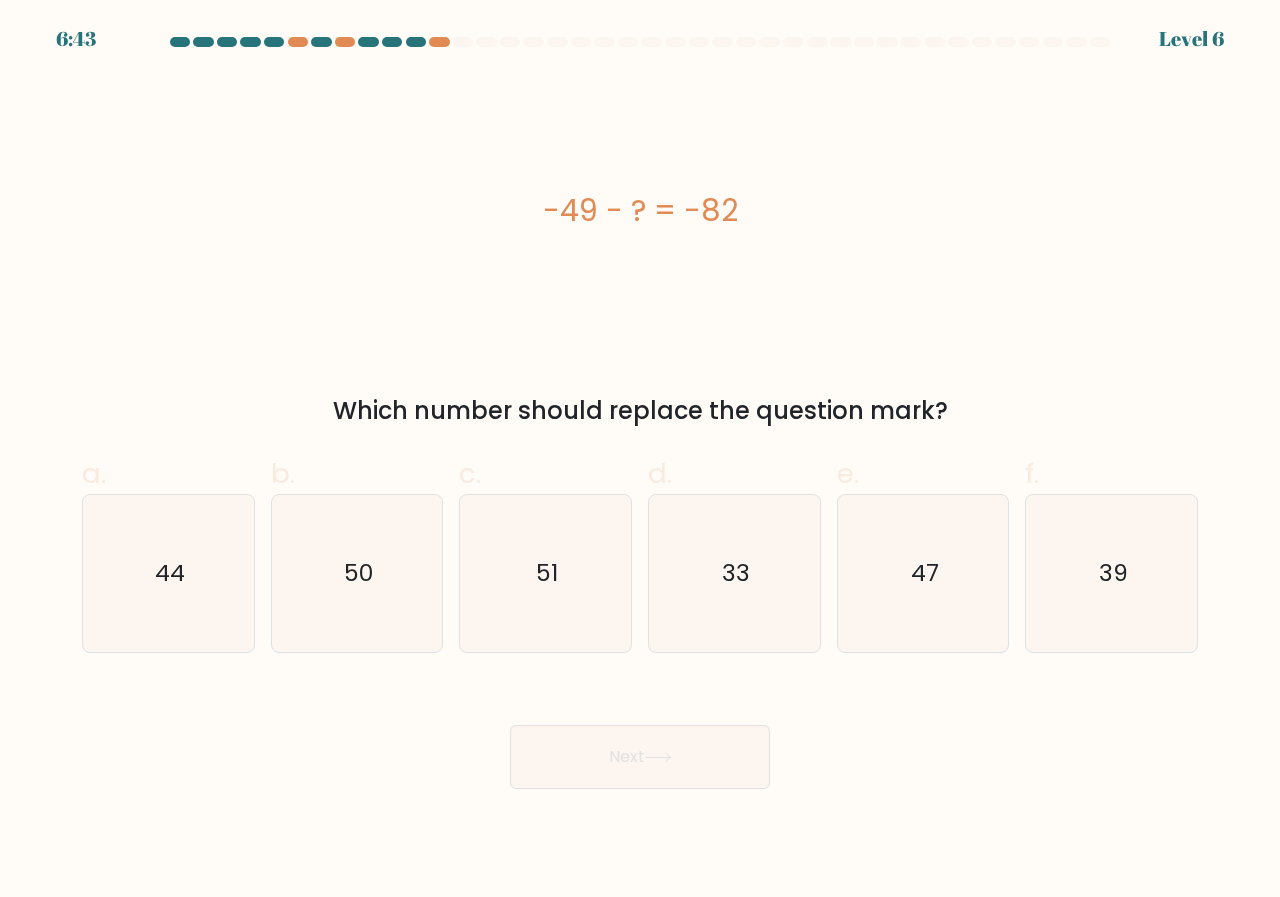 click on "Next" at bounding box center (640, 757) 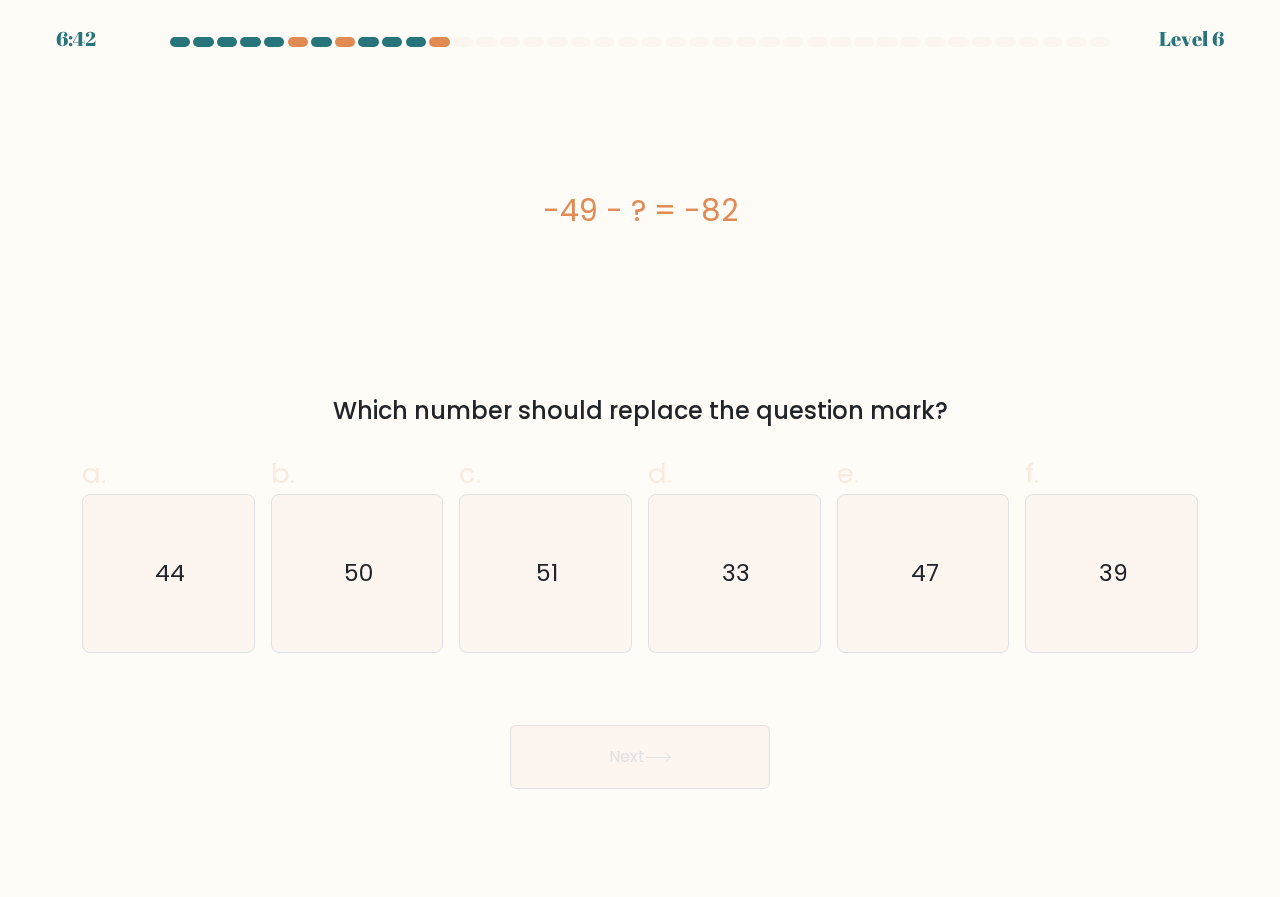 drag, startPoint x: 639, startPoint y: 590, endPoint x: 637, endPoint y: 600, distance: 10.198039 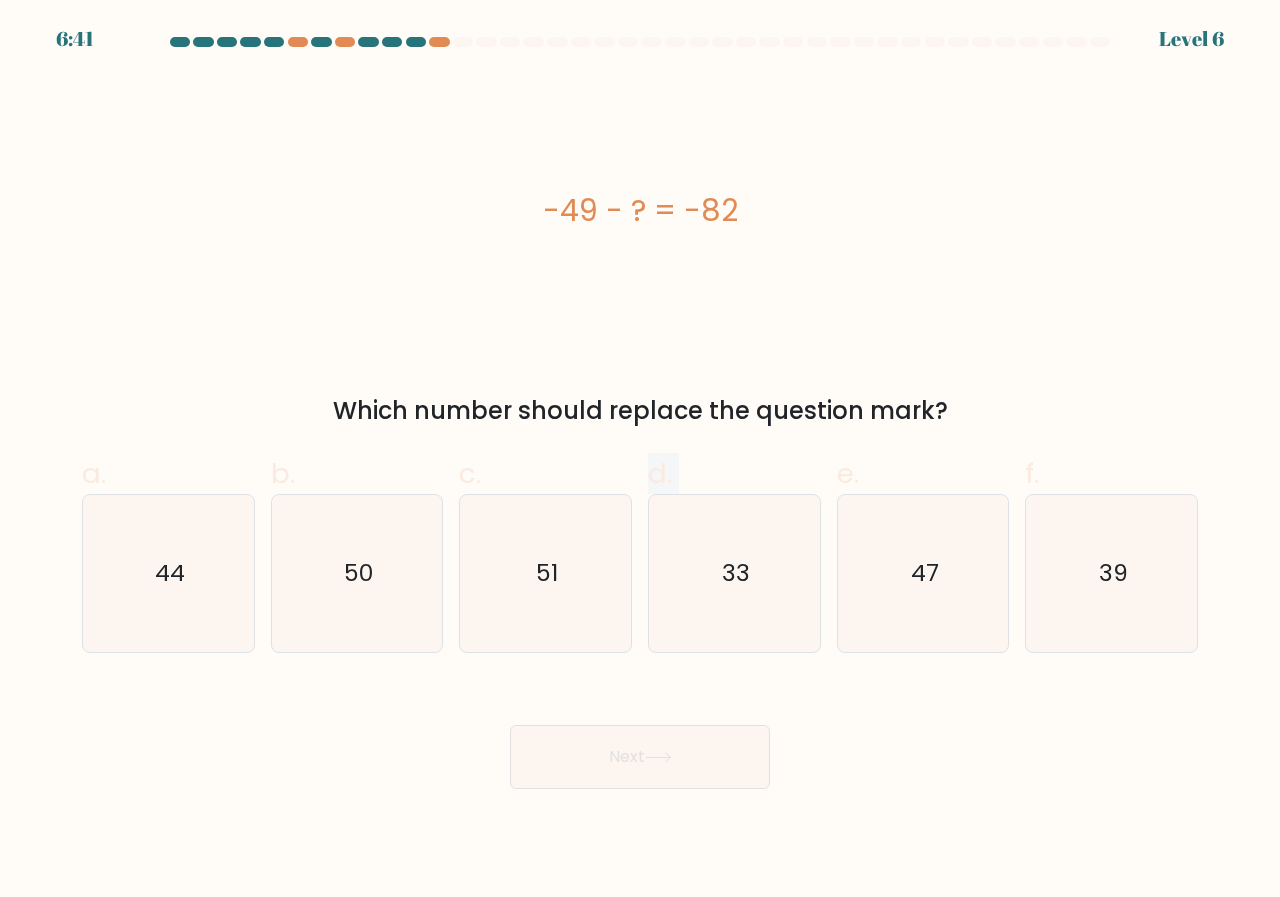 click on "Next" at bounding box center (640, 757) 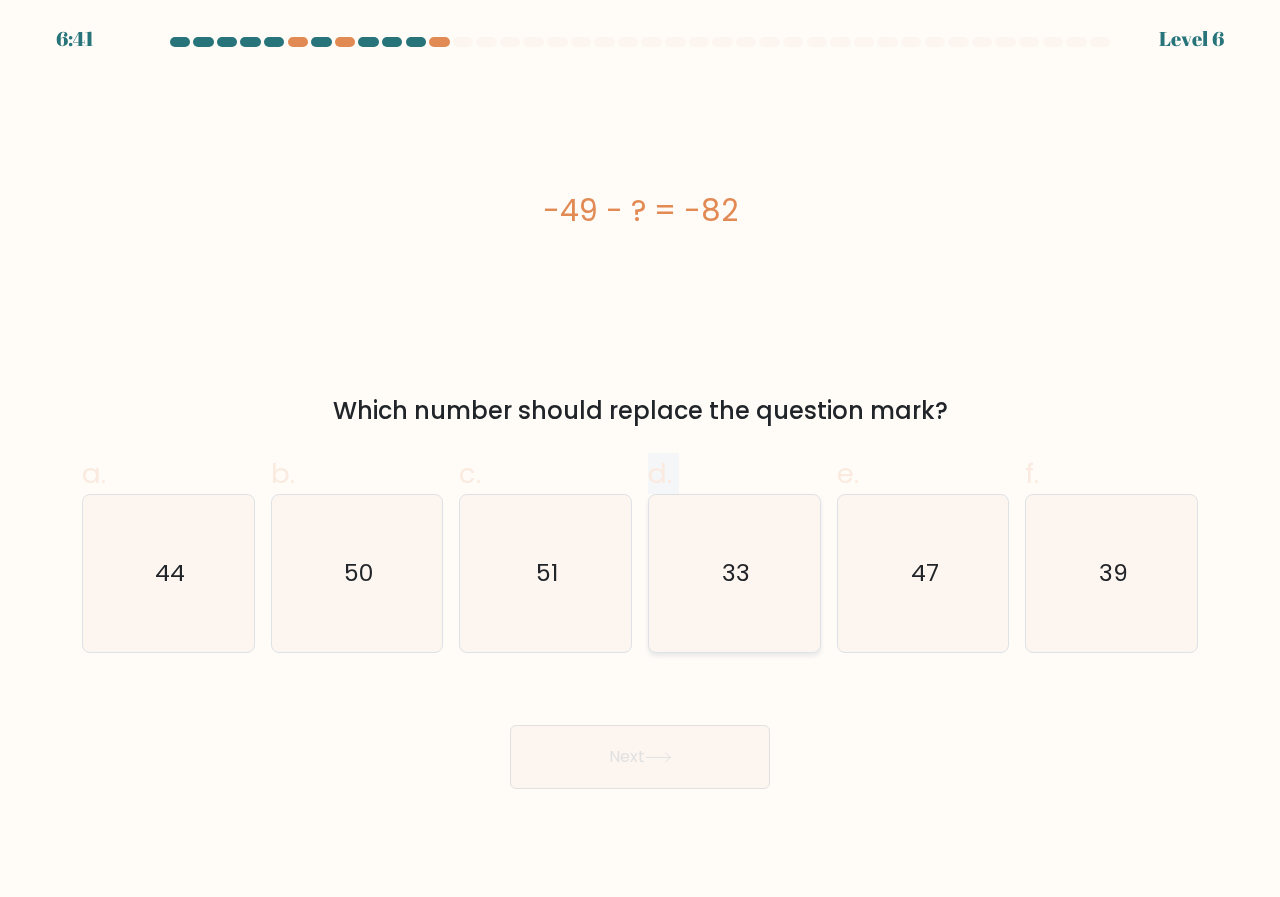 click on "33" 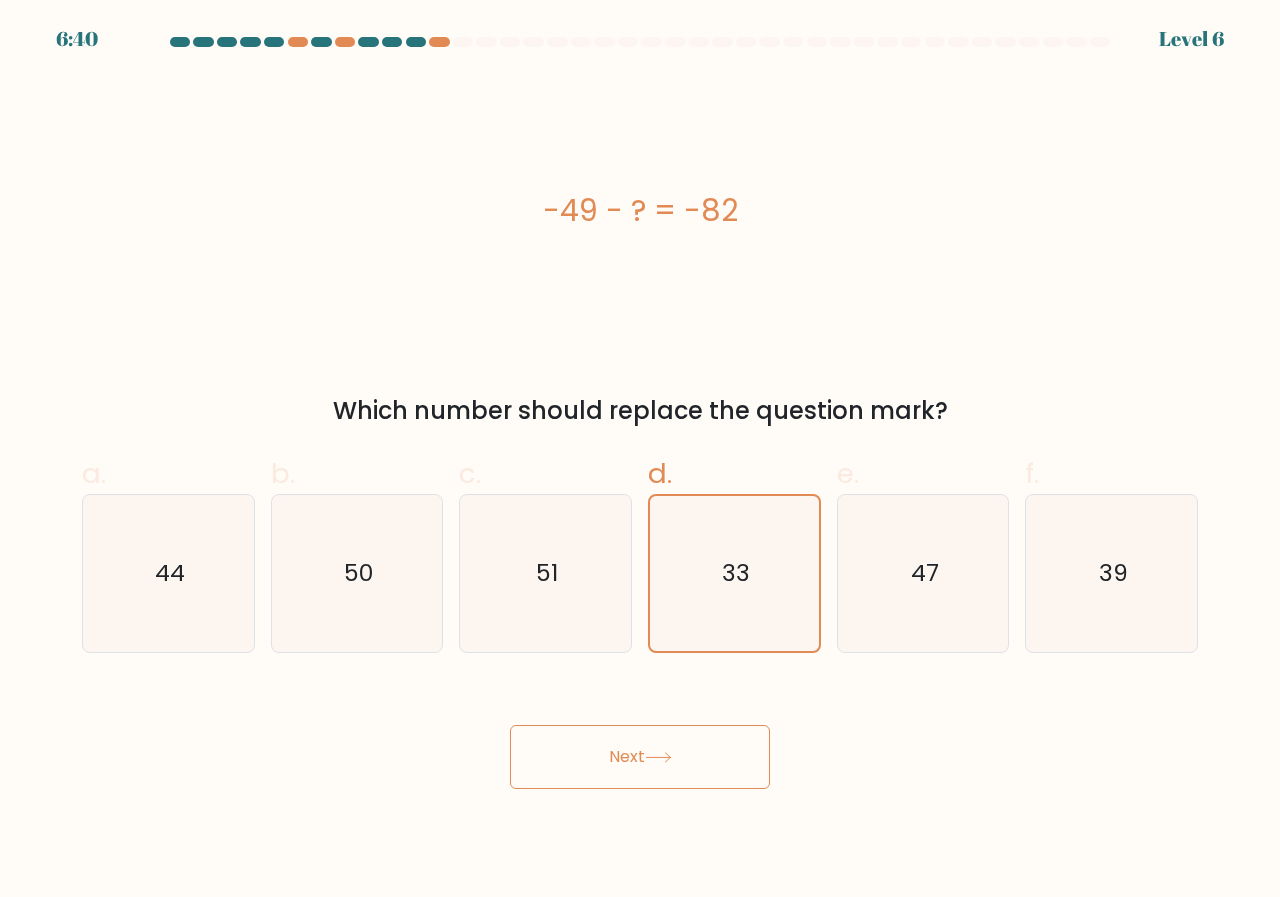 drag, startPoint x: 648, startPoint y: 776, endPoint x: 634, endPoint y: 761, distance: 20.518284 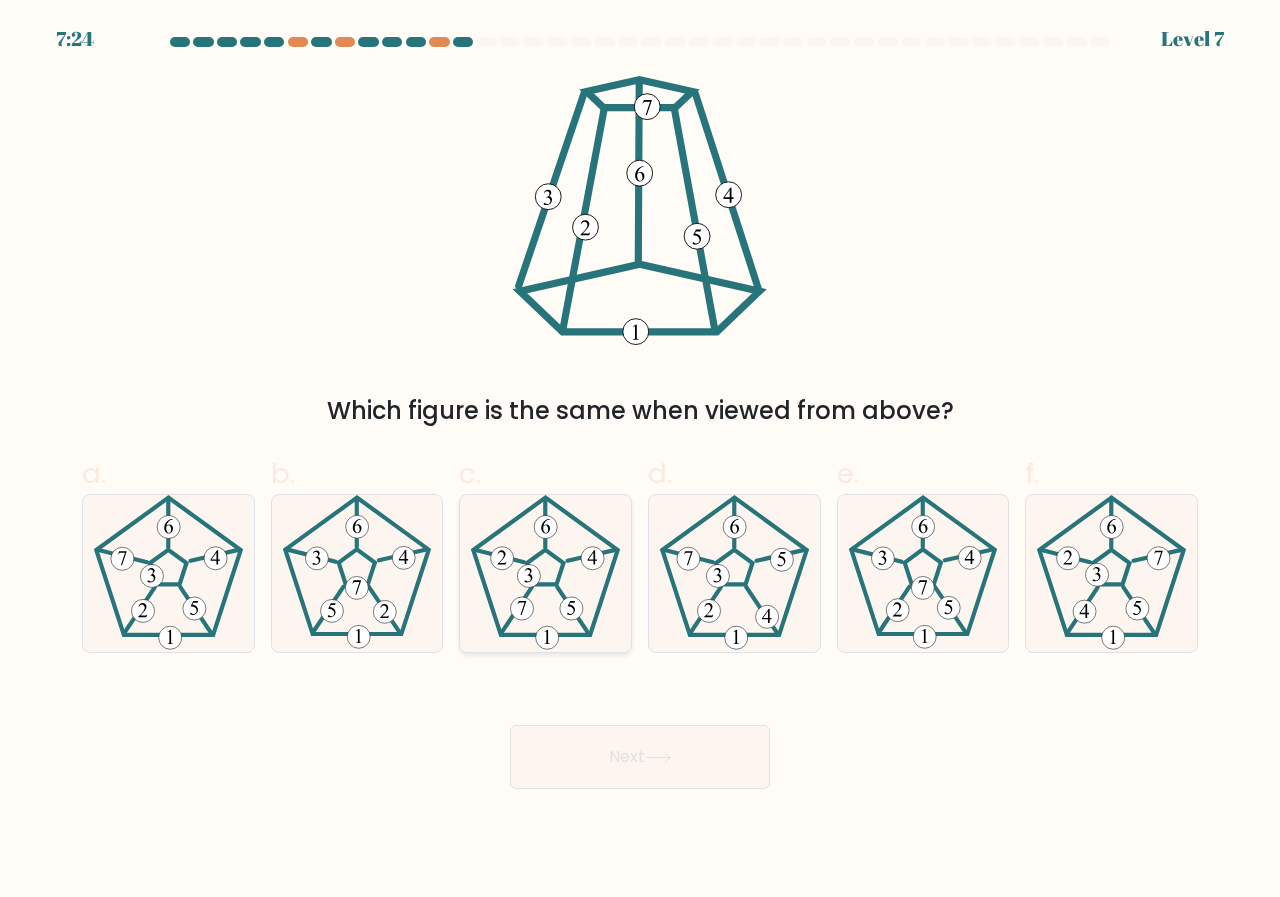 click 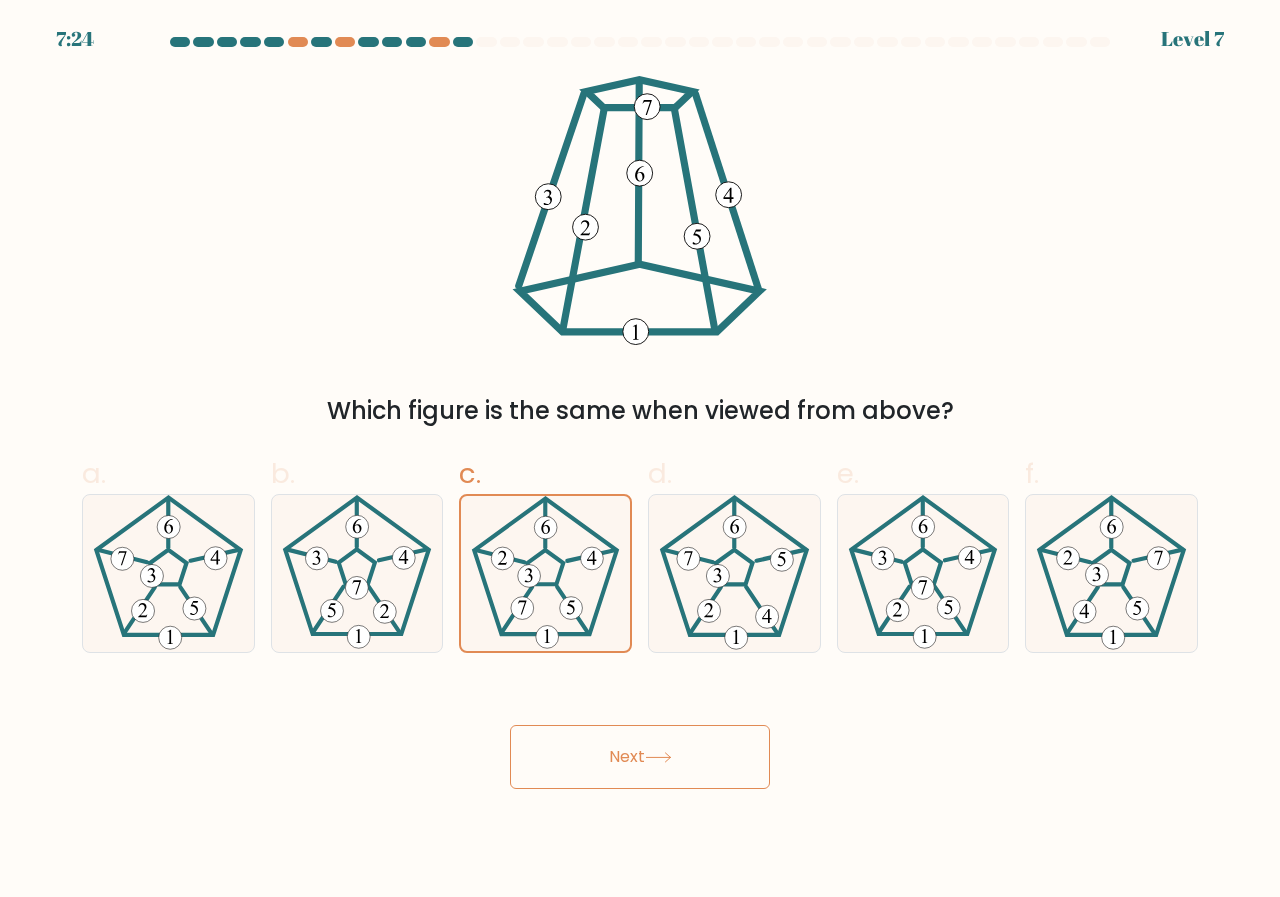 click on "Next" at bounding box center (640, 757) 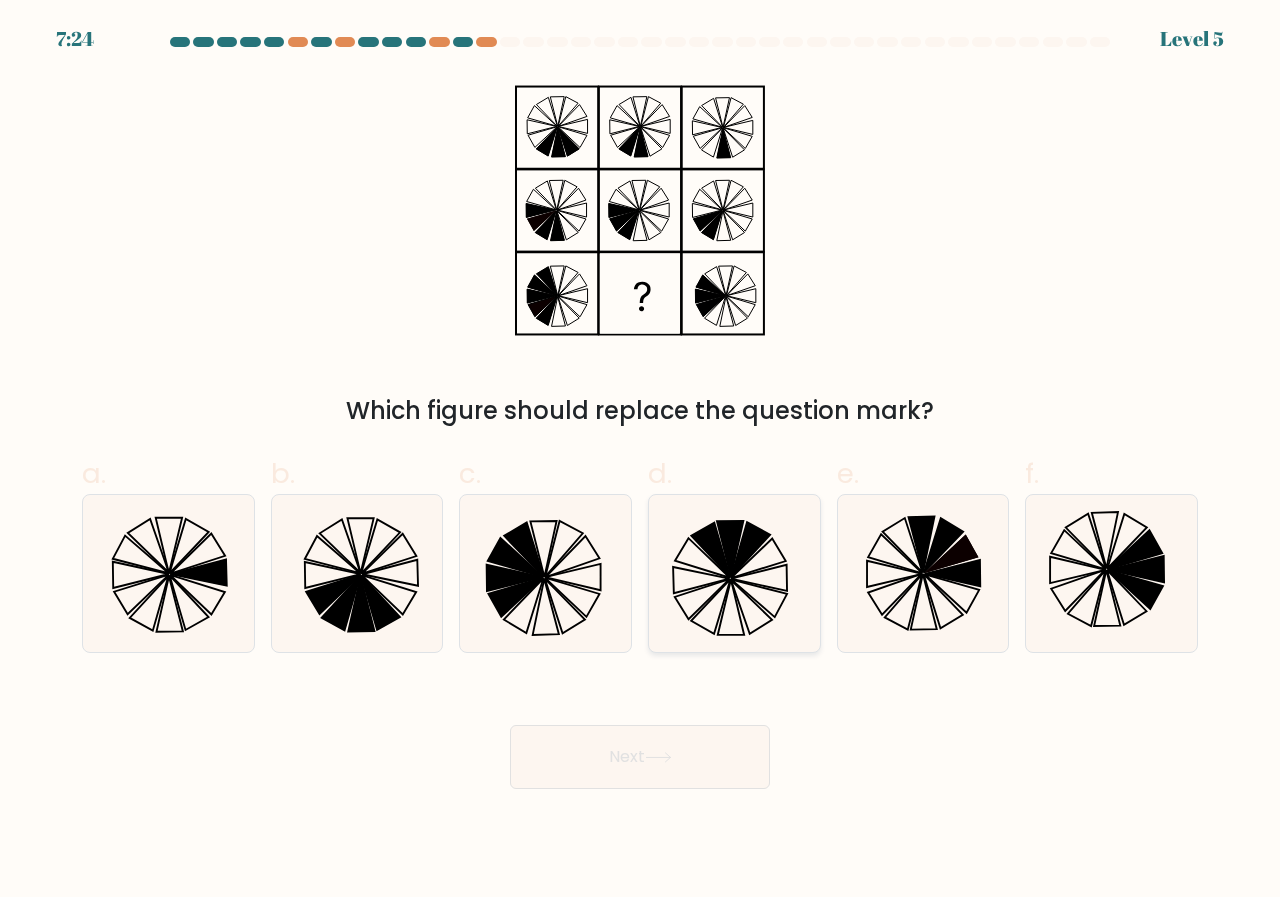 click 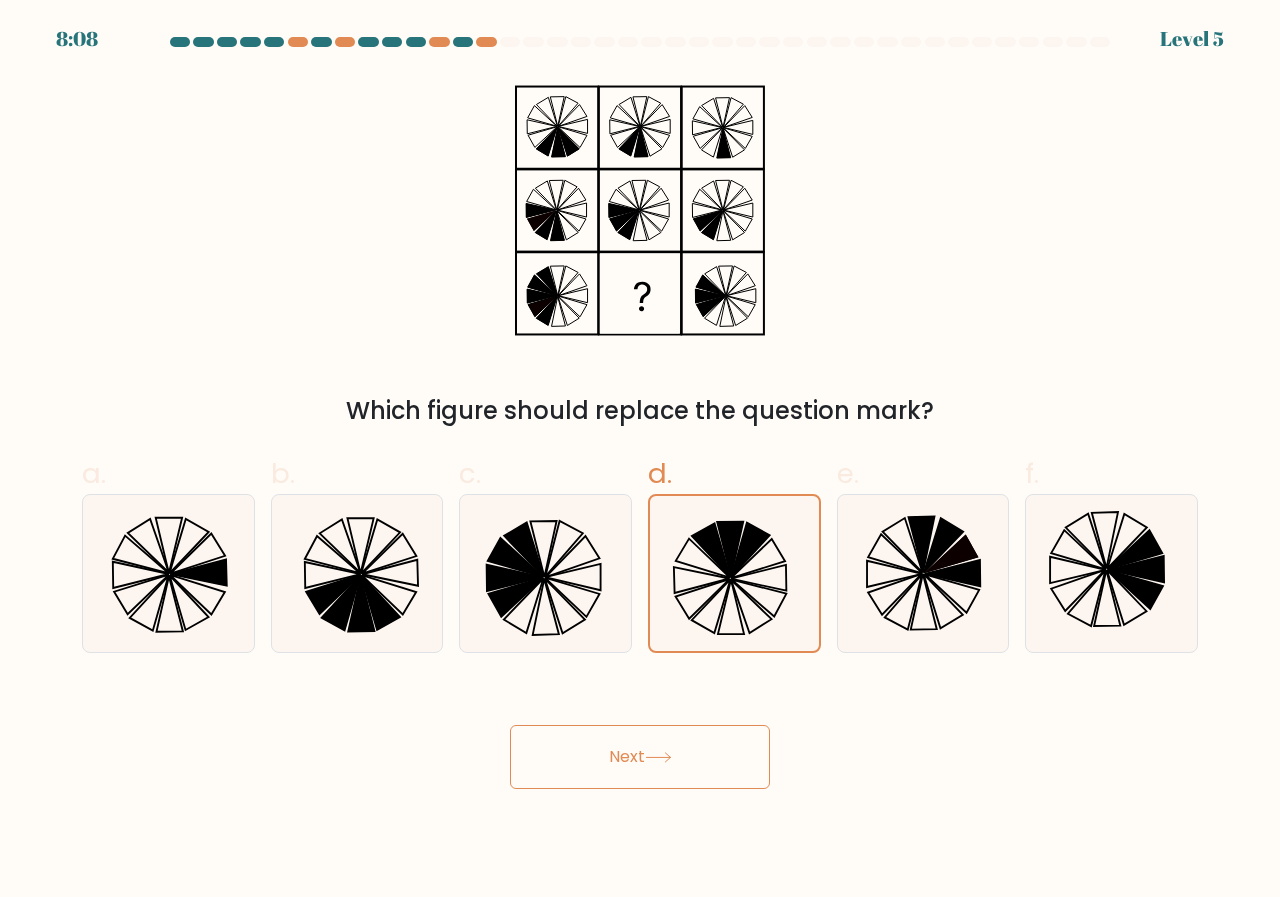 click on "Next" at bounding box center [640, 757] 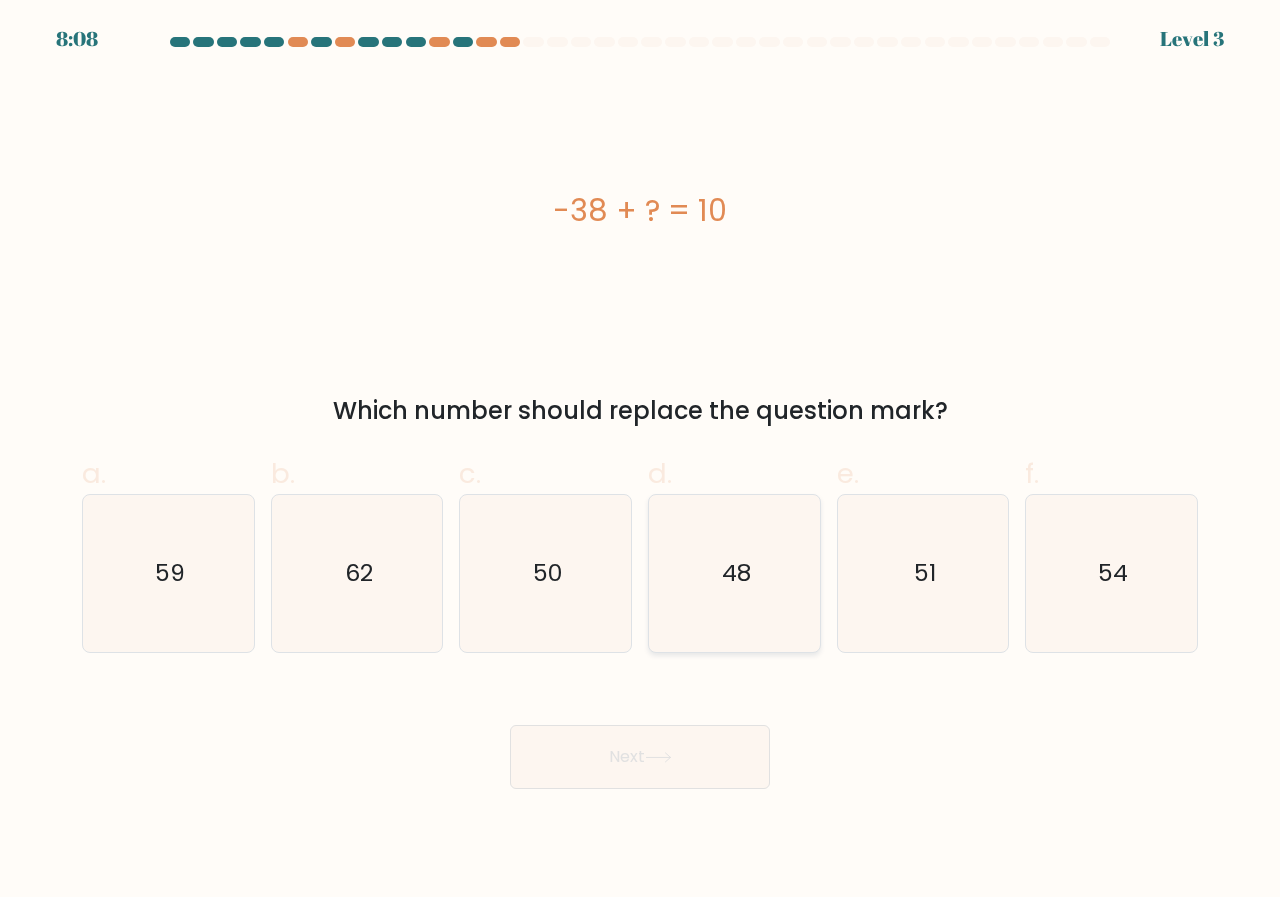 click on "48" 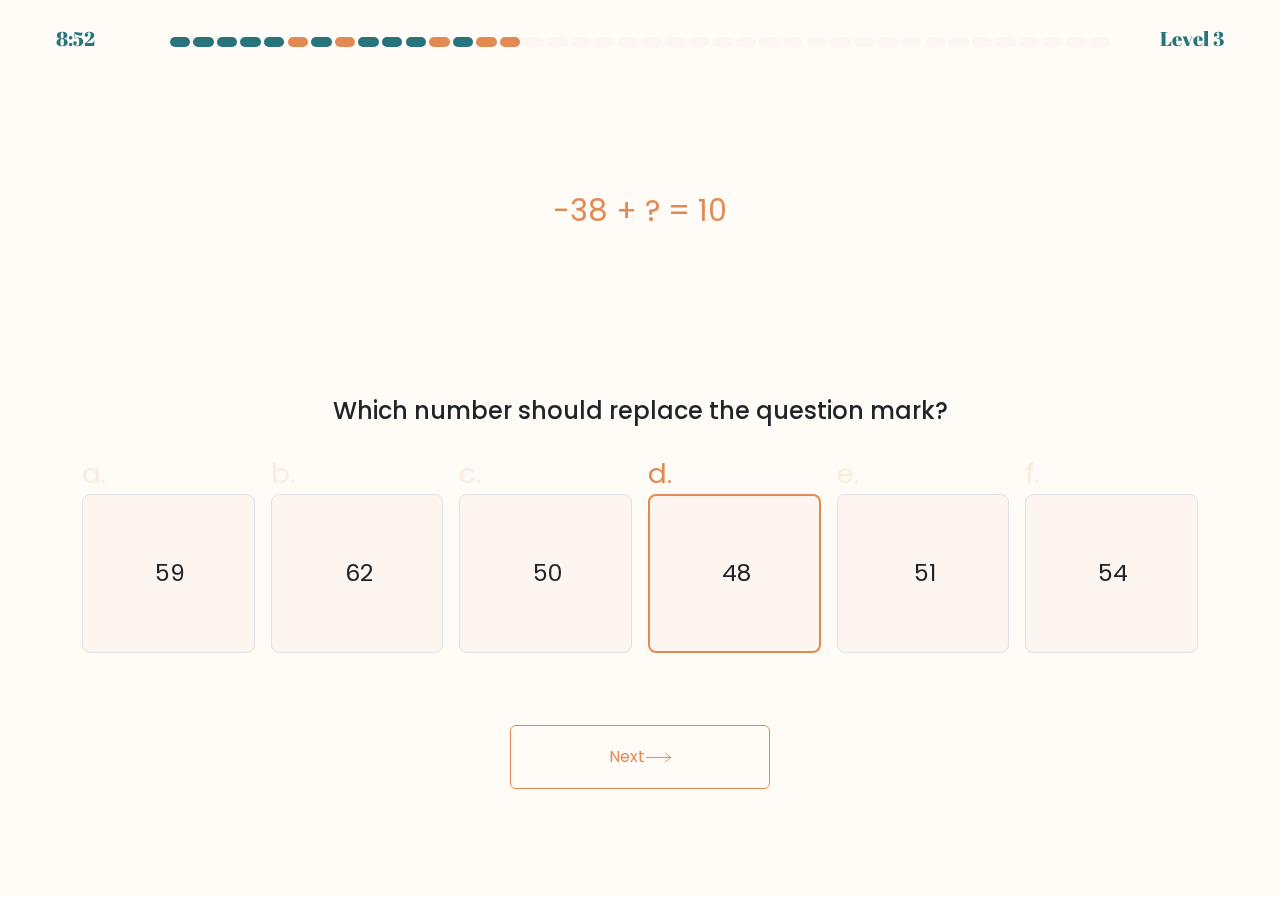 click on "Next" at bounding box center (640, 757) 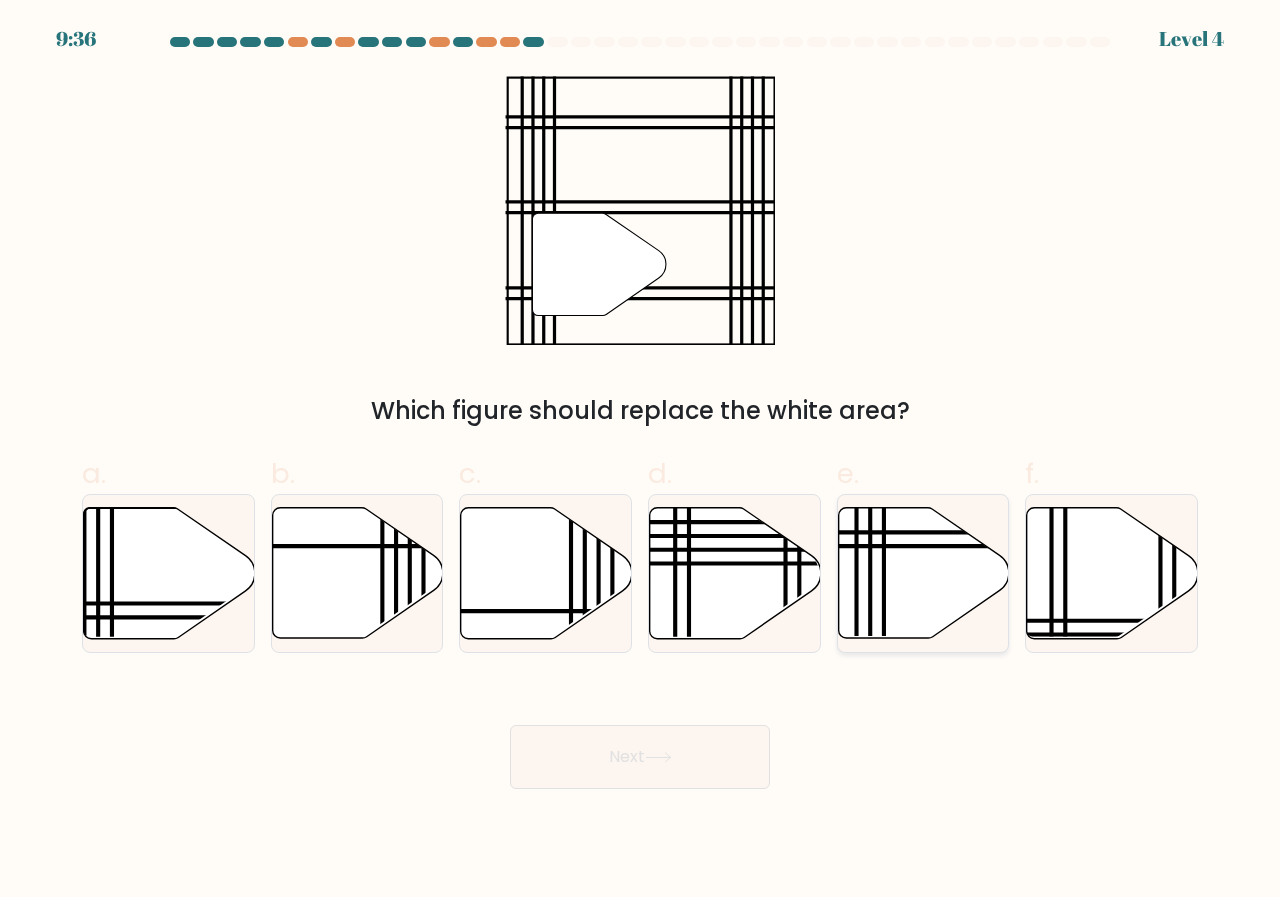 click 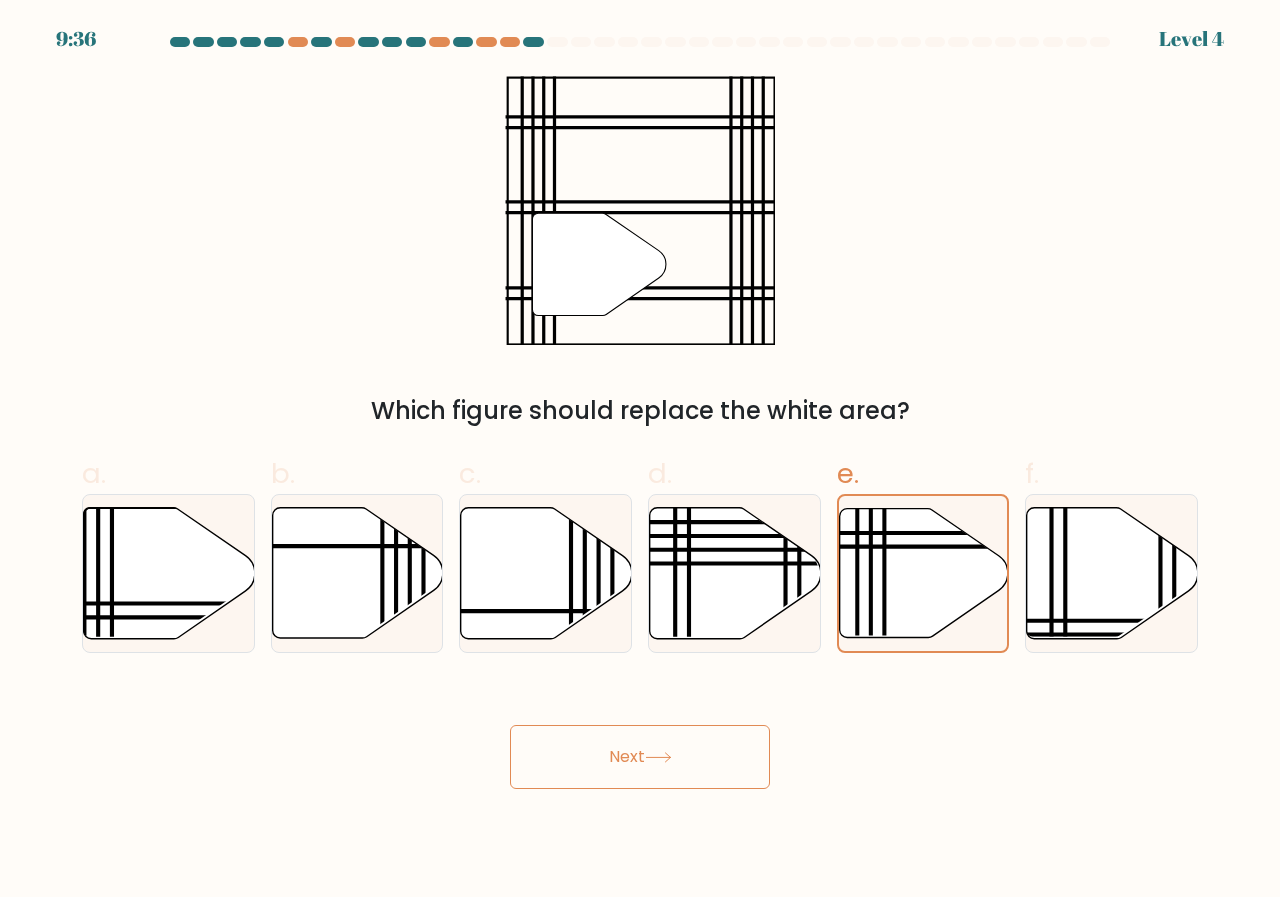 click on "Next" at bounding box center (640, 757) 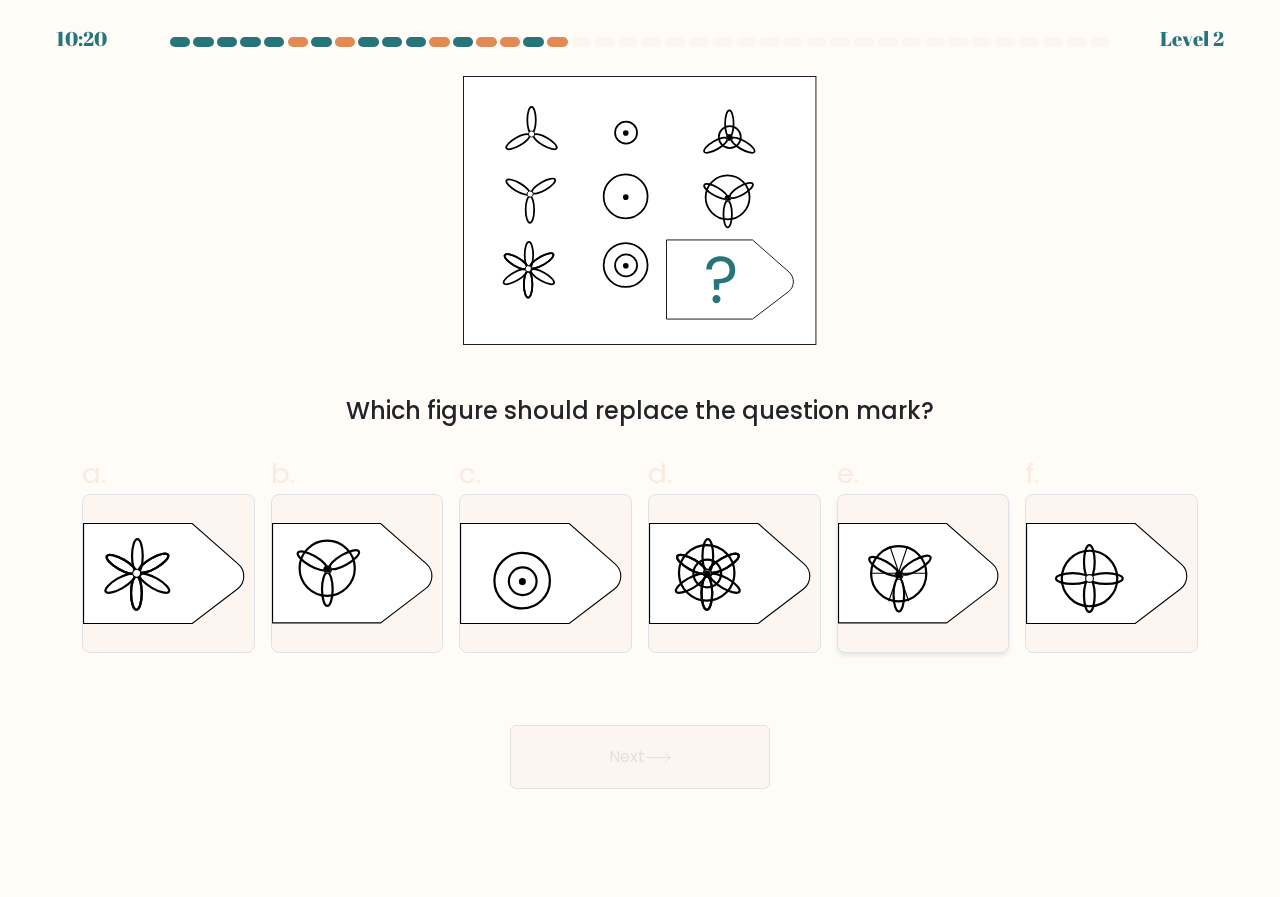 click 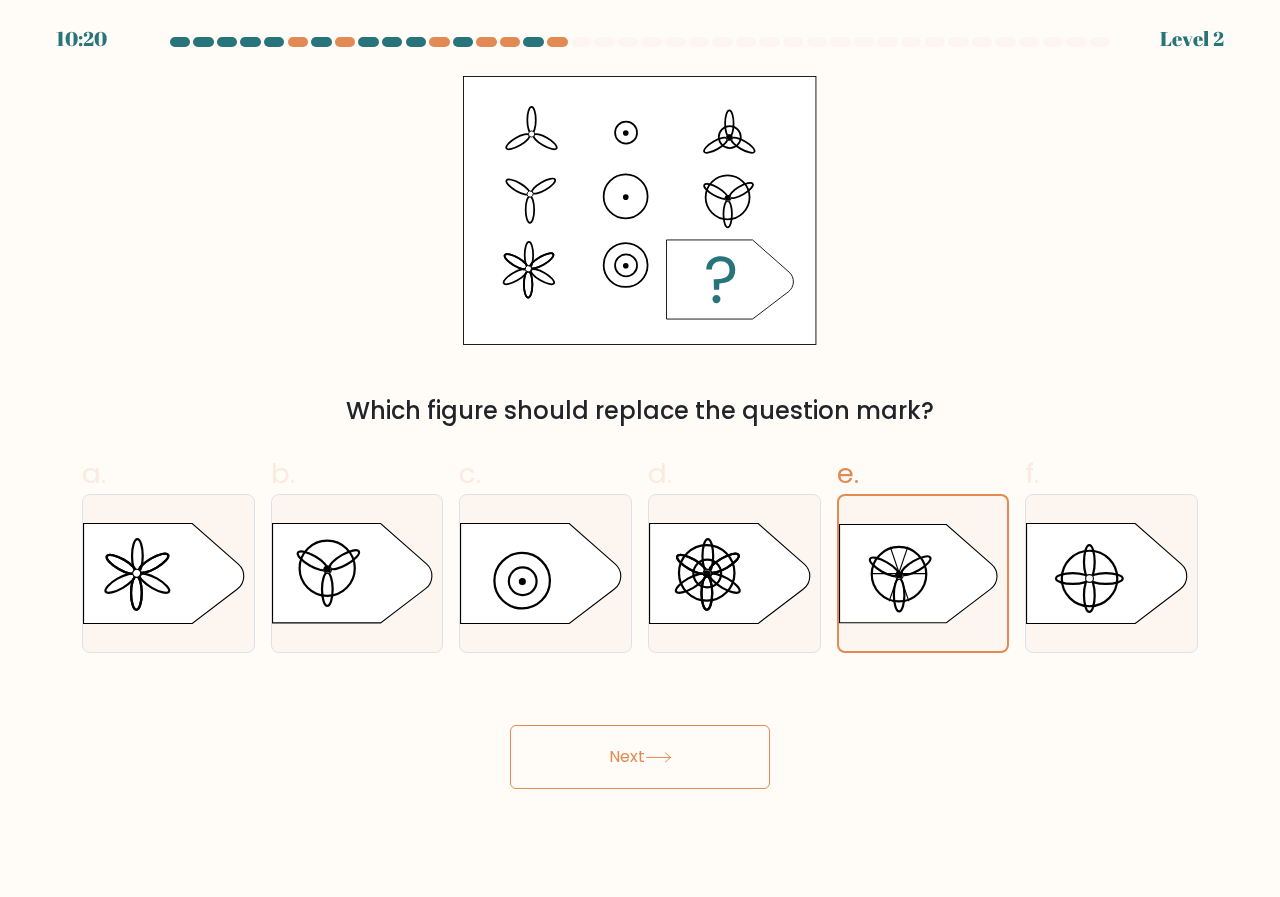 click on "Next" at bounding box center (640, 757) 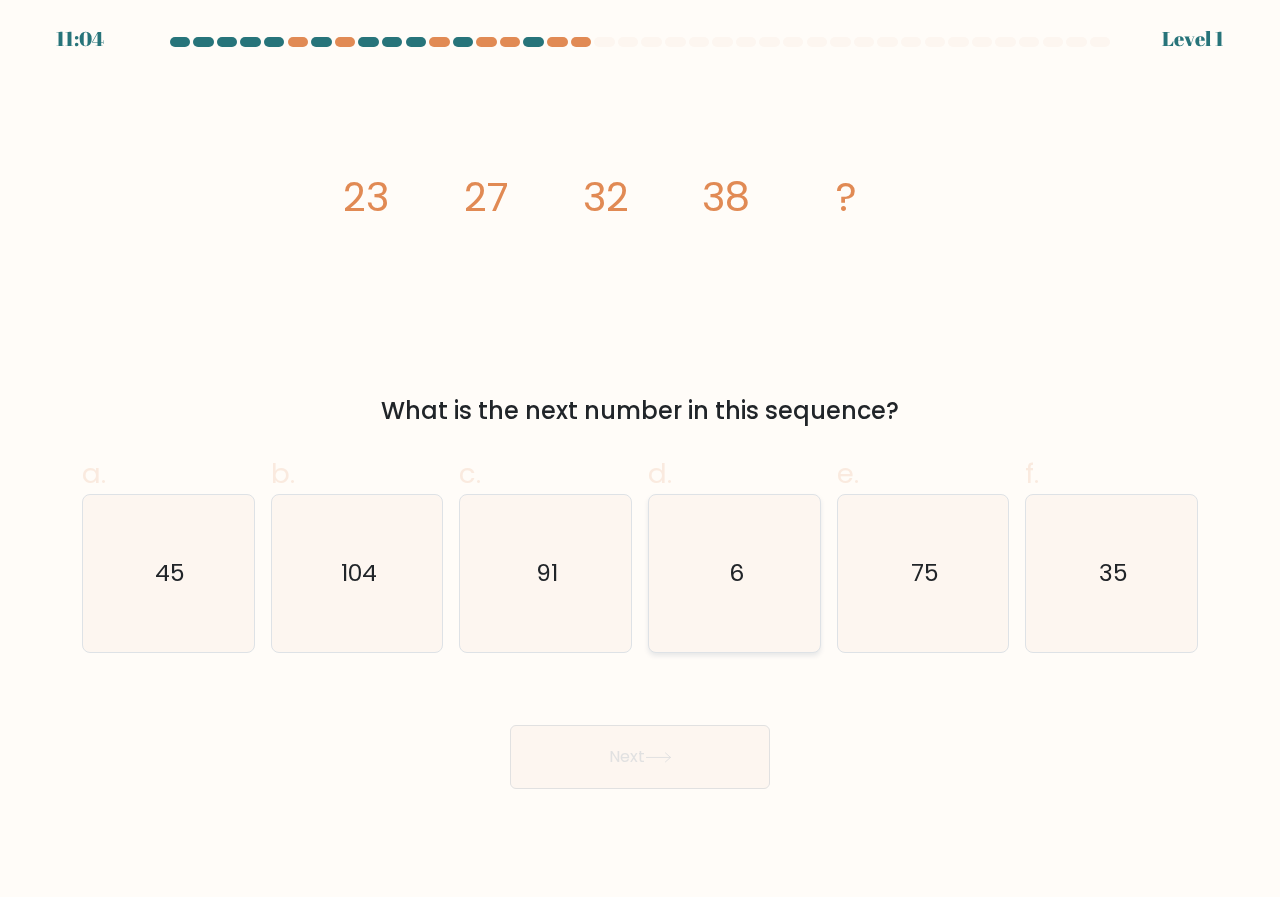 click on "6" 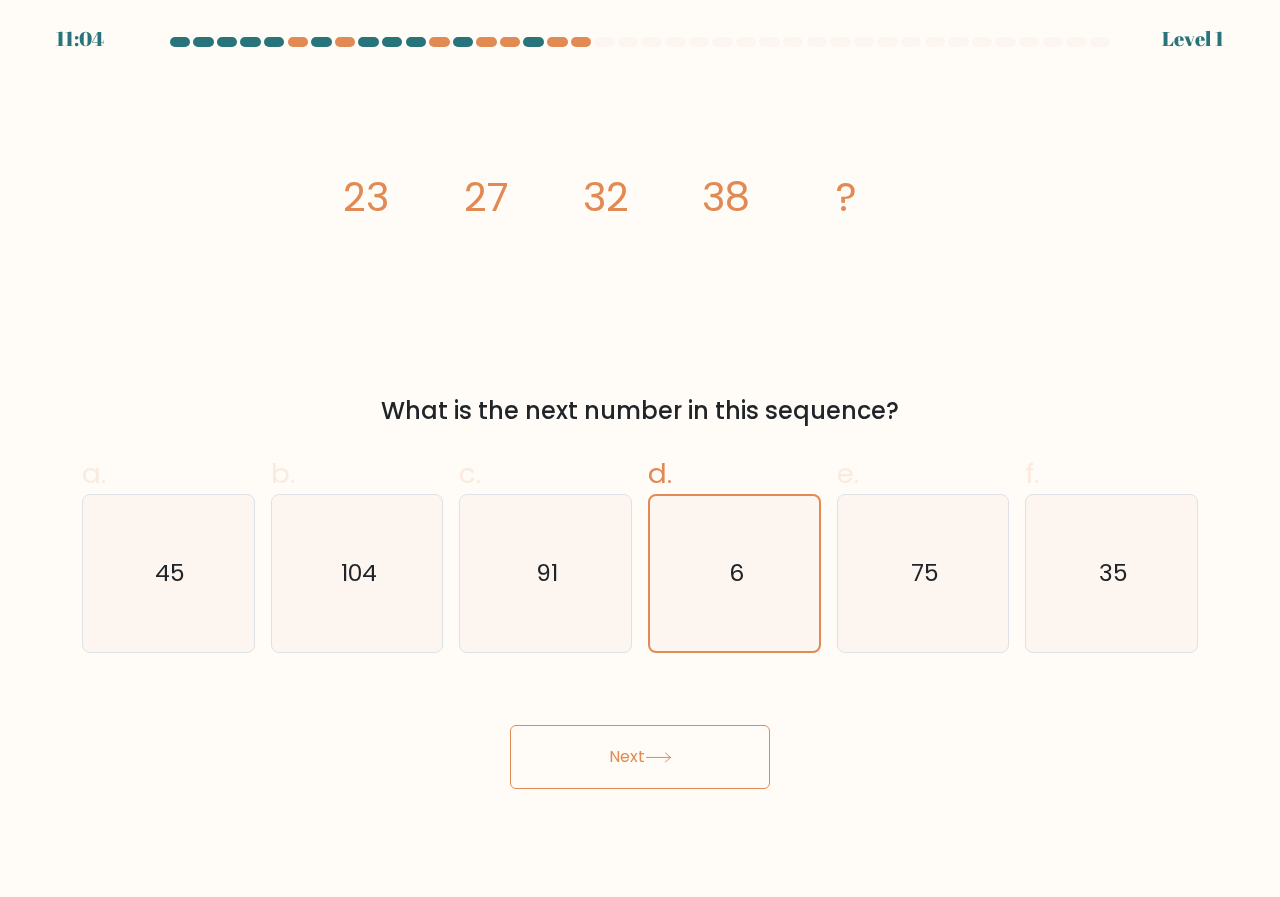 click on "Next" at bounding box center [640, 757] 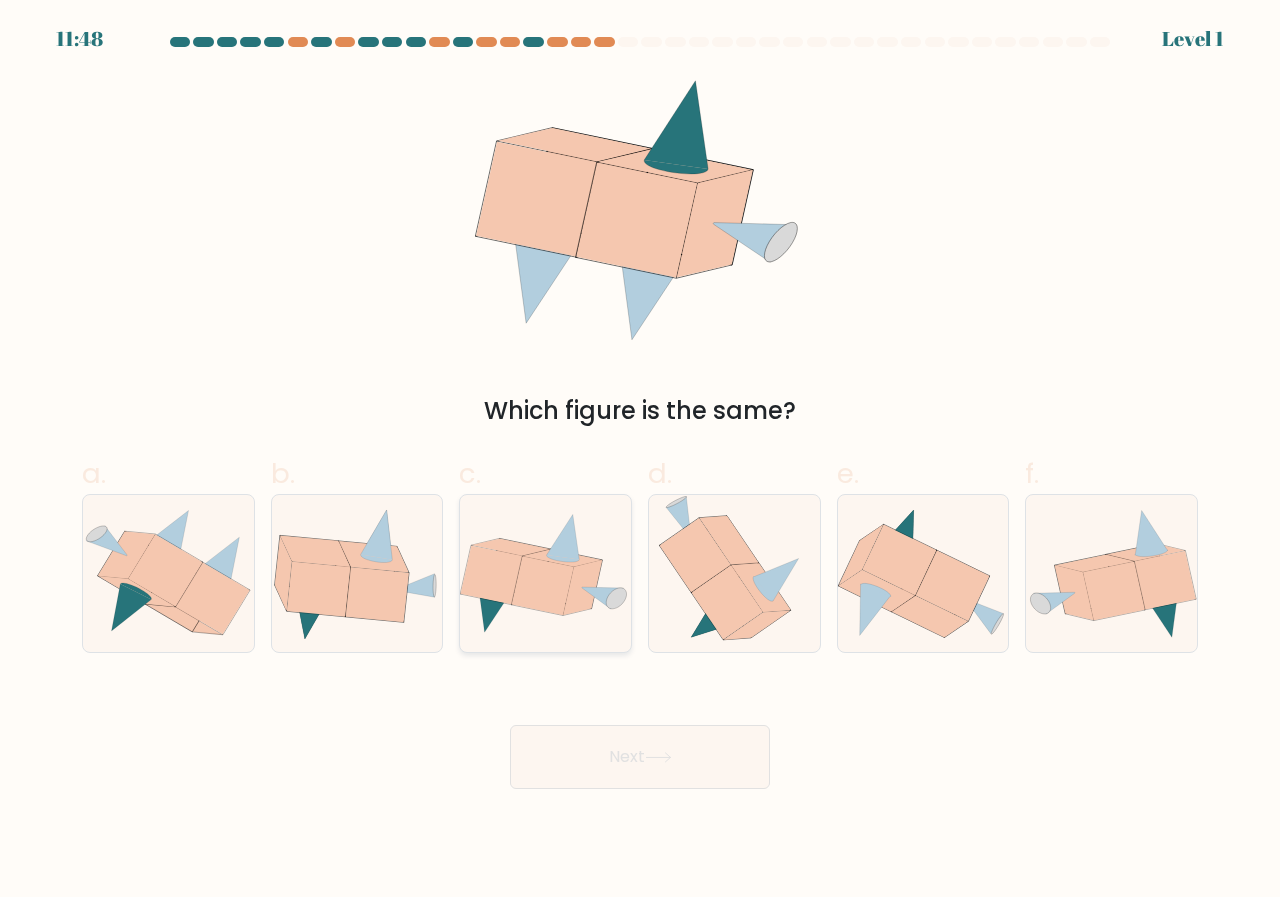 click 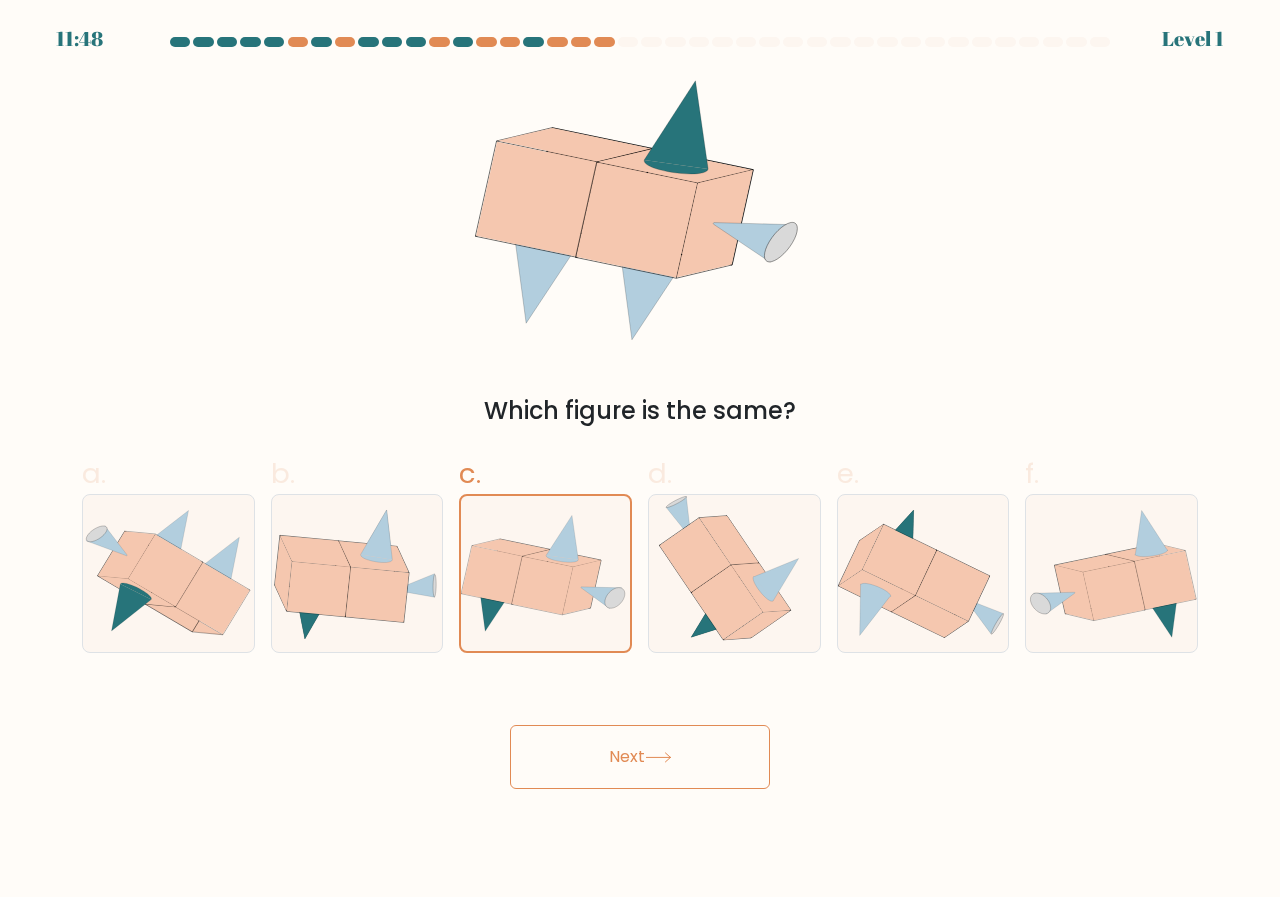click on "Next" at bounding box center [640, 757] 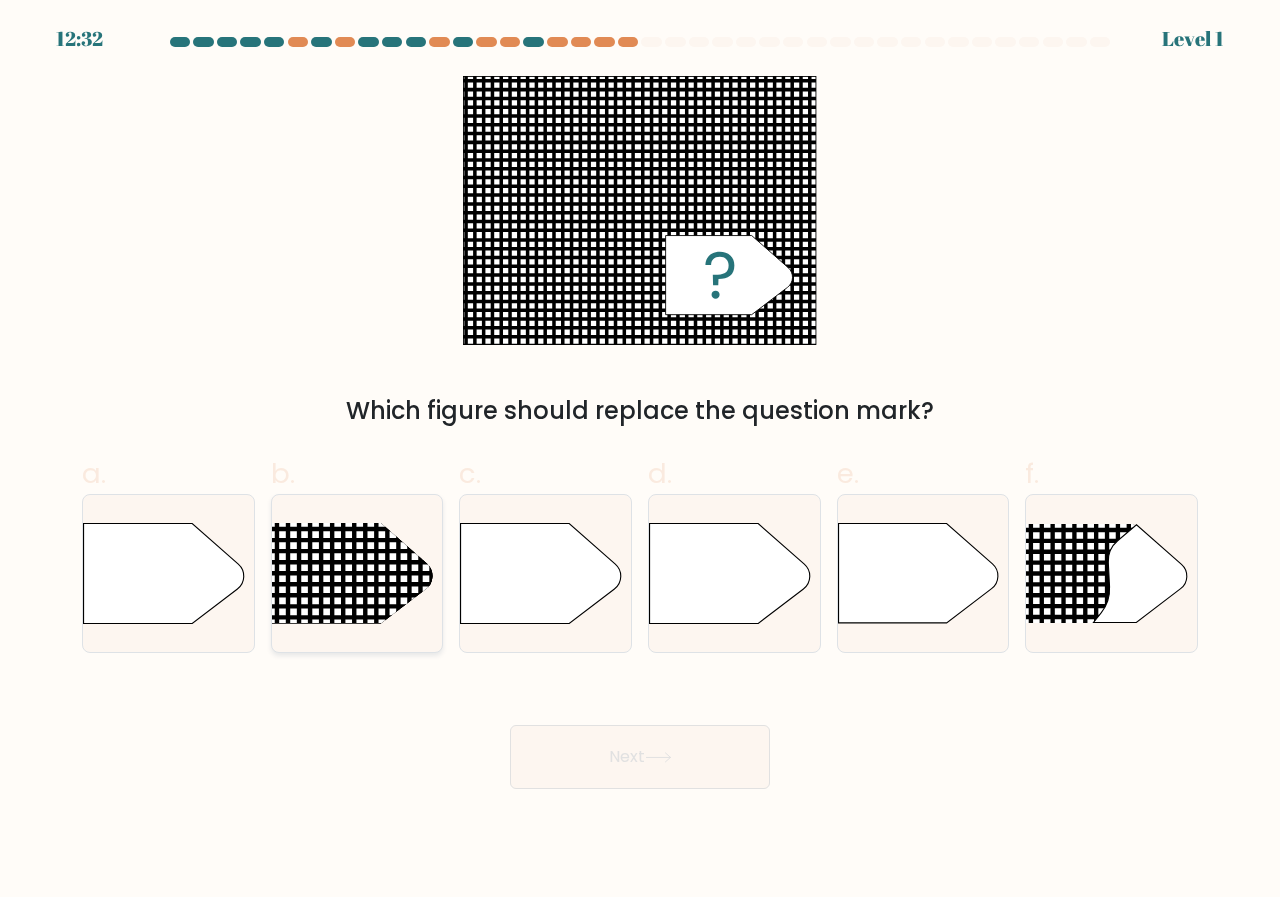 click 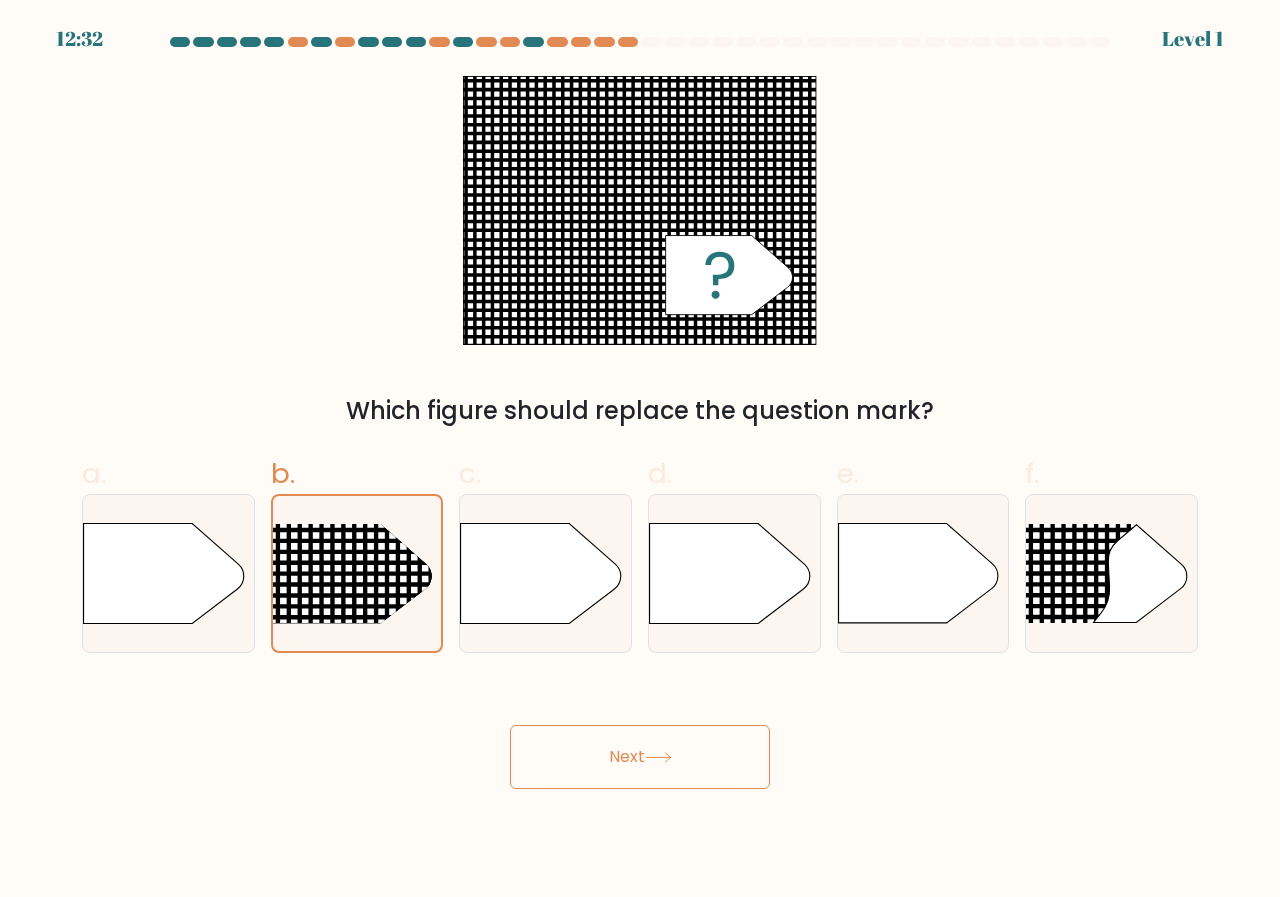 click on "Next" at bounding box center (640, 757) 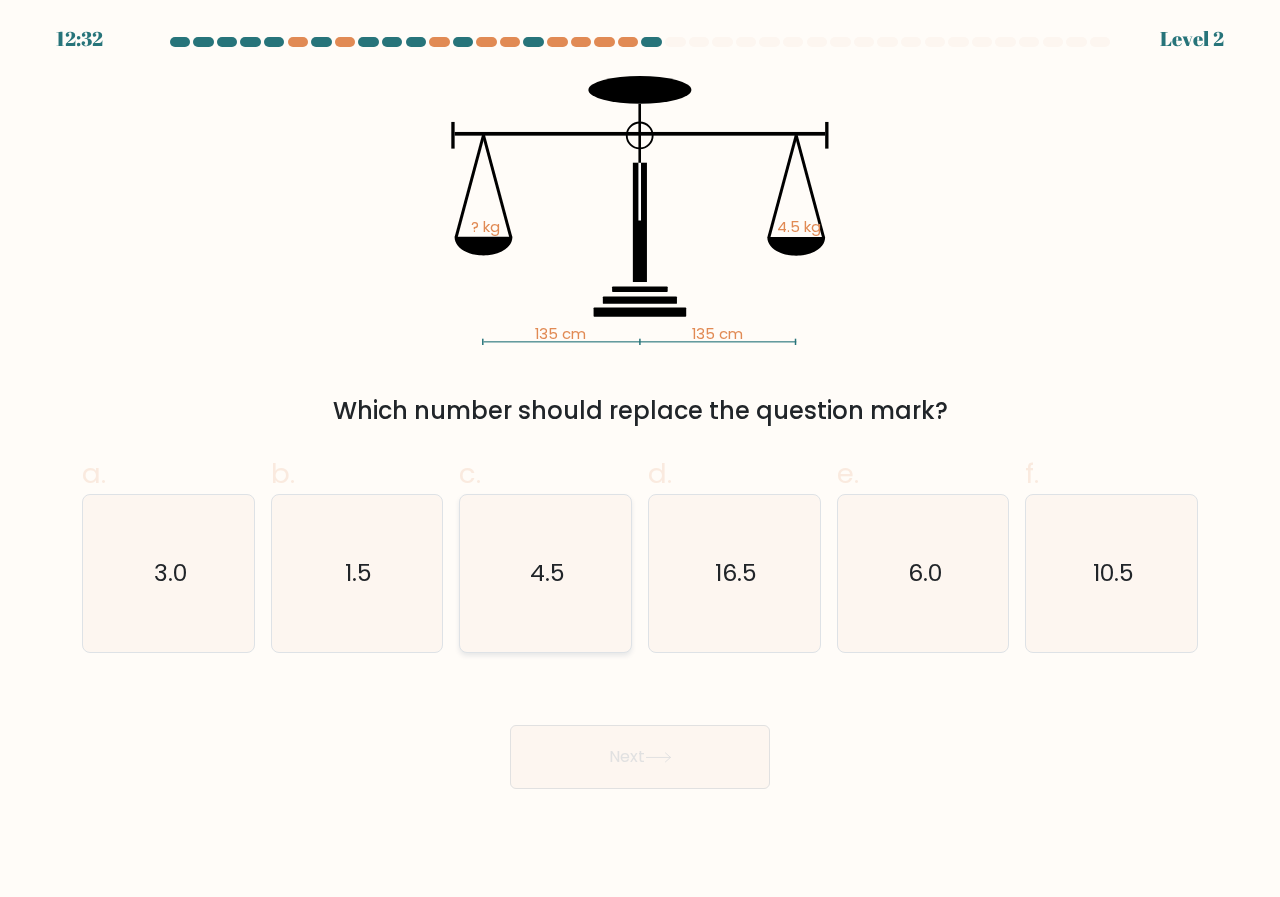 click on "4.5" 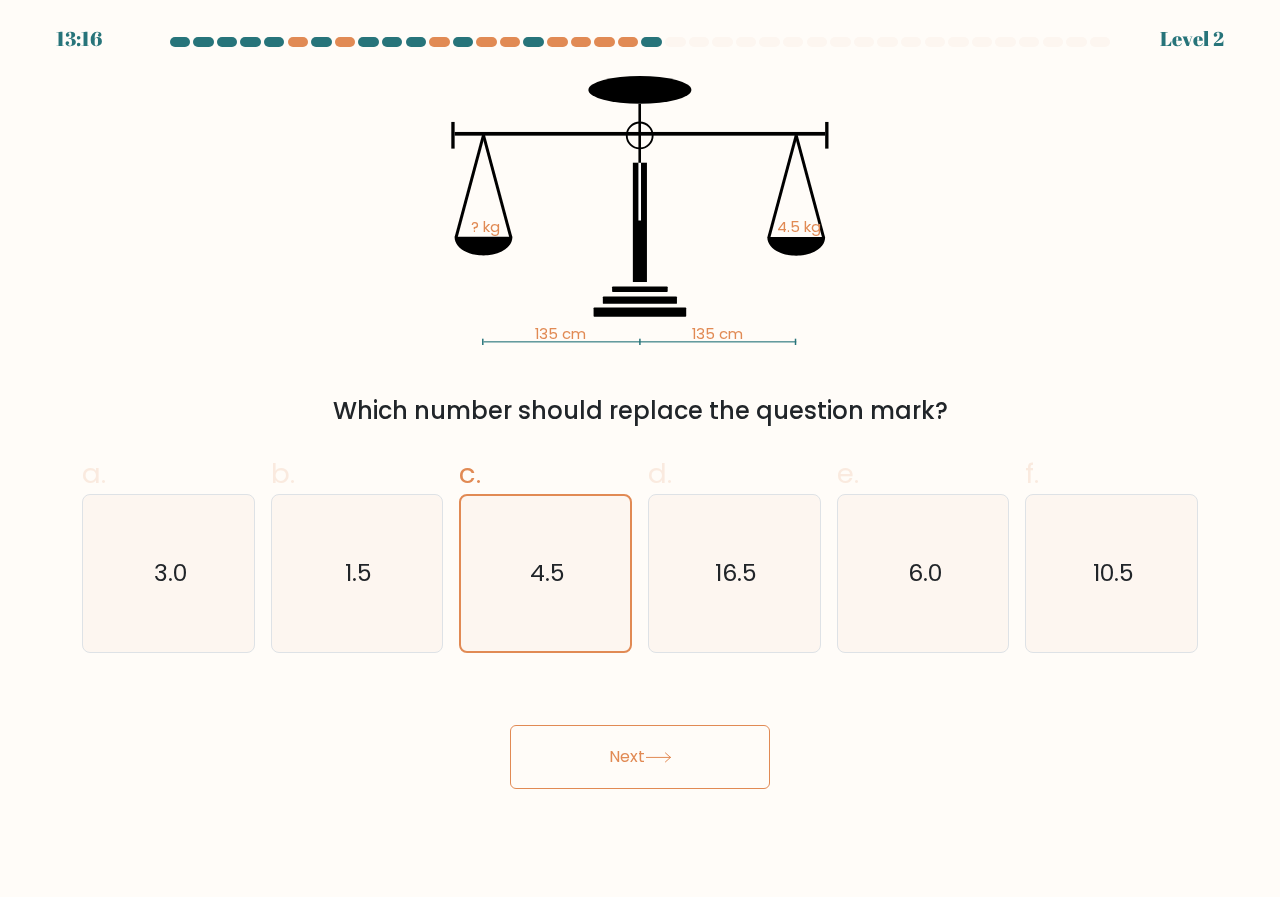 click on "Next" at bounding box center [640, 757] 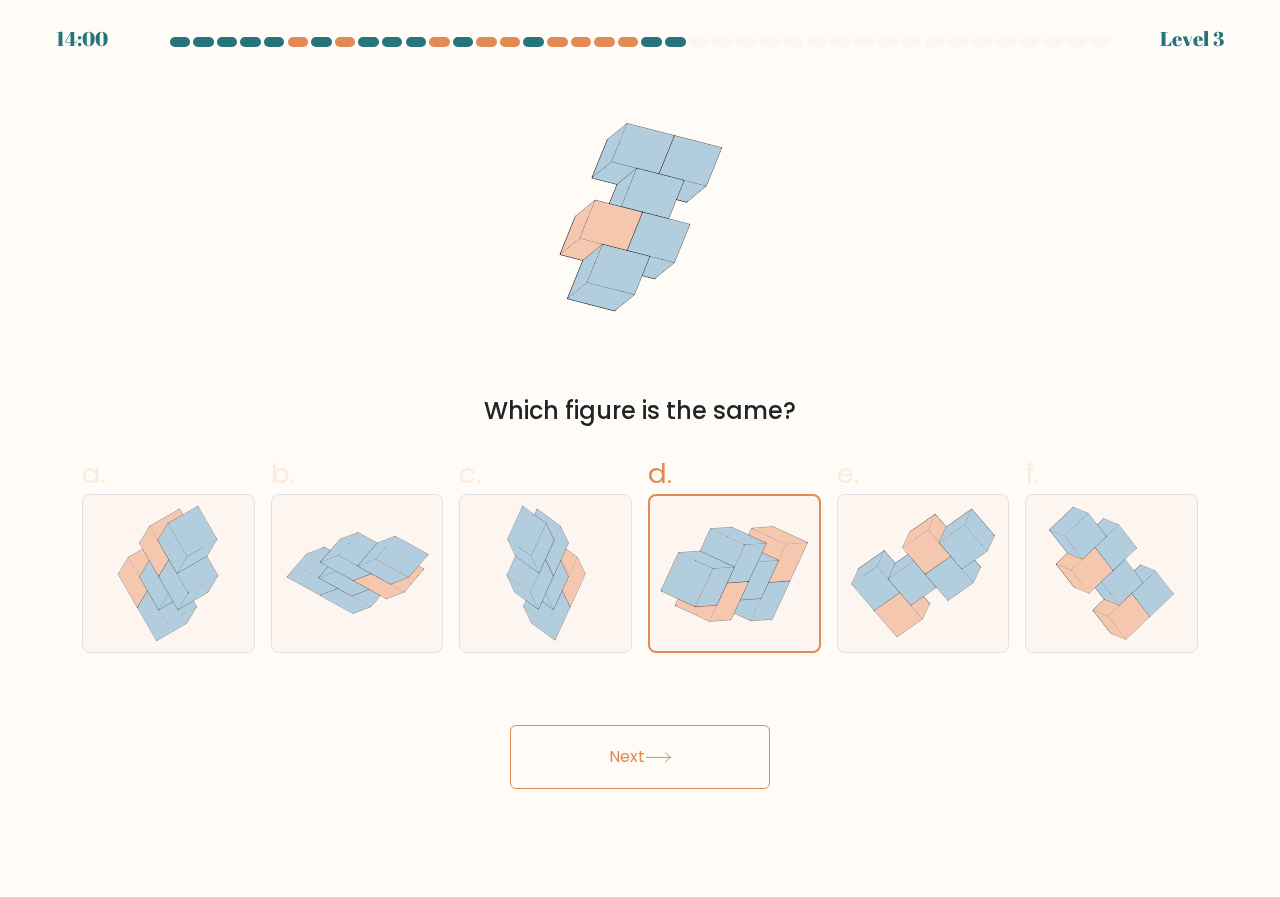 click on "Next" at bounding box center (640, 757) 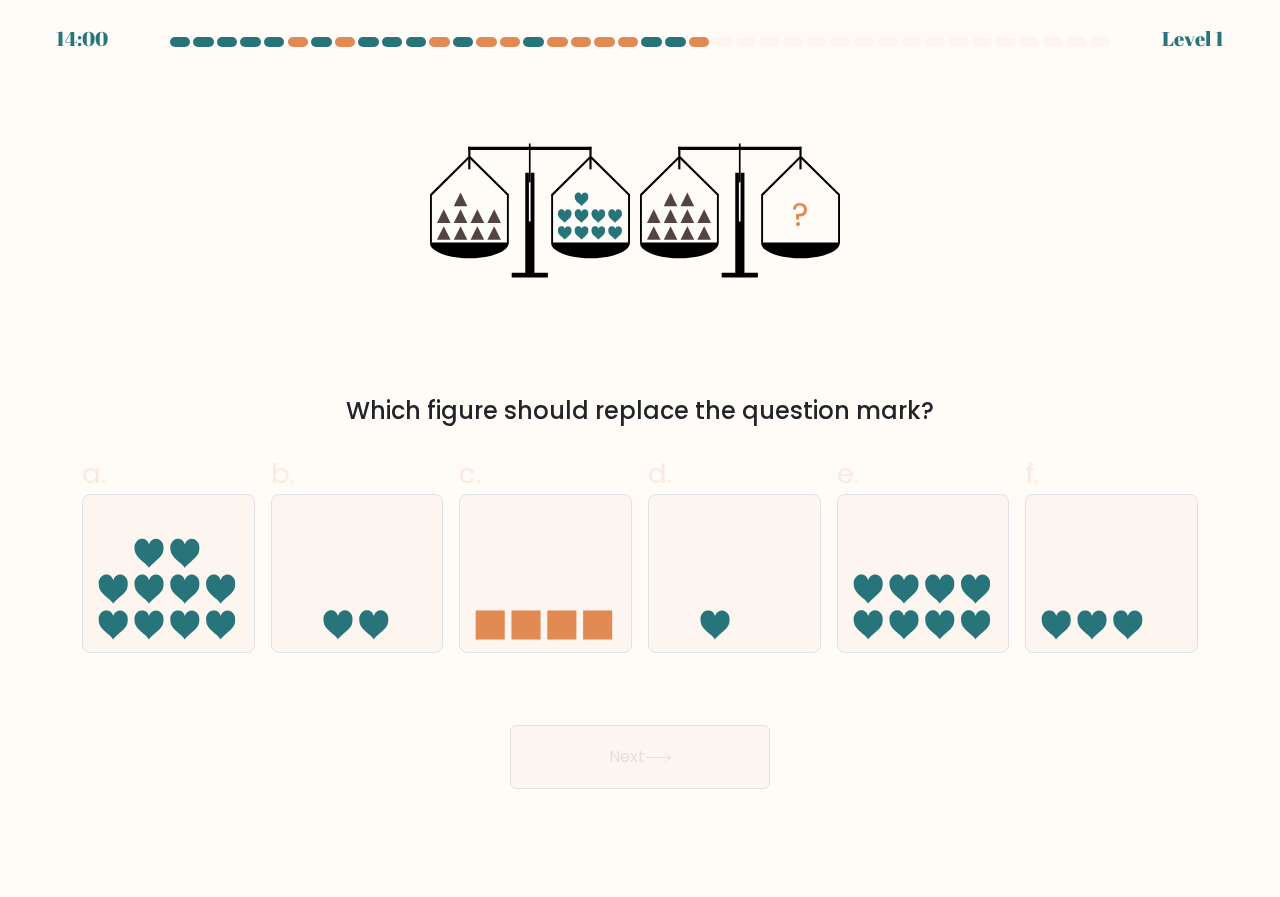 click 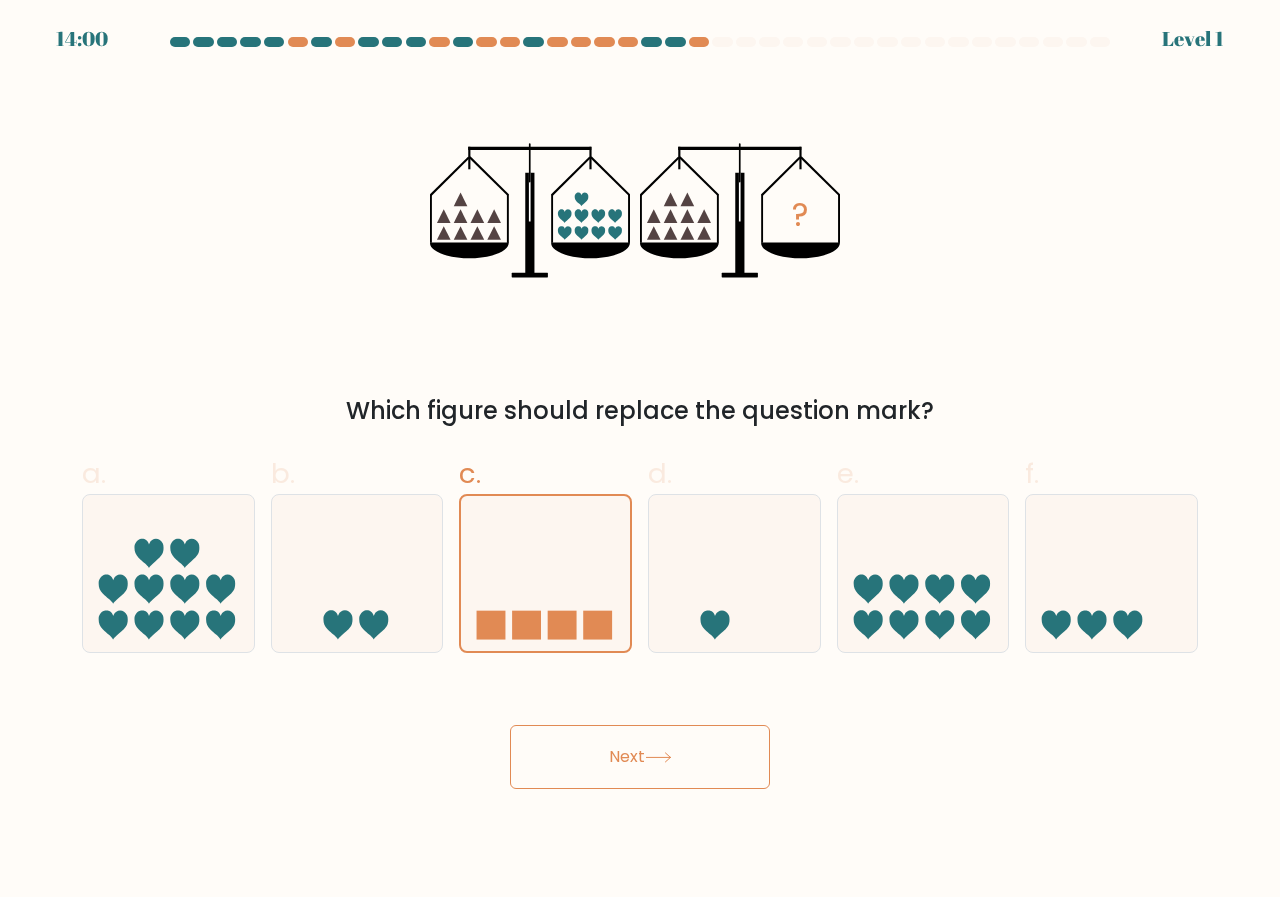 click on "Next" at bounding box center [640, 757] 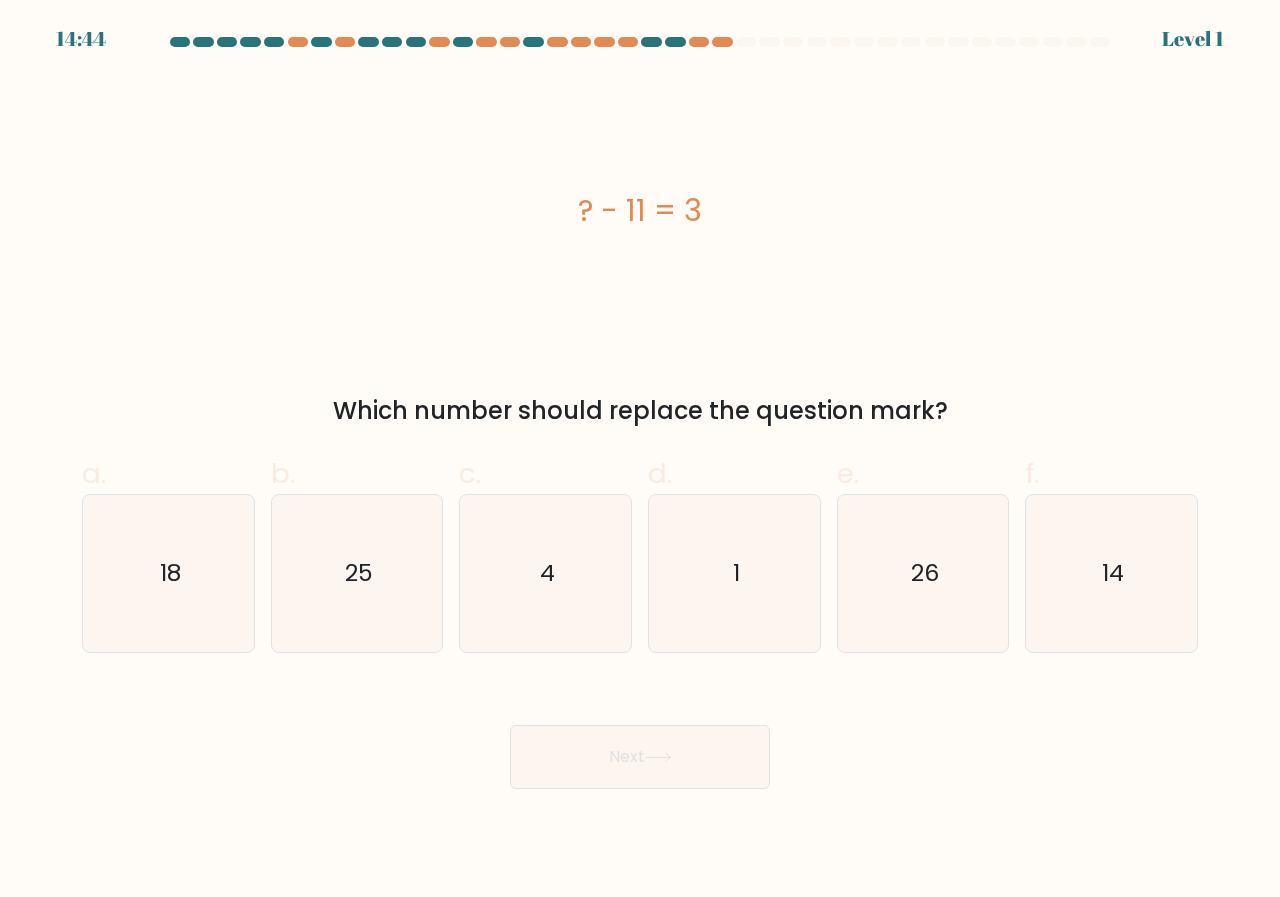 click on "1" 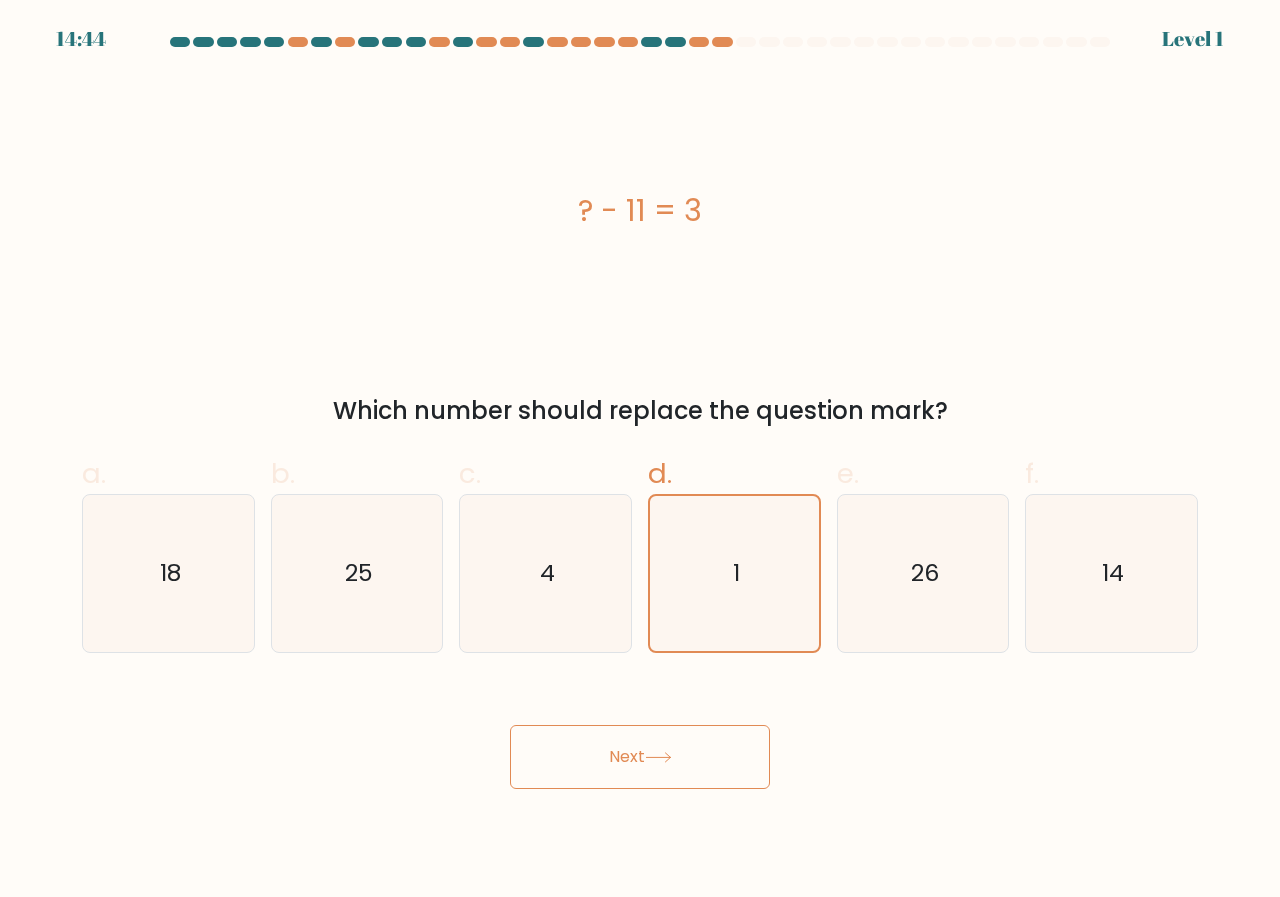 click on "Next" at bounding box center (640, 757) 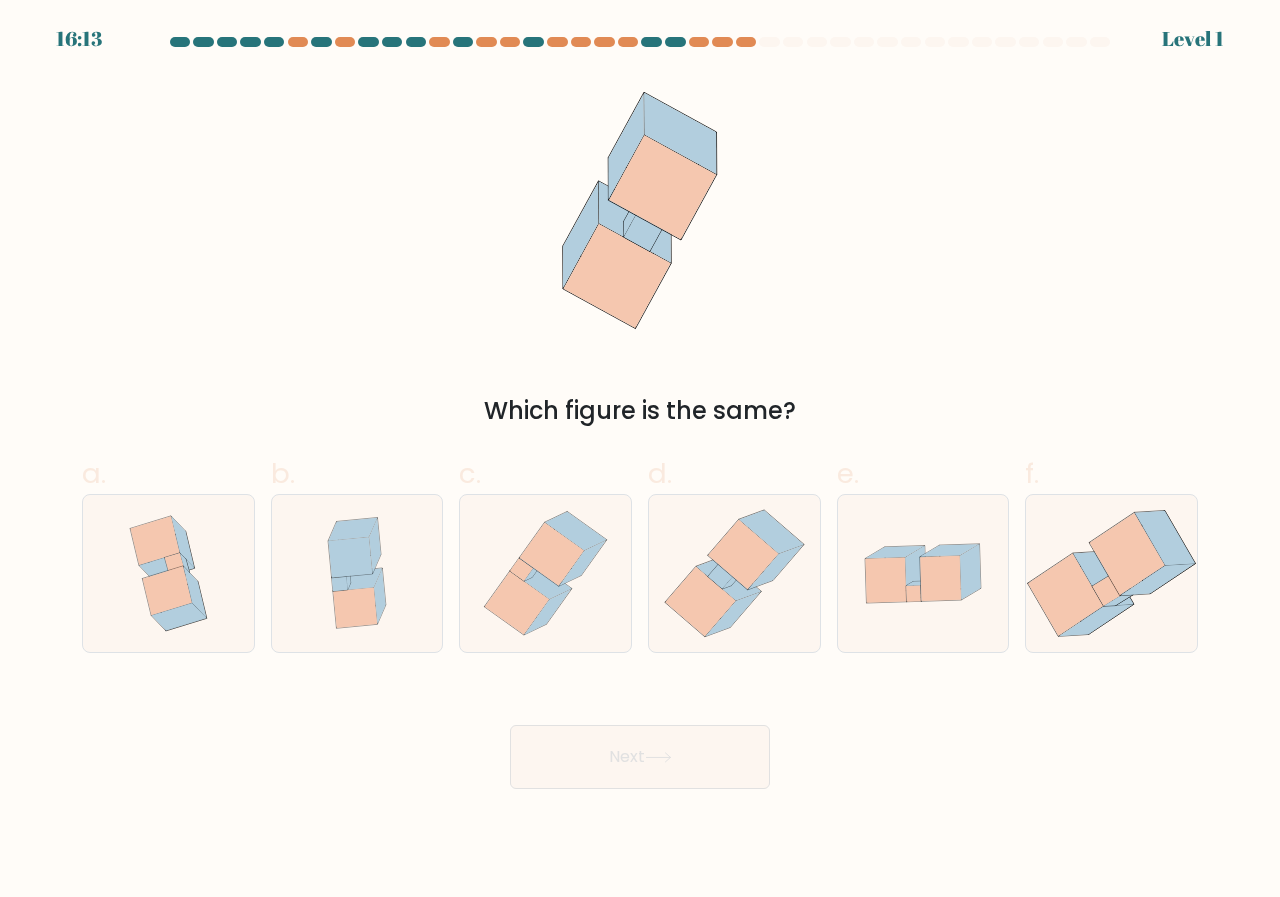 click 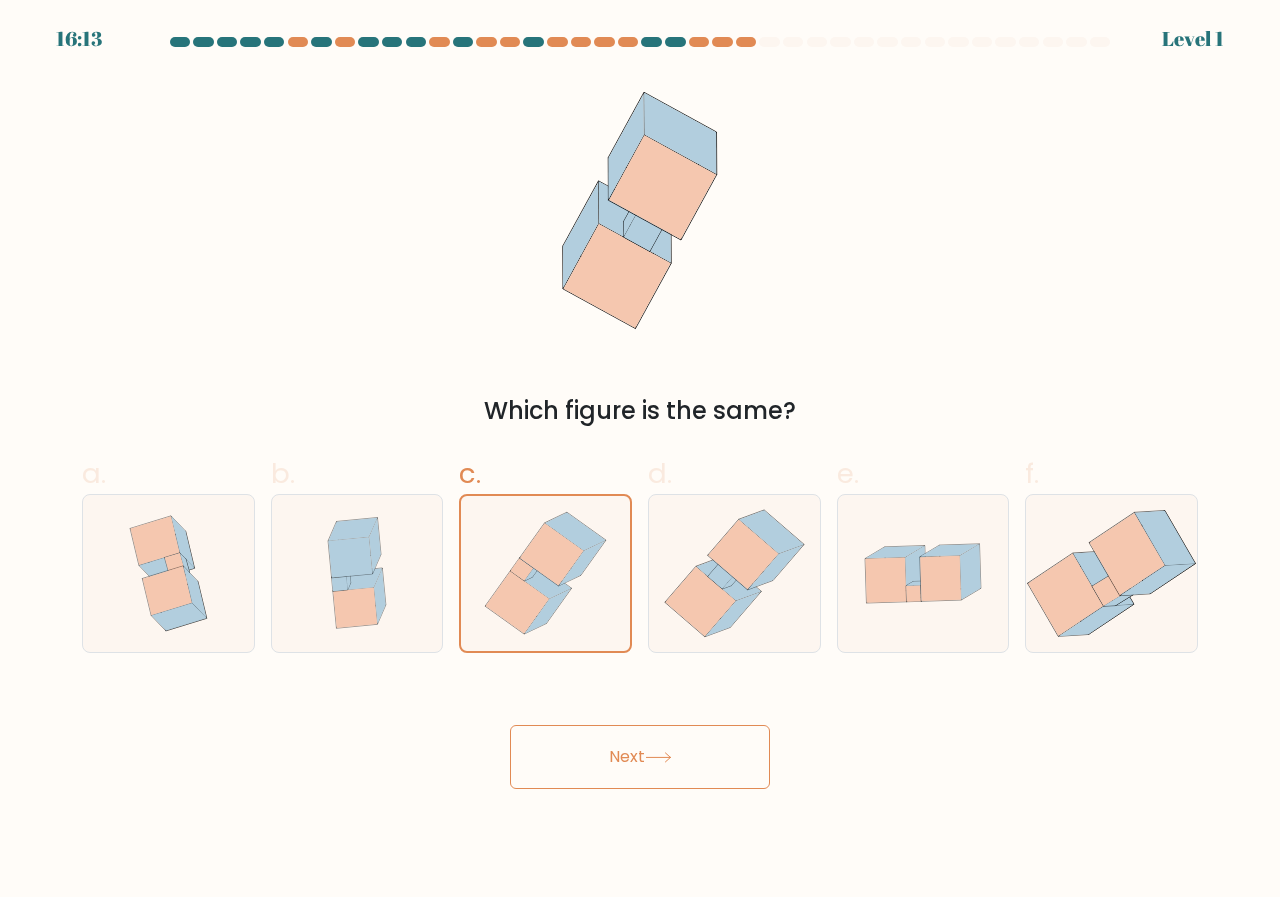 click on "Next" at bounding box center (640, 757) 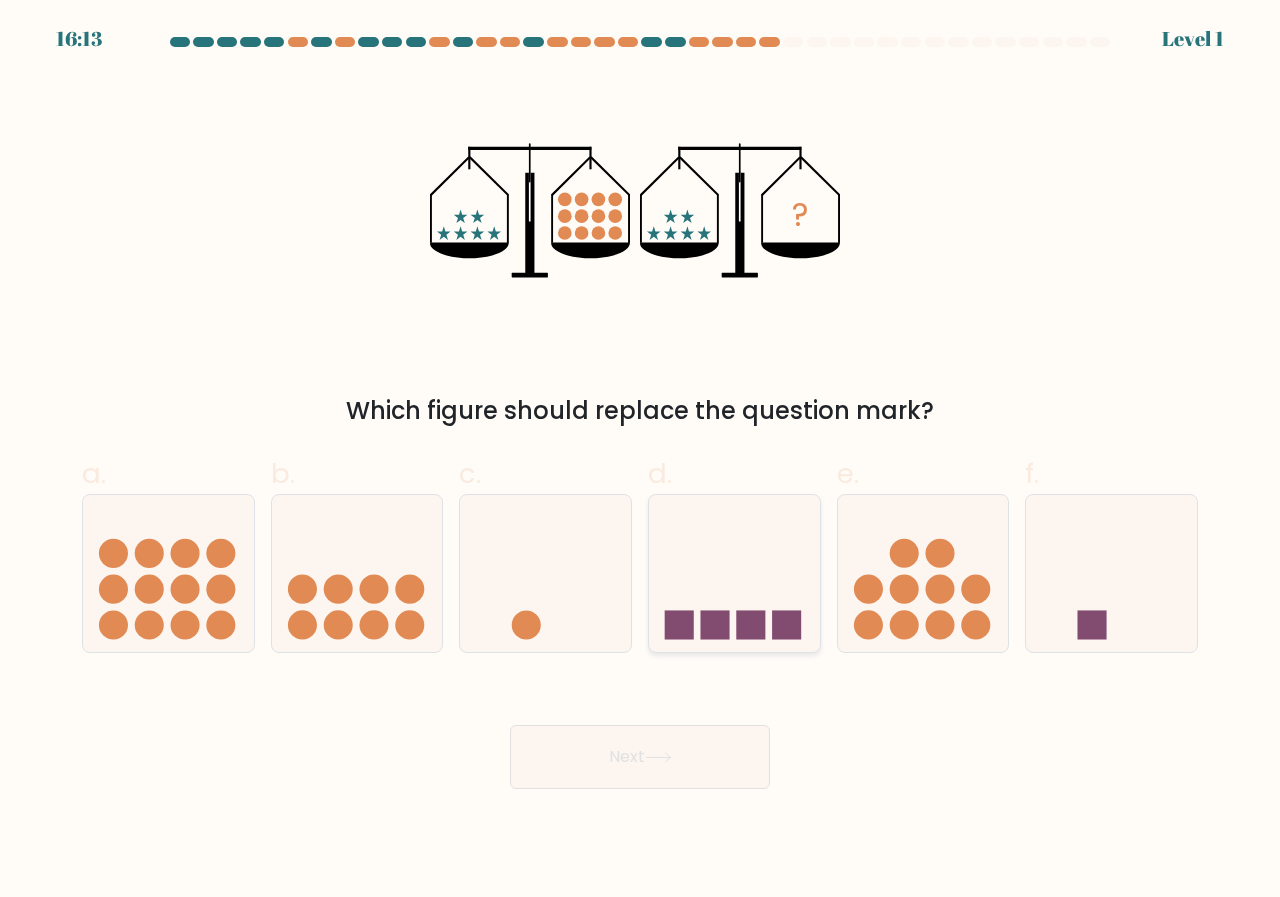 click 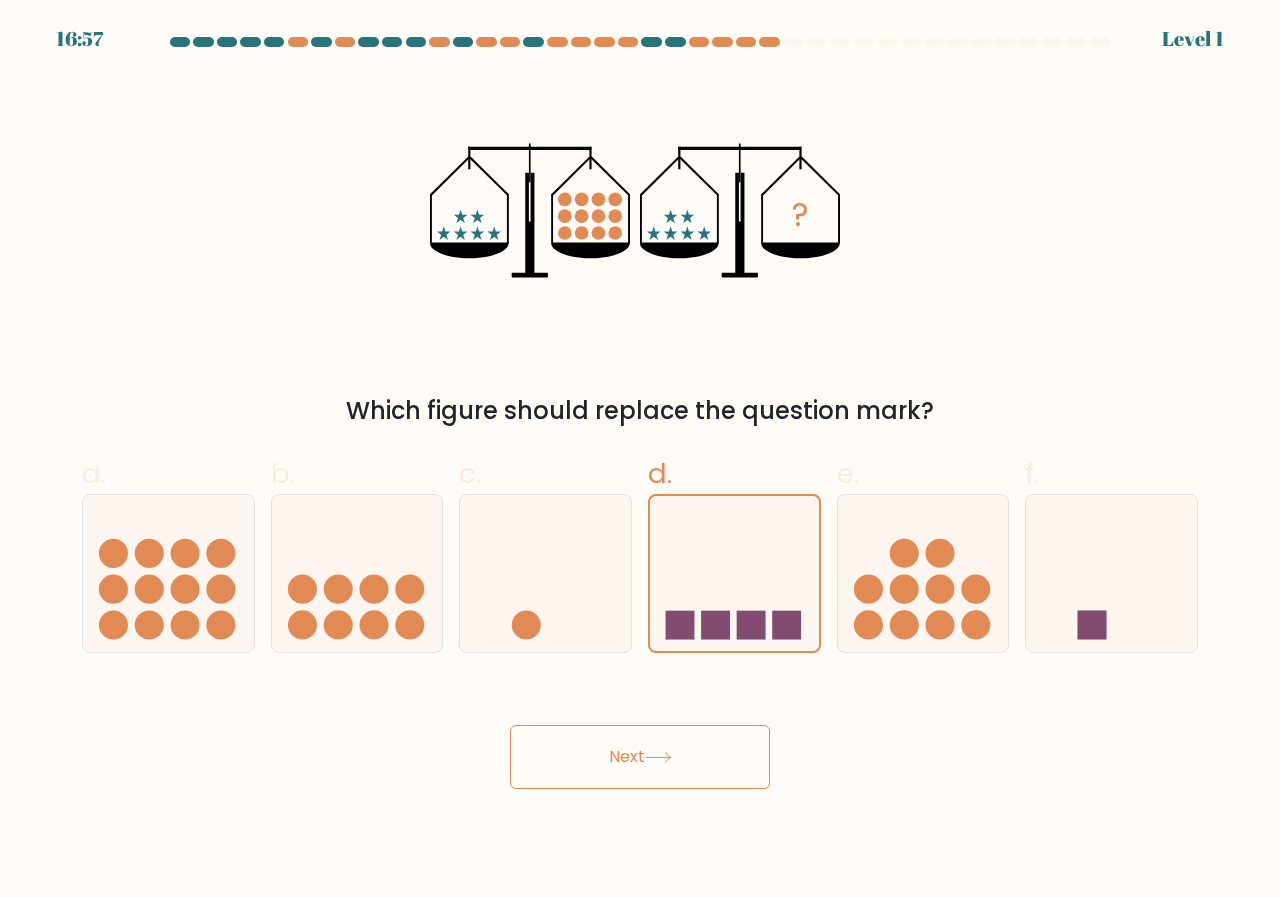 click on "Next" at bounding box center (640, 757) 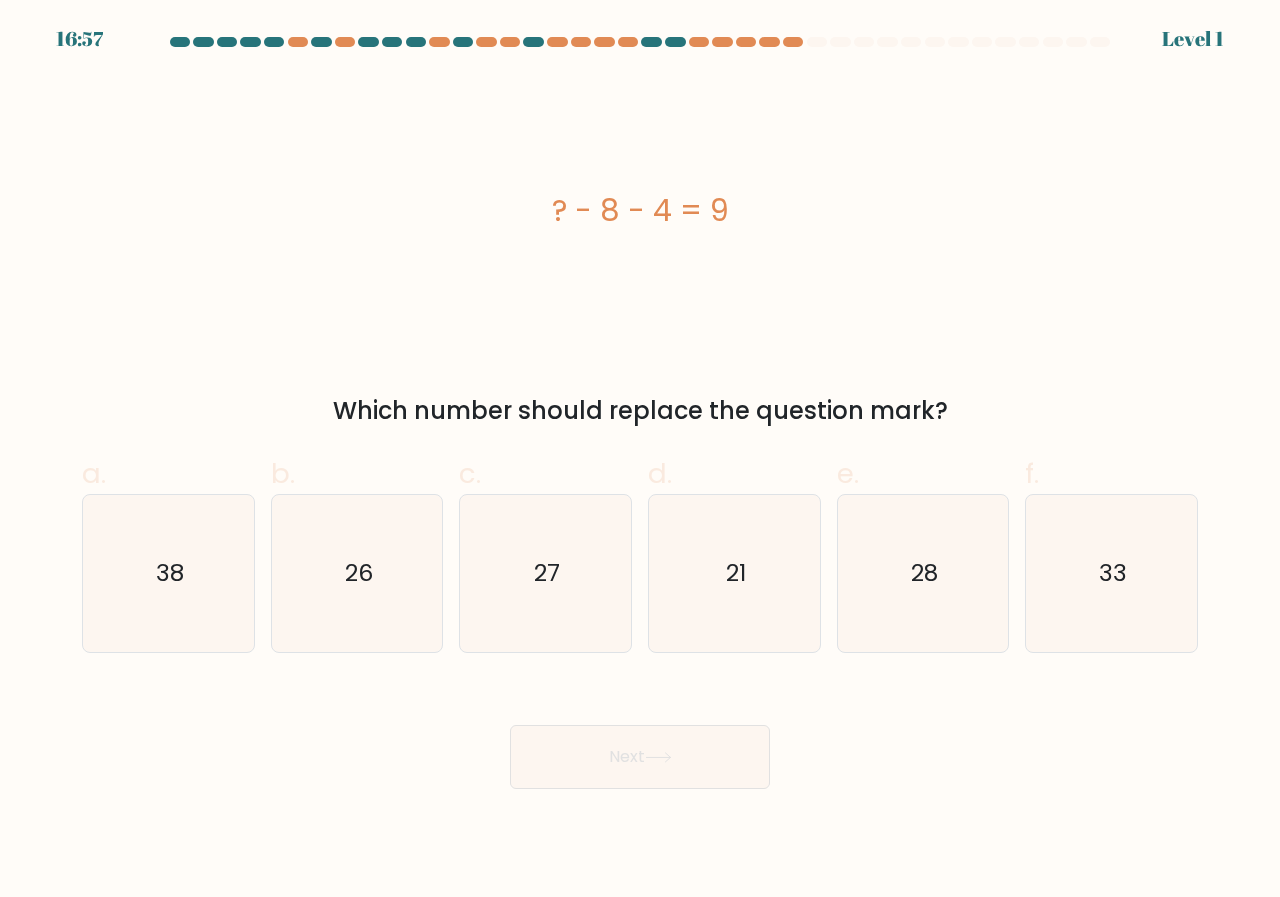 click on "27" 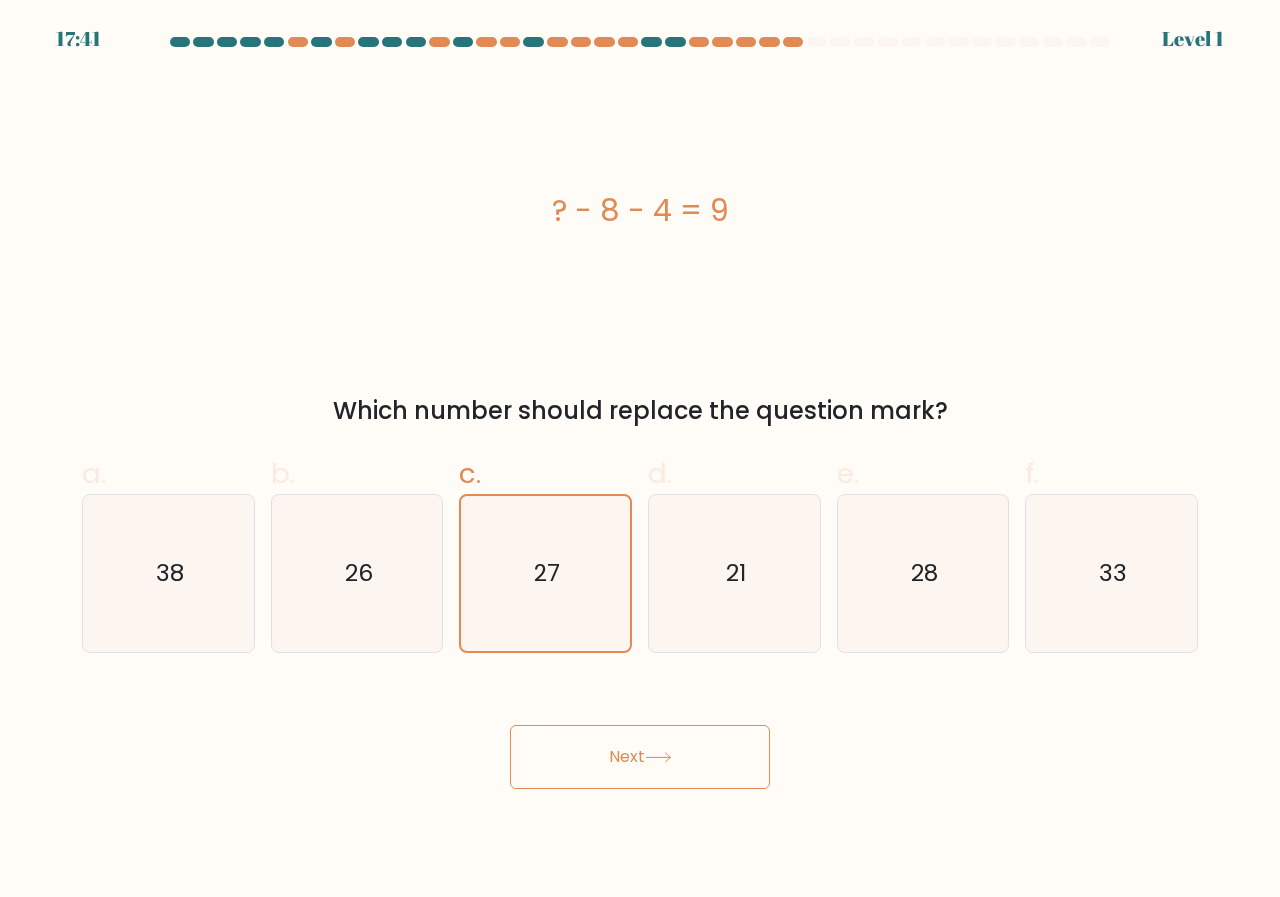 click on "Next" at bounding box center (640, 757) 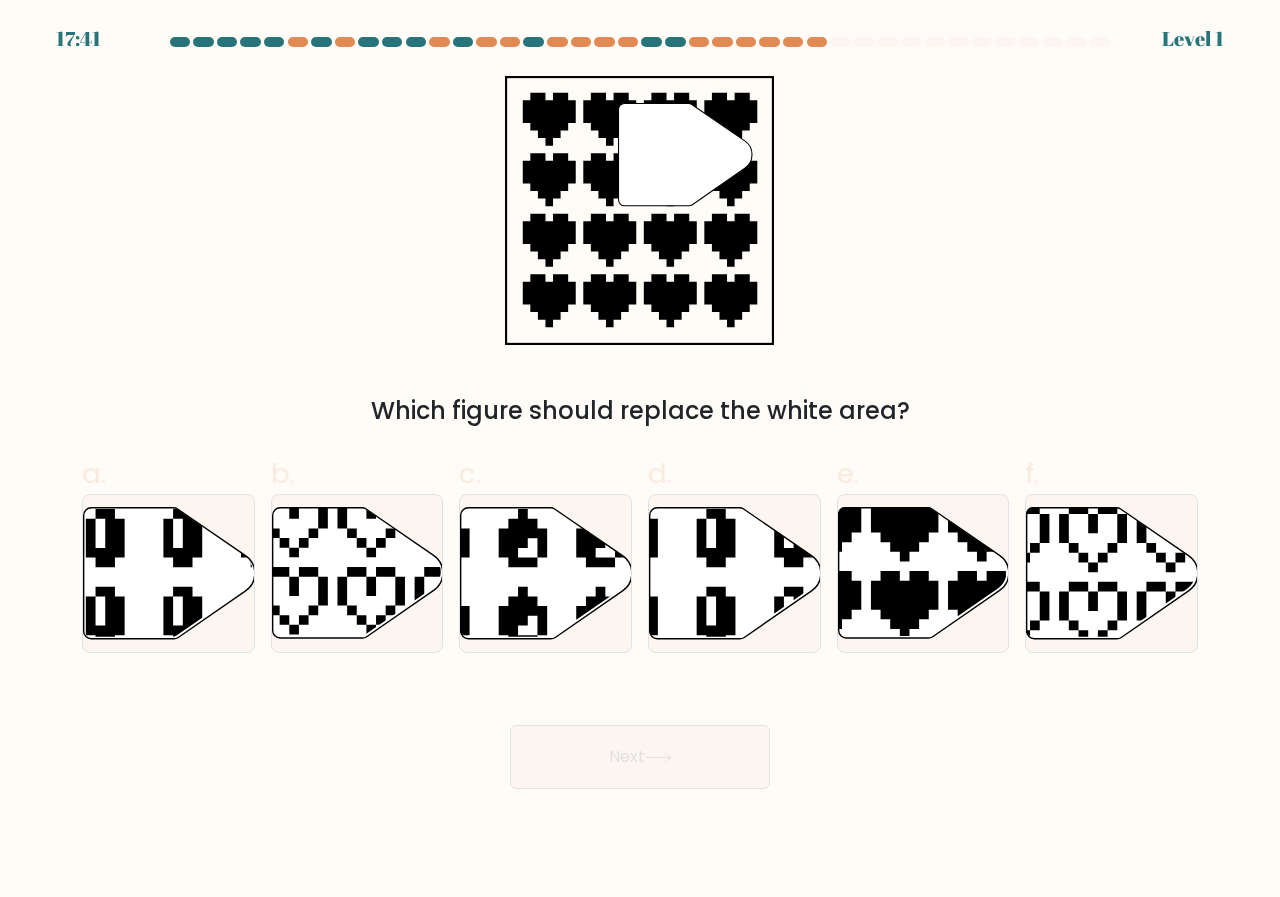 click 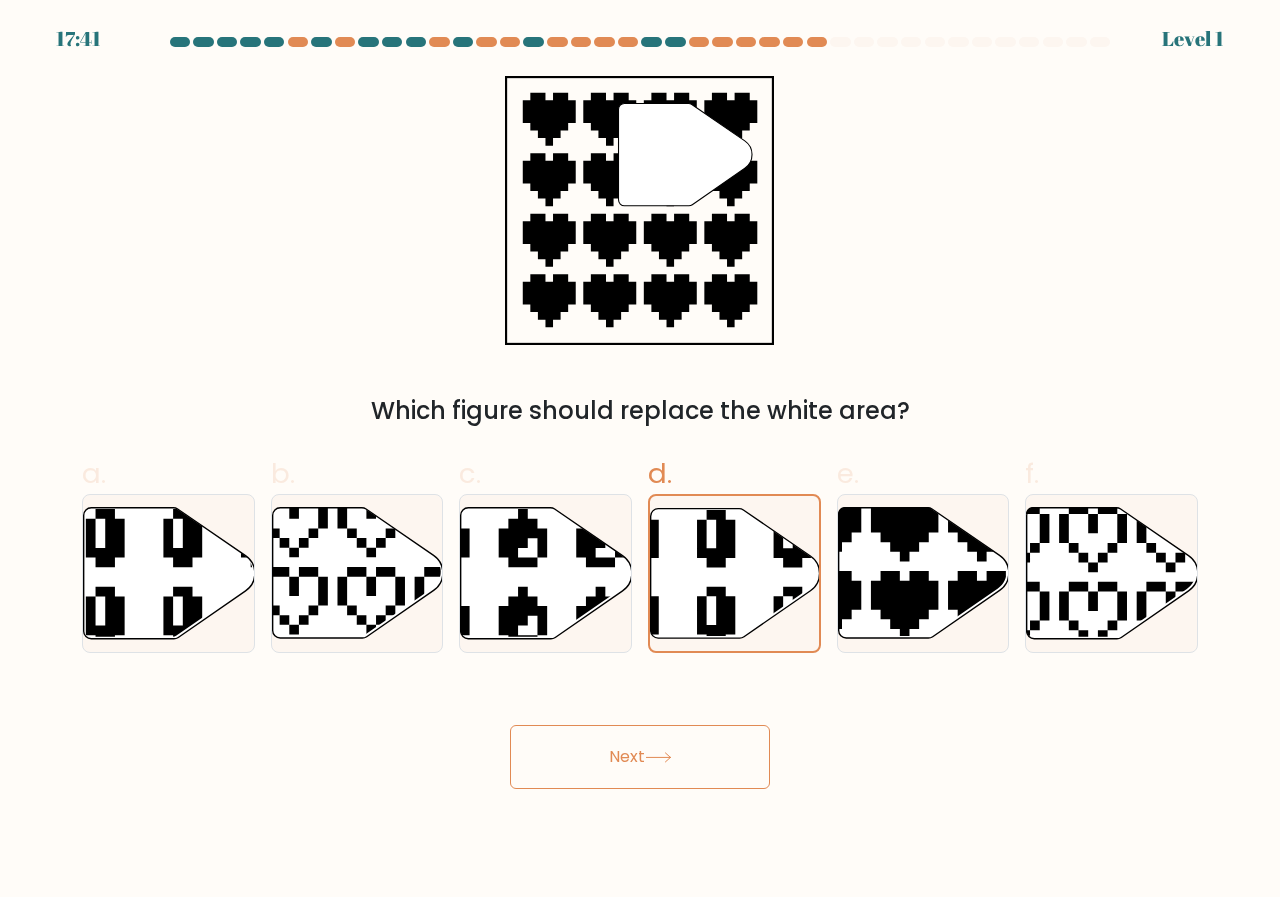 click on "Next" at bounding box center (640, 757) 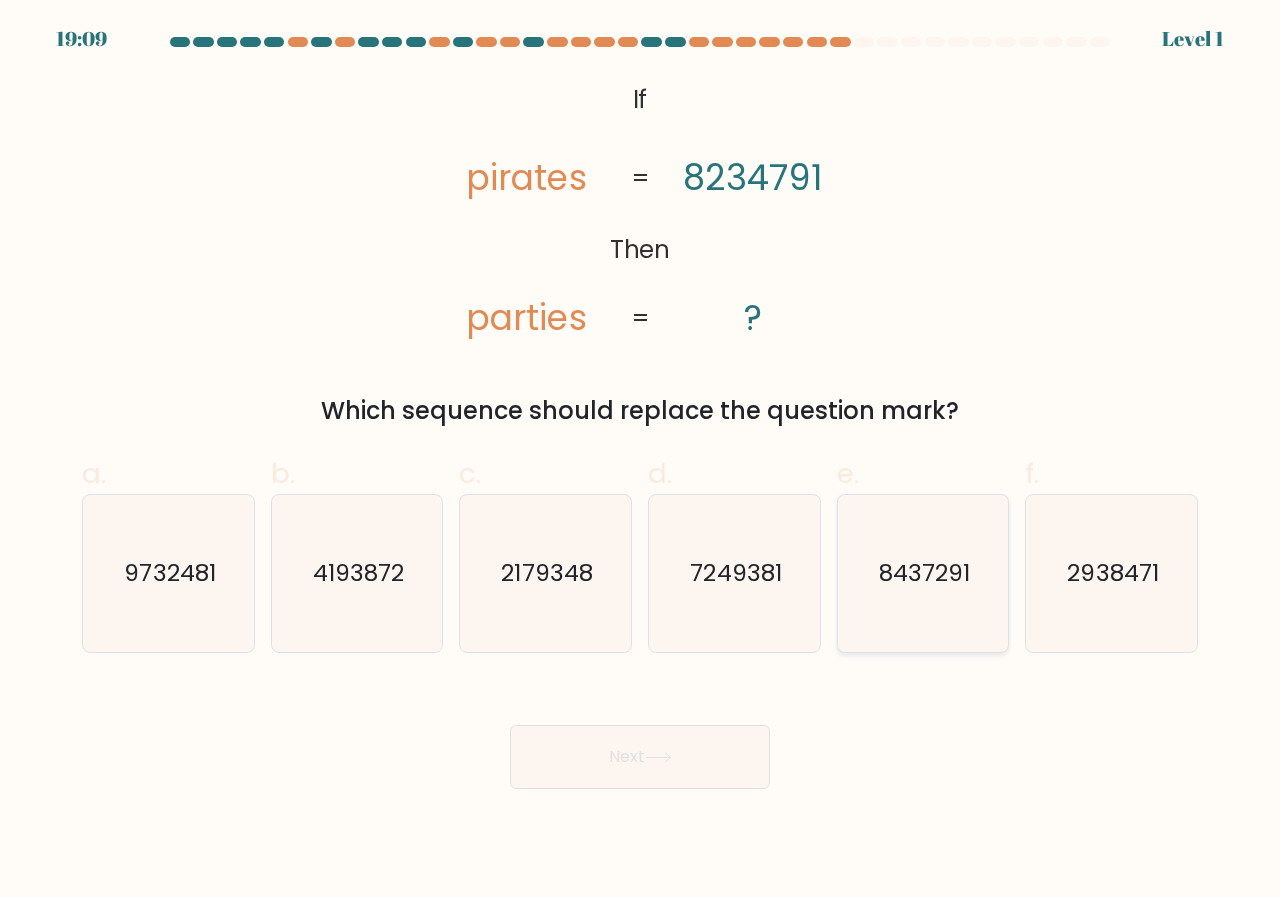 click on "8437291" 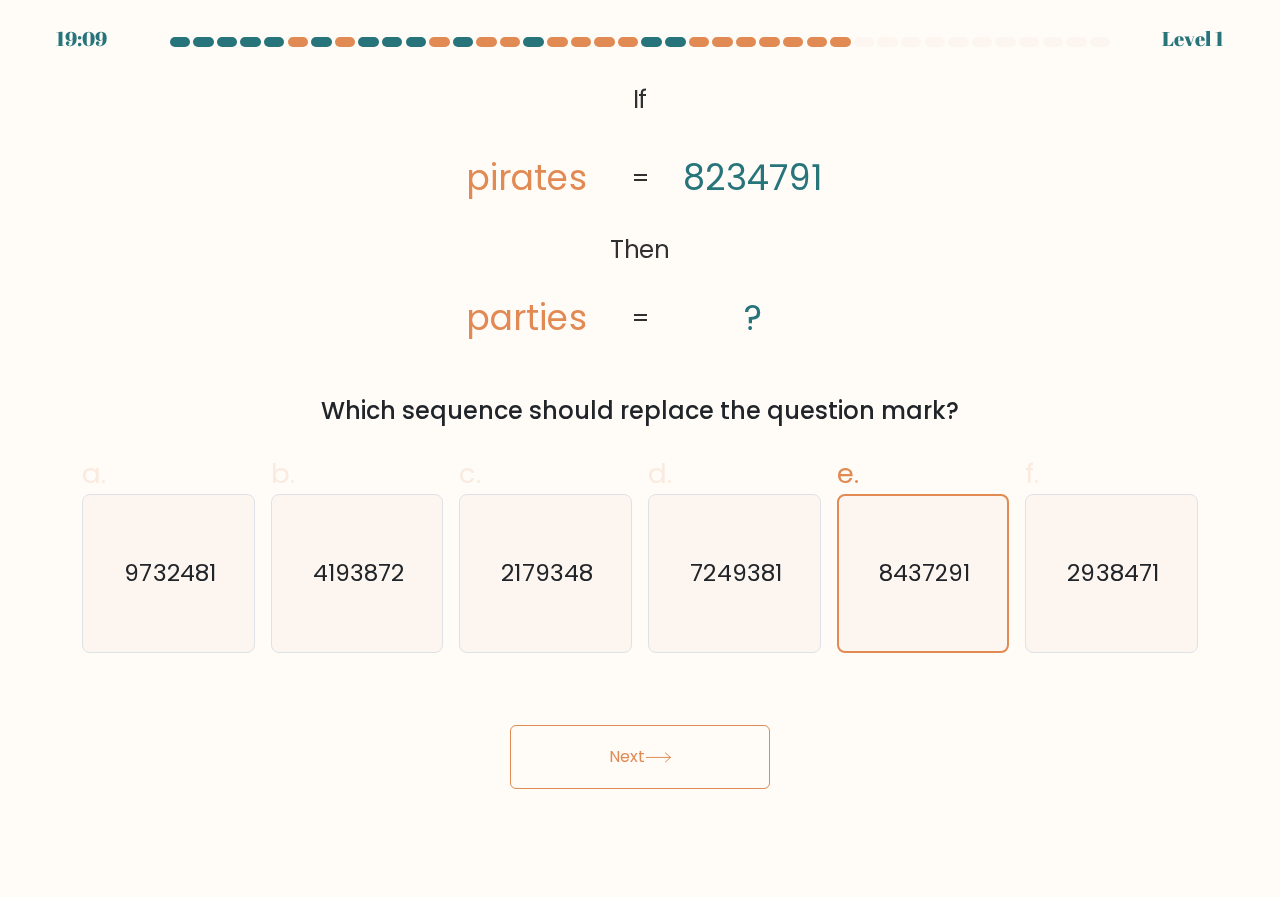 click on "Next" at bounding box center (640, 757) 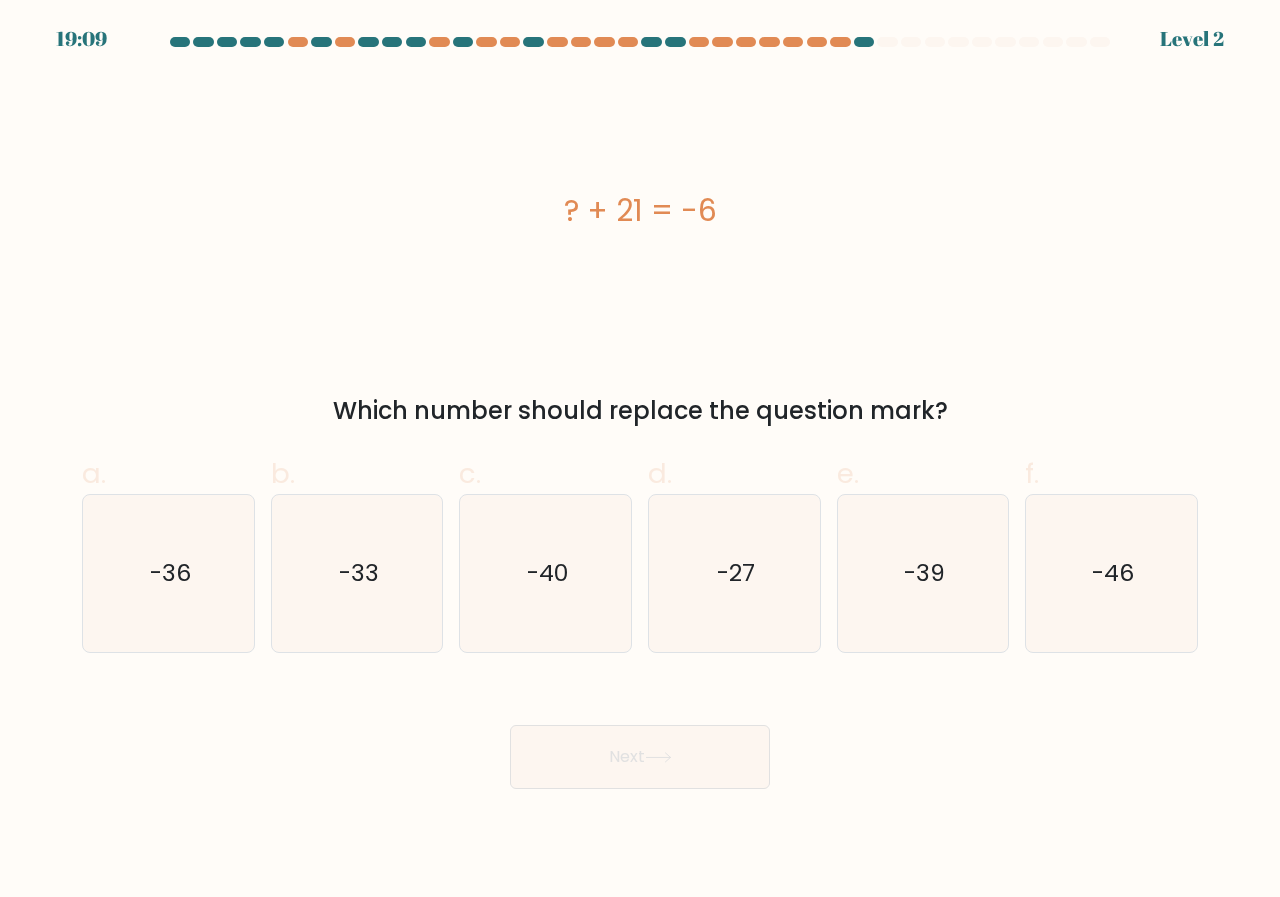 click on "e.
-39" at bounding box center (923, 553) 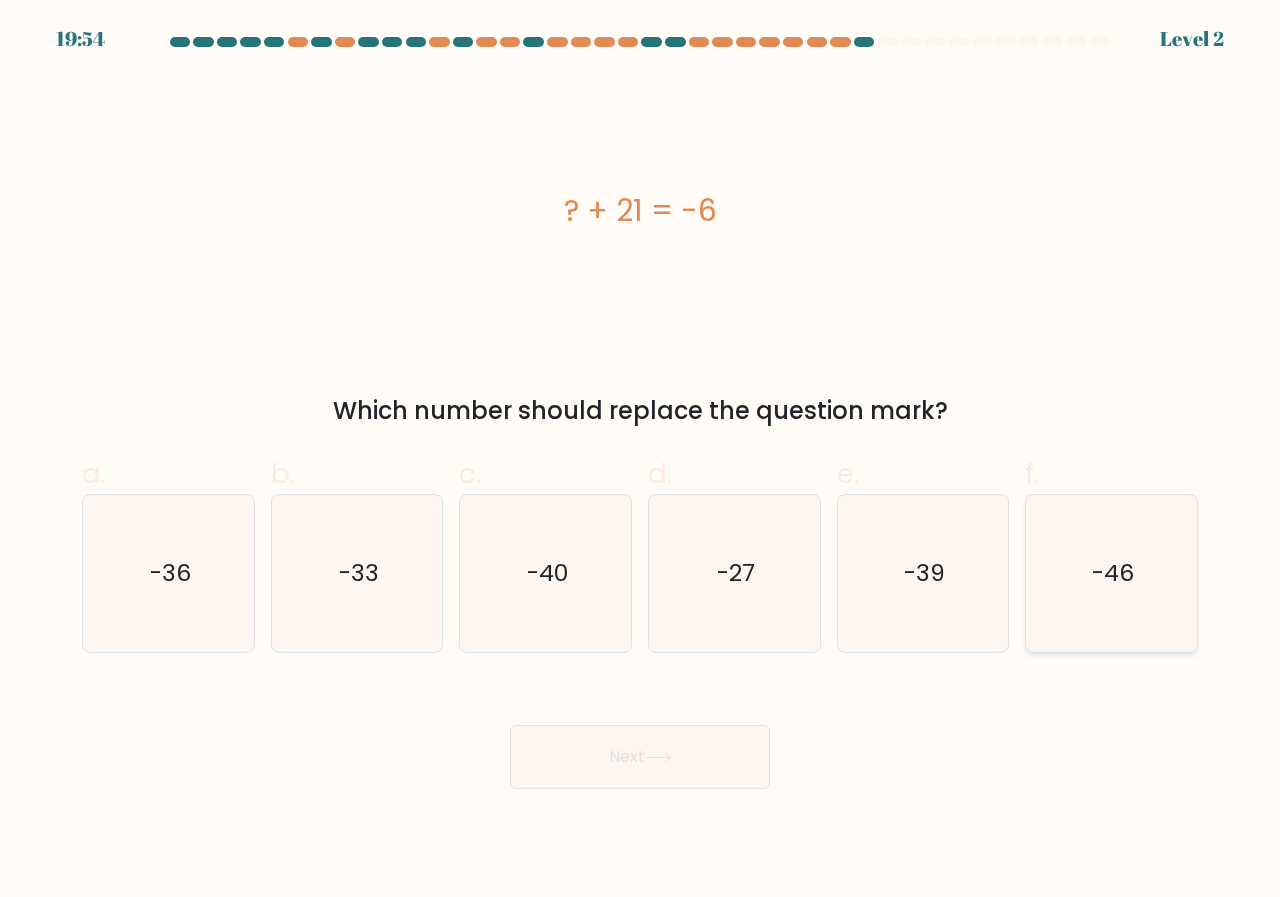 click on "-46" 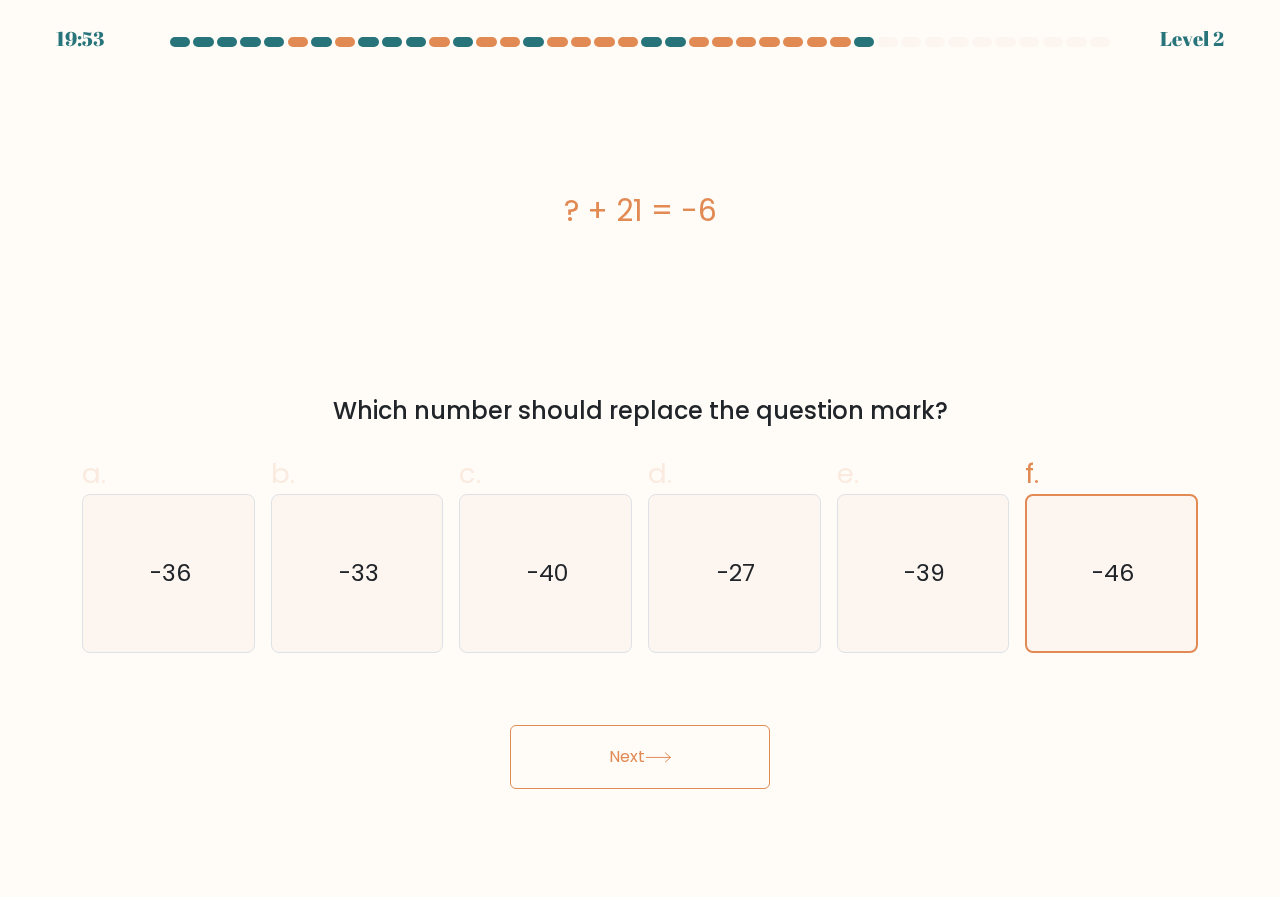 click on "Next" at bounding box center (640, 757) 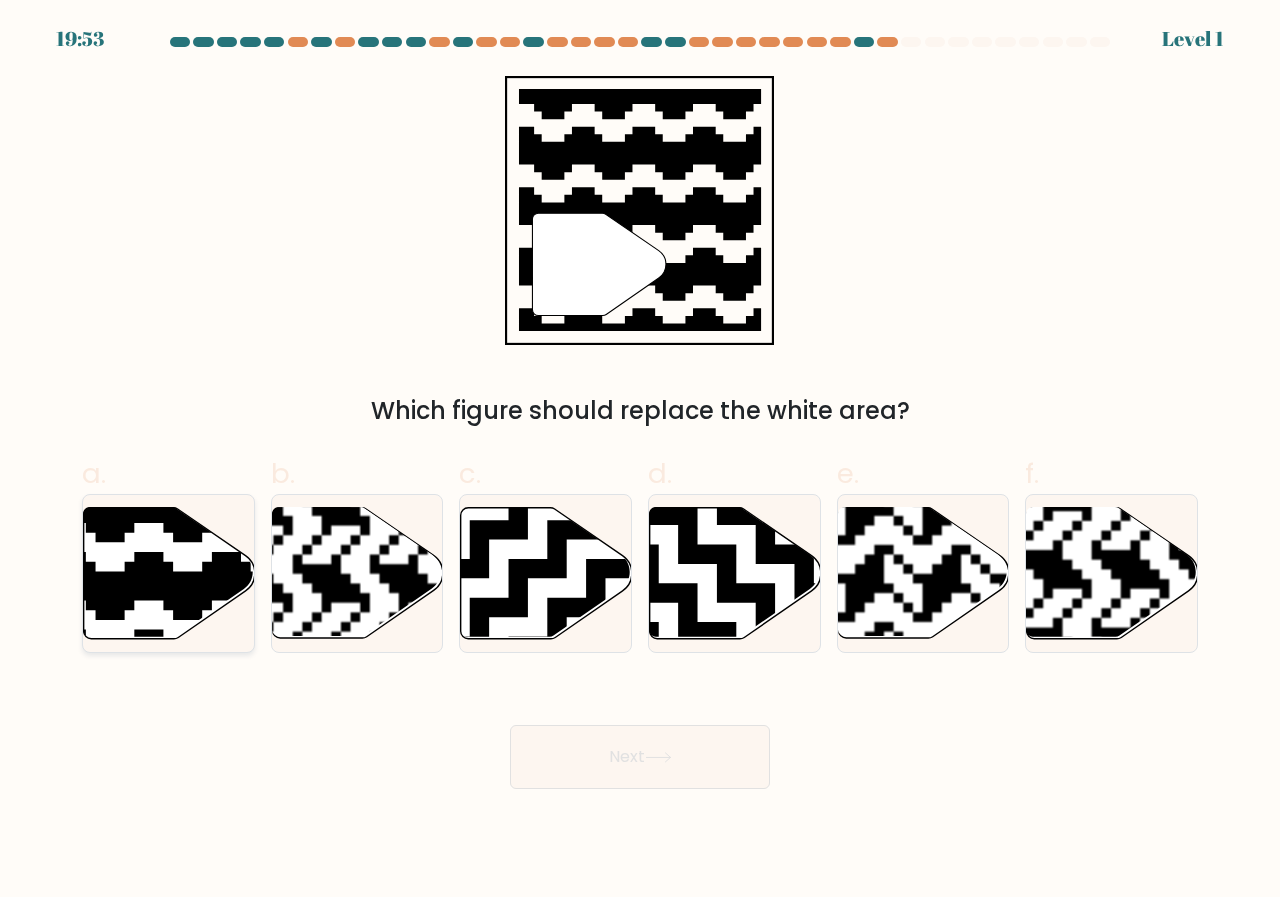 click 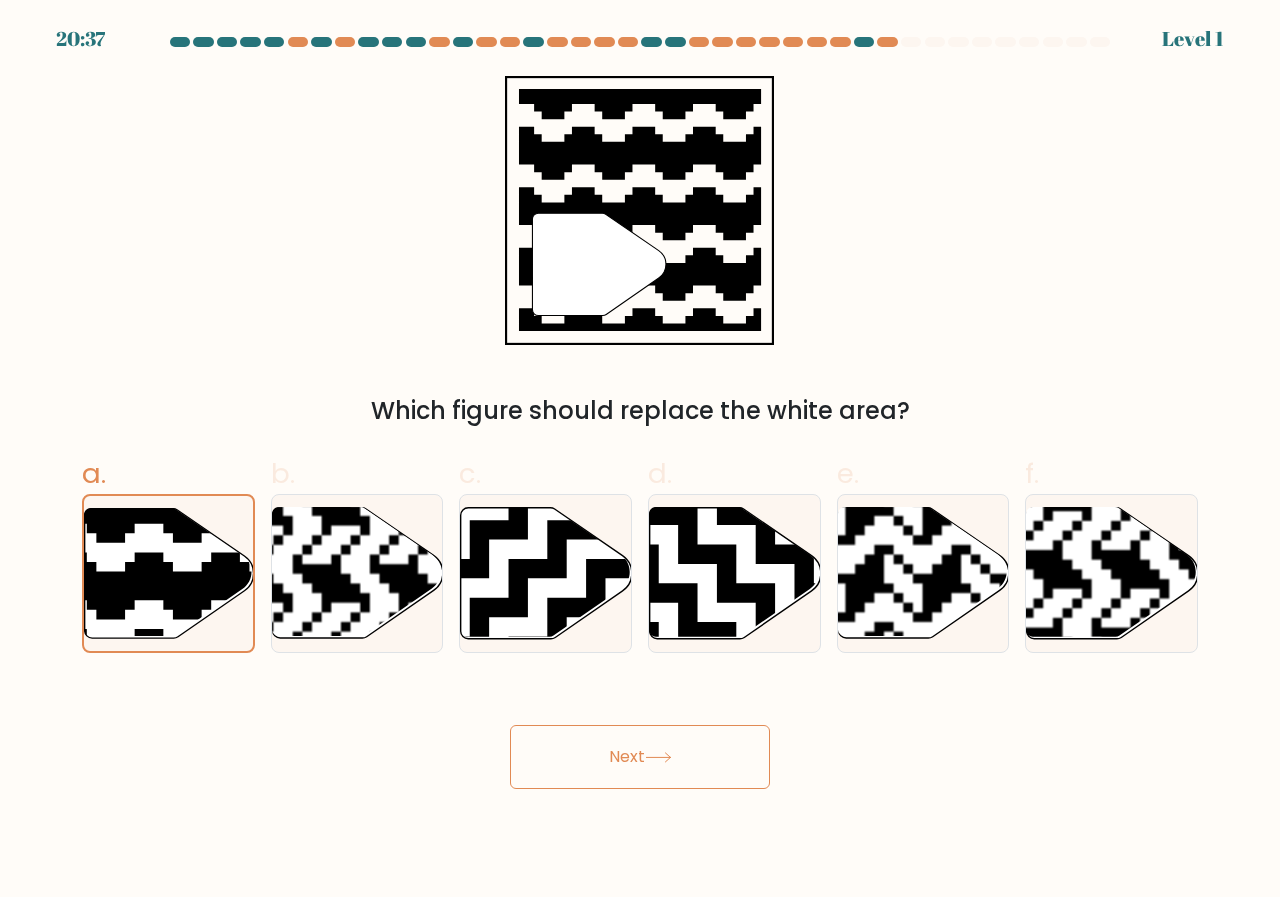 click on "Next" at bounding box center (640, 757) 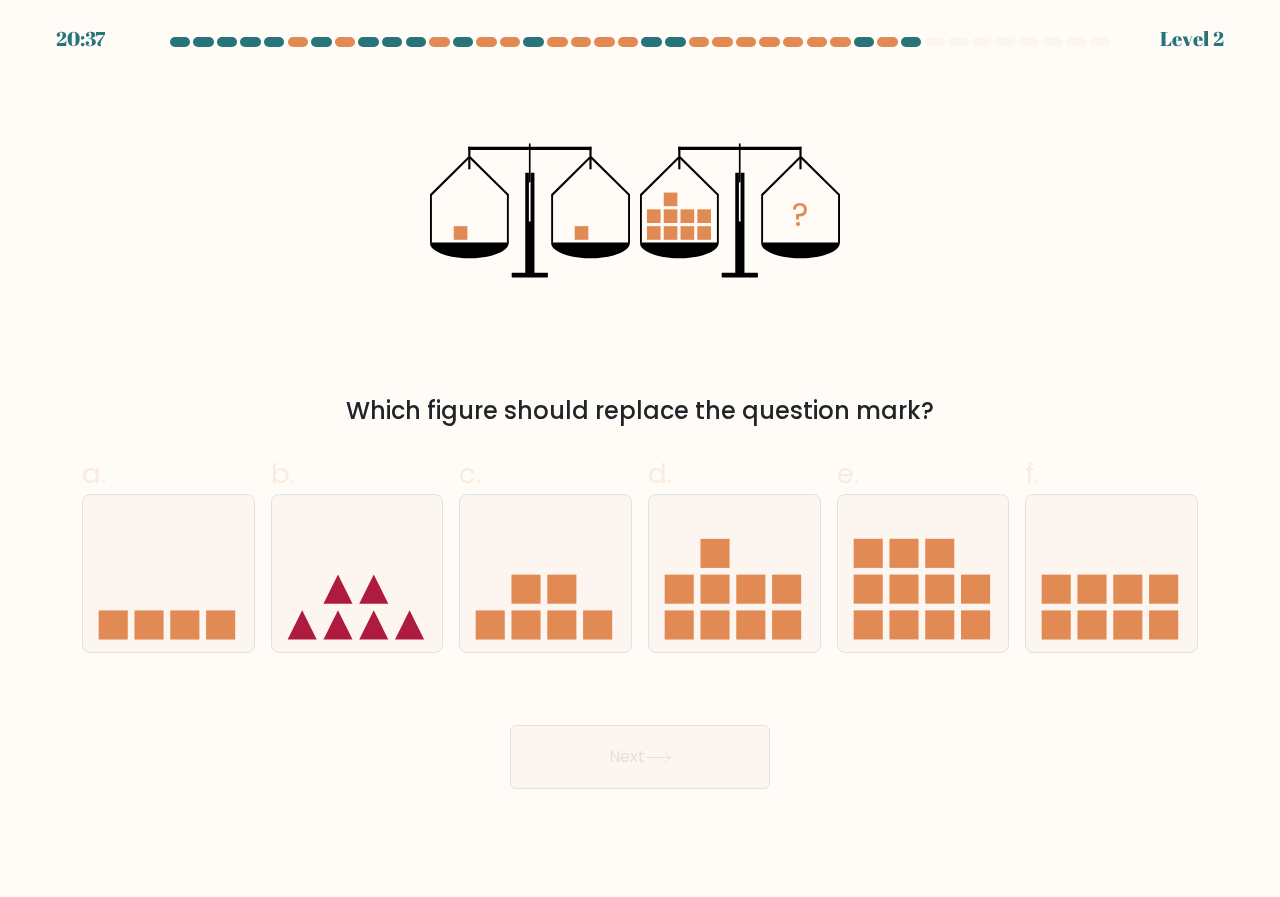 click 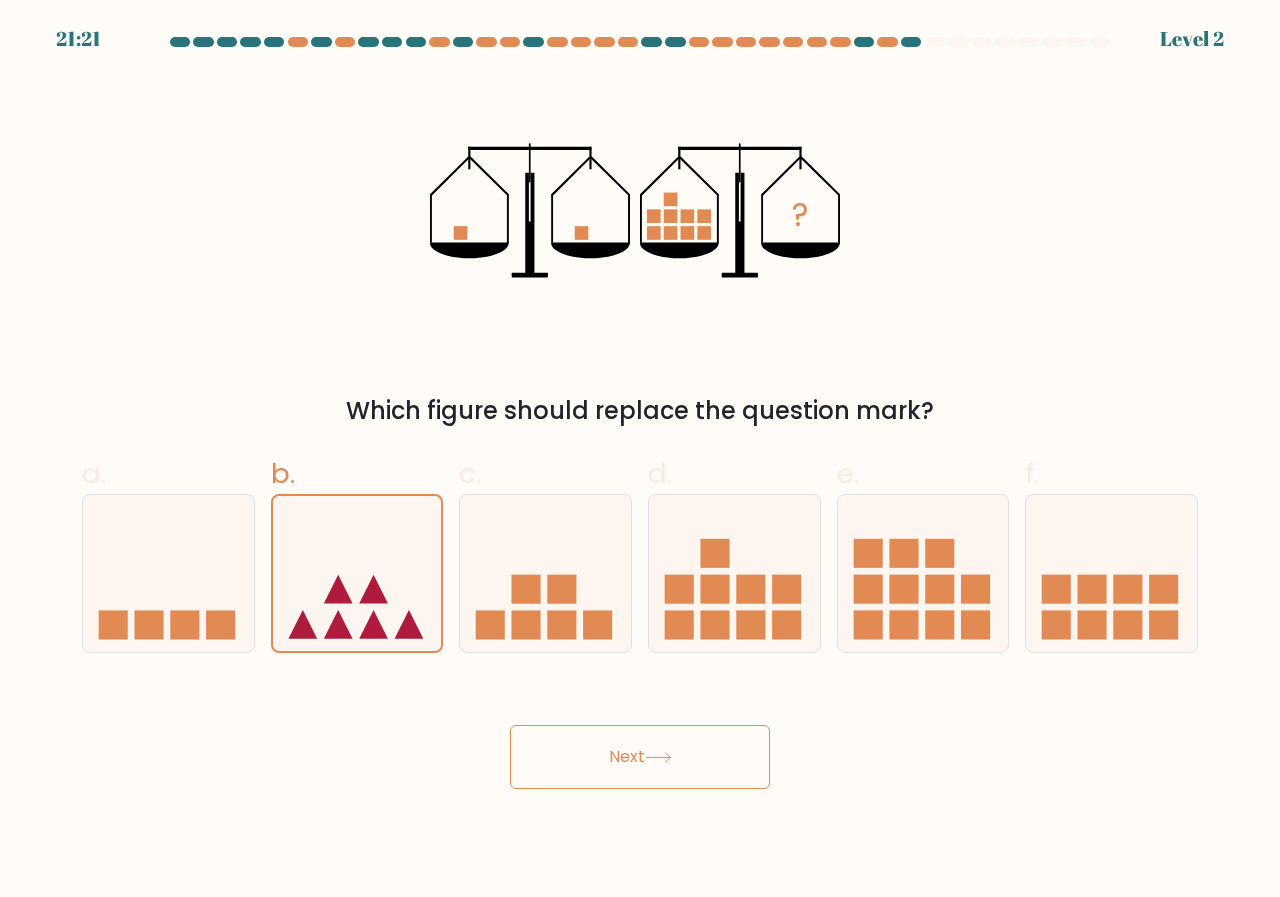 click on "Next" at bounding box center (640, 733) 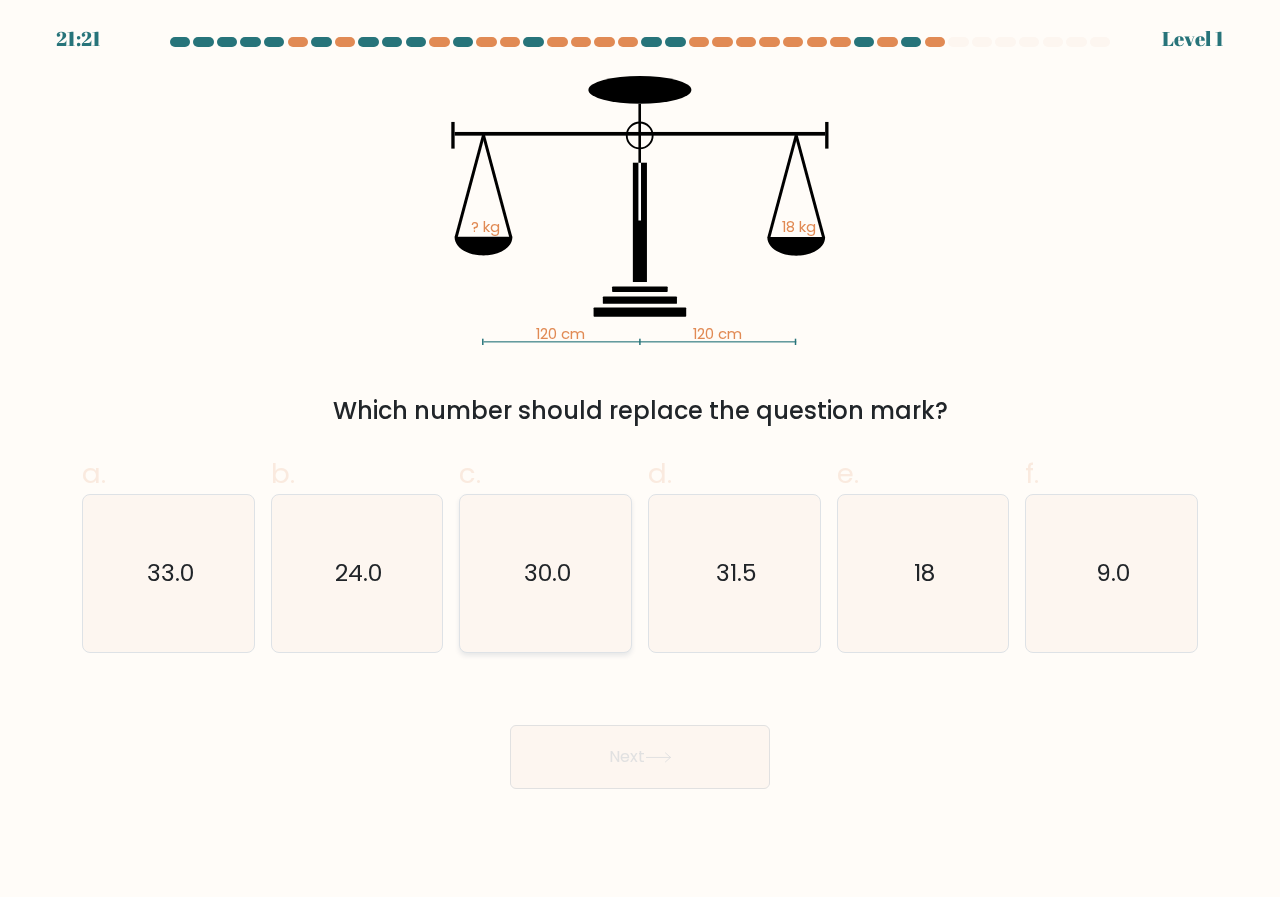 click on "30.0" 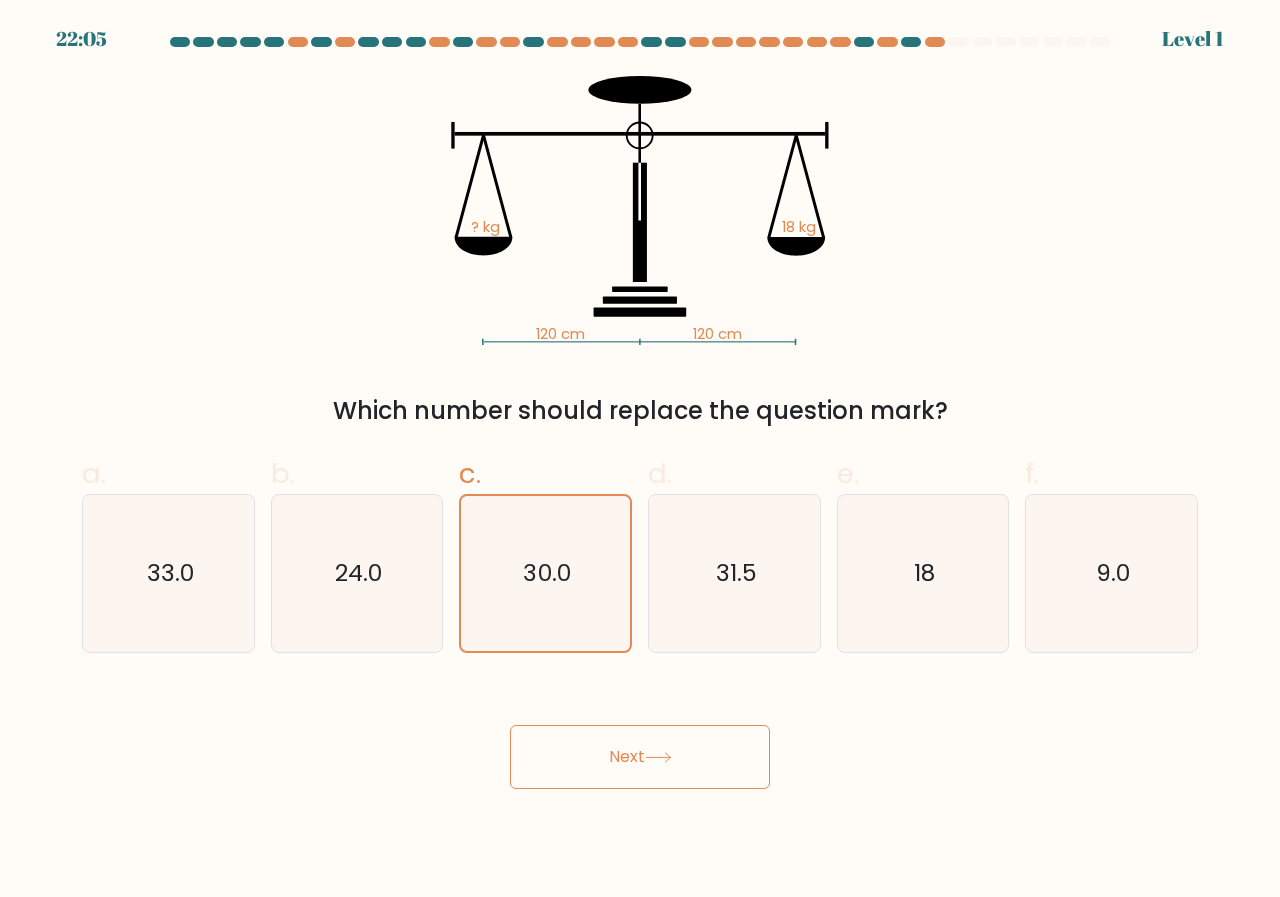 click on "Next" at bounding box center [640, 757] 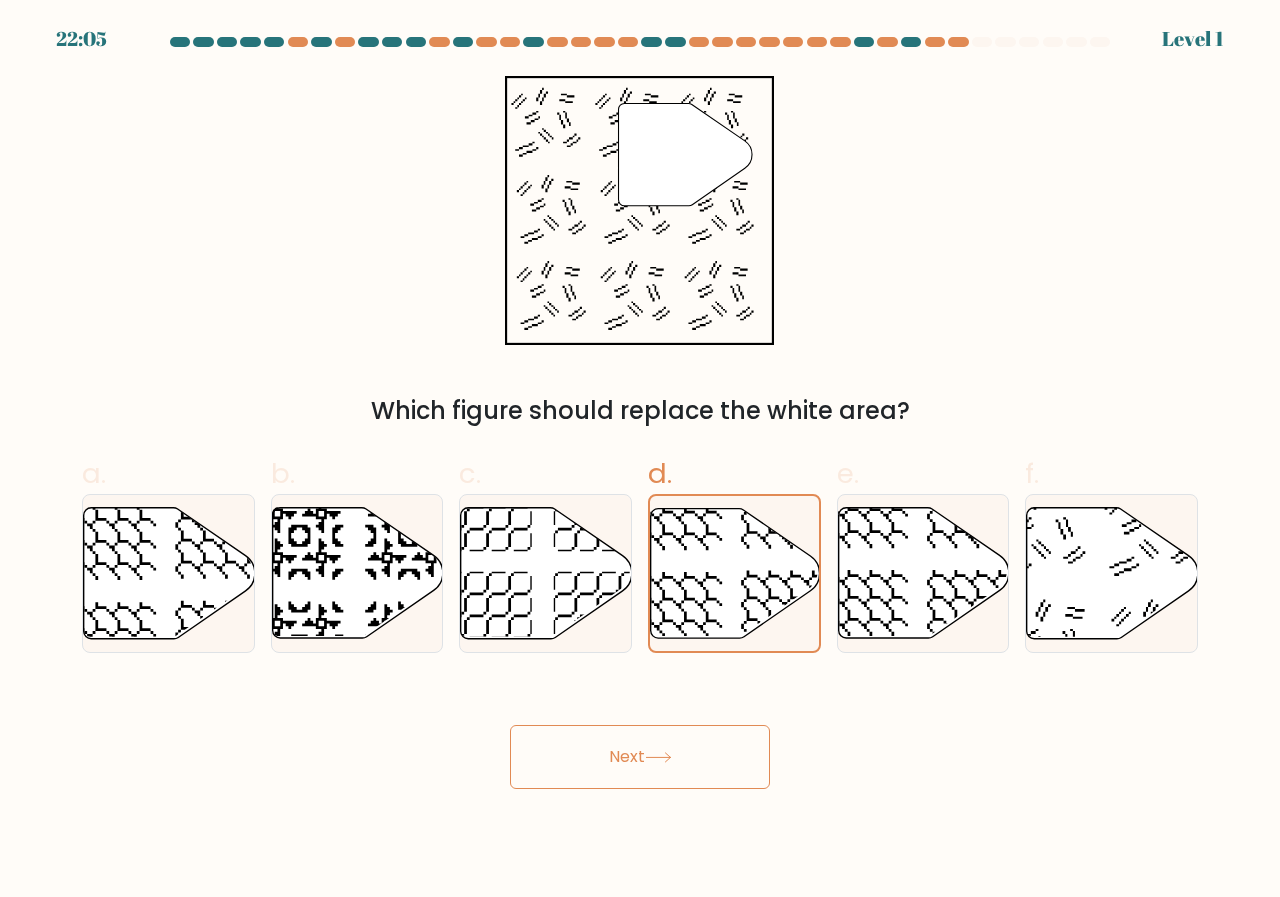 click on "Next" at bounding box center (640, 757) 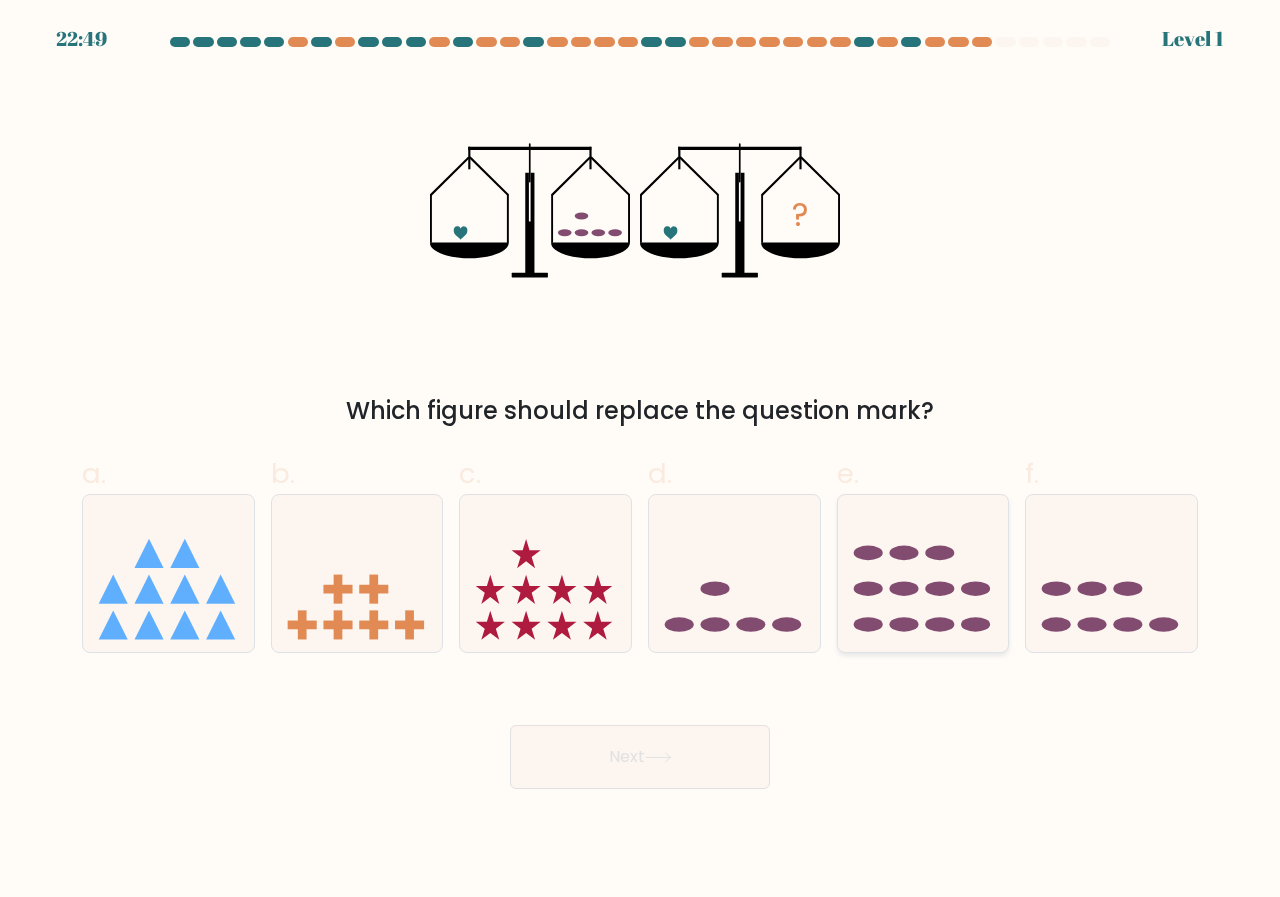 click 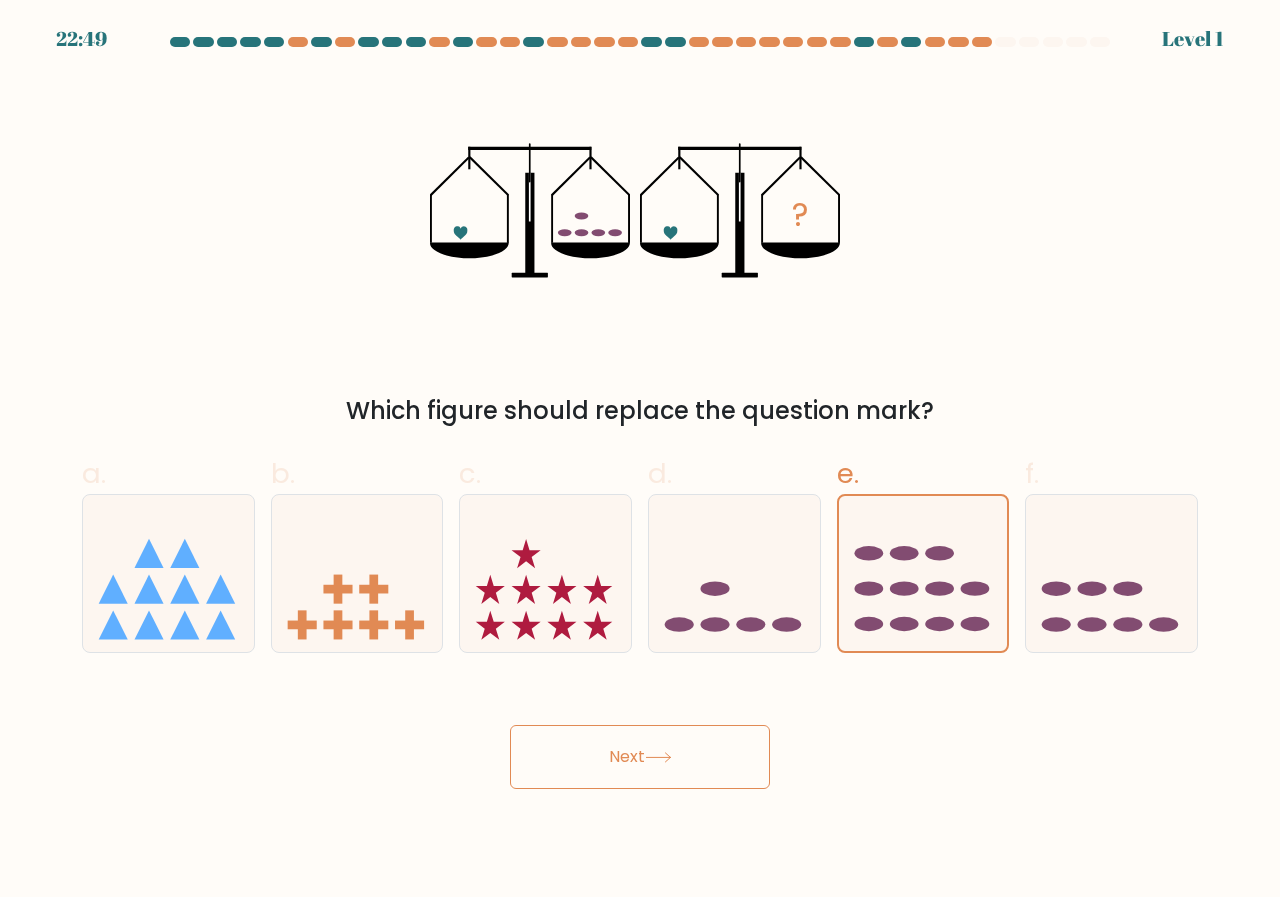click on "Next" at bounding box center (640, 757) 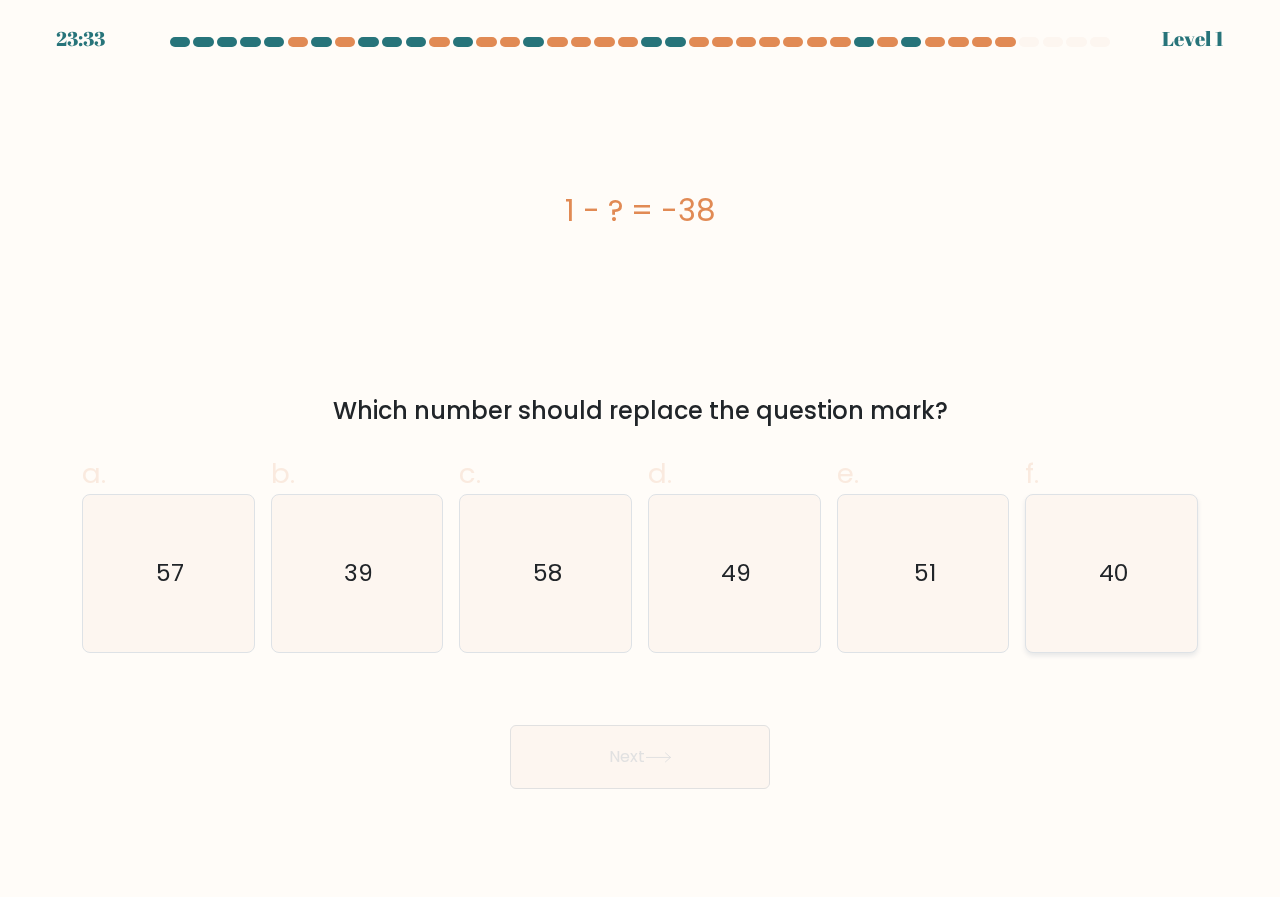 click on "40" 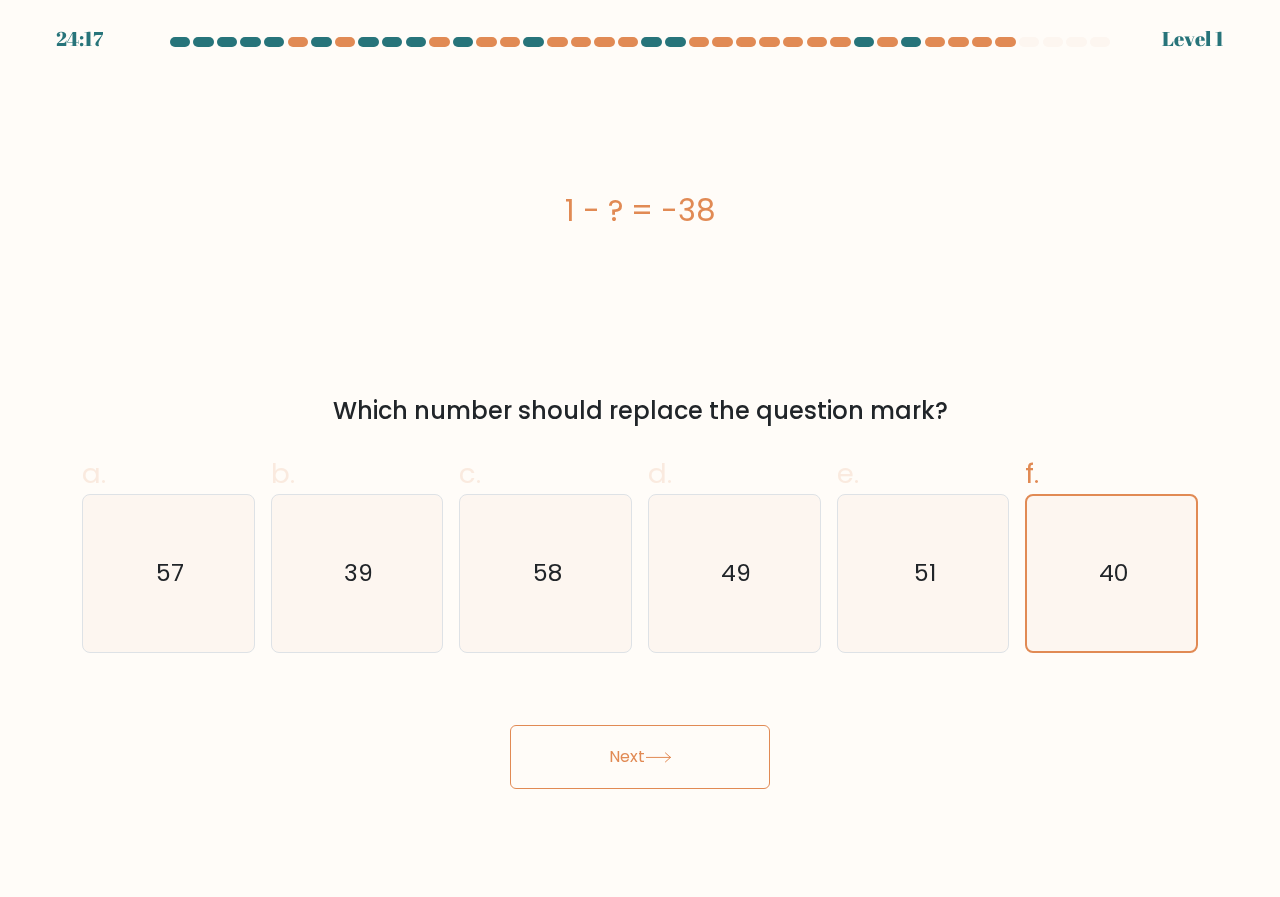 click on "Next" at bounding box center [640, 757] 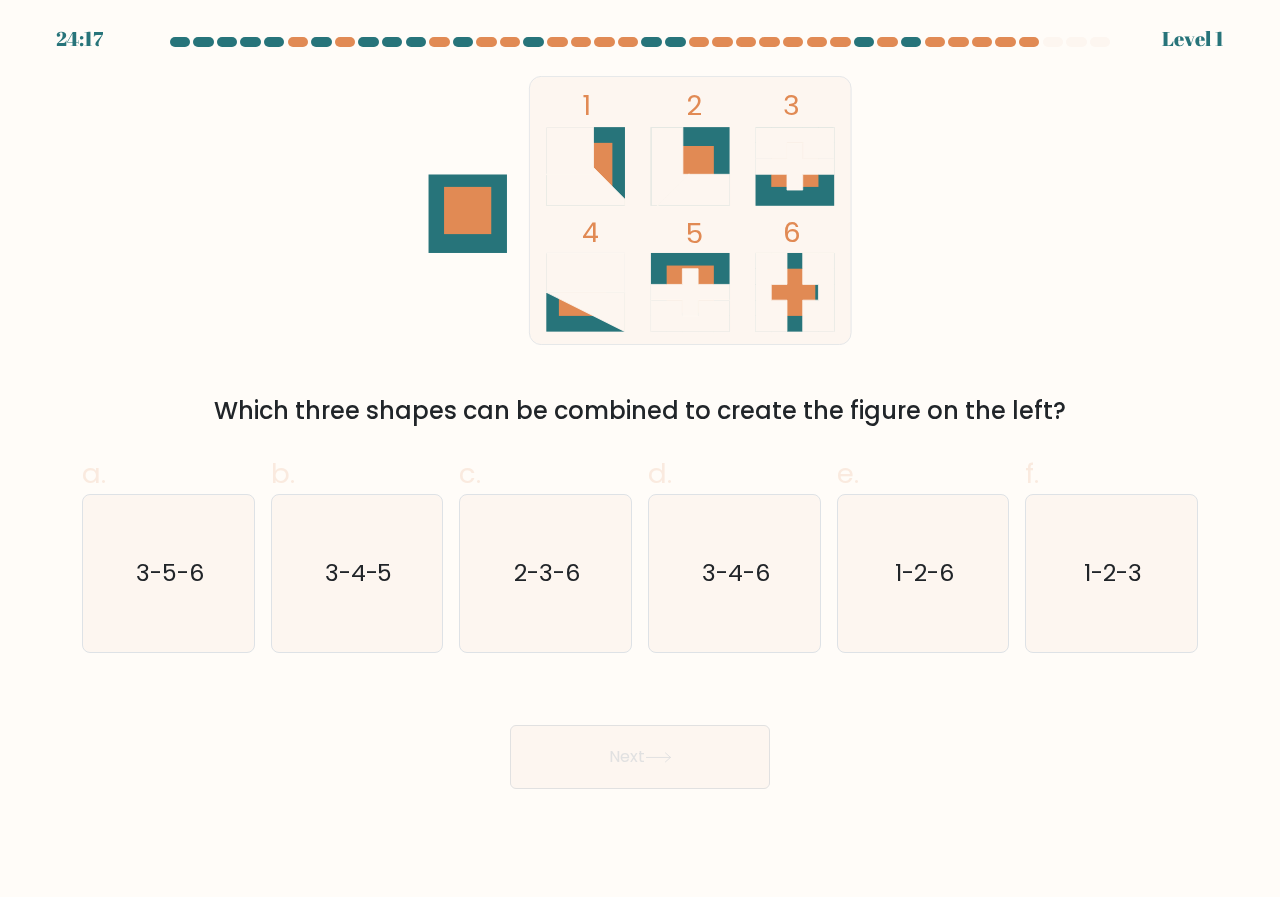 click on "Next" at bounding box center (640, 757) 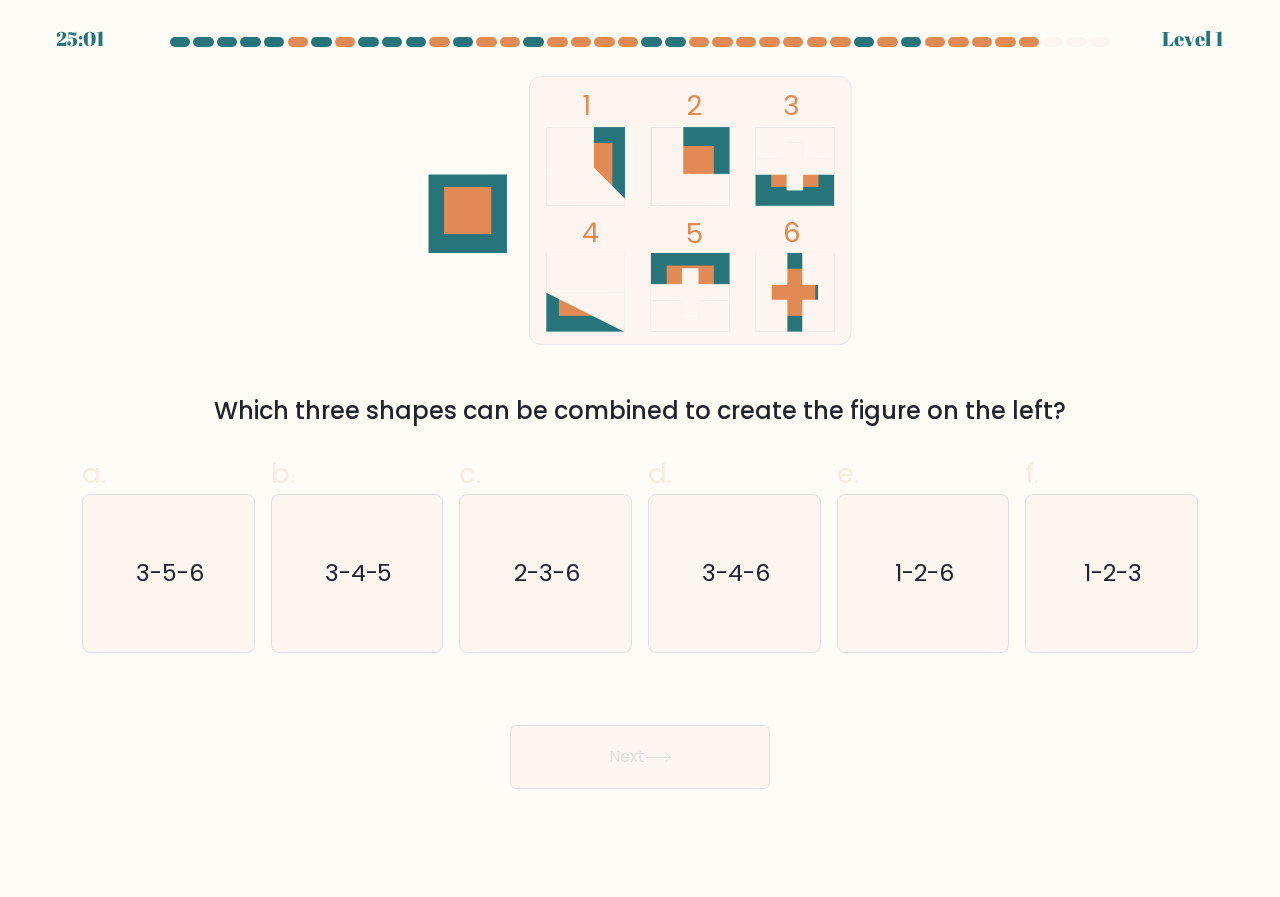 click on "a.
3-5-6" at bounding box center (168, 553) 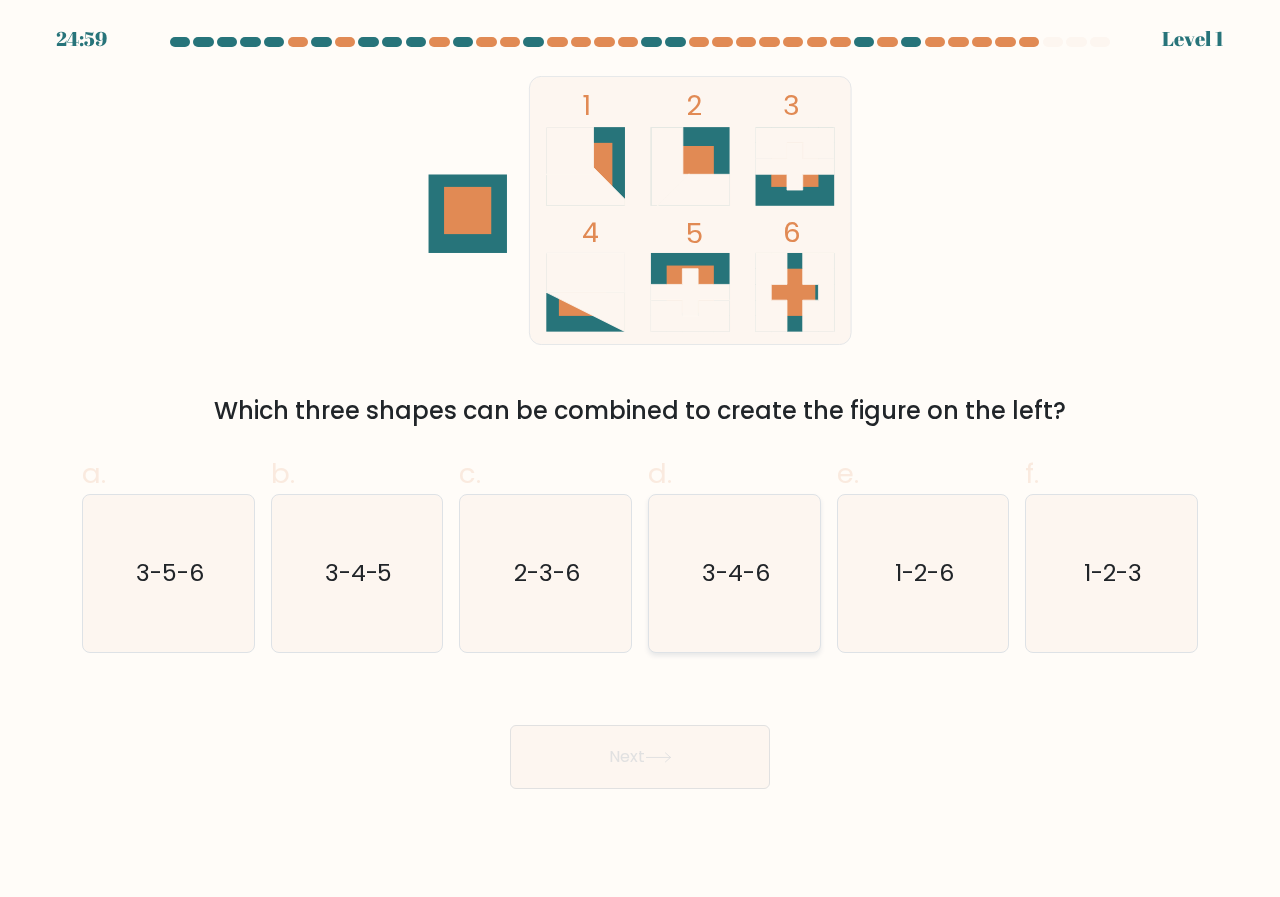 click on "3-4-6" 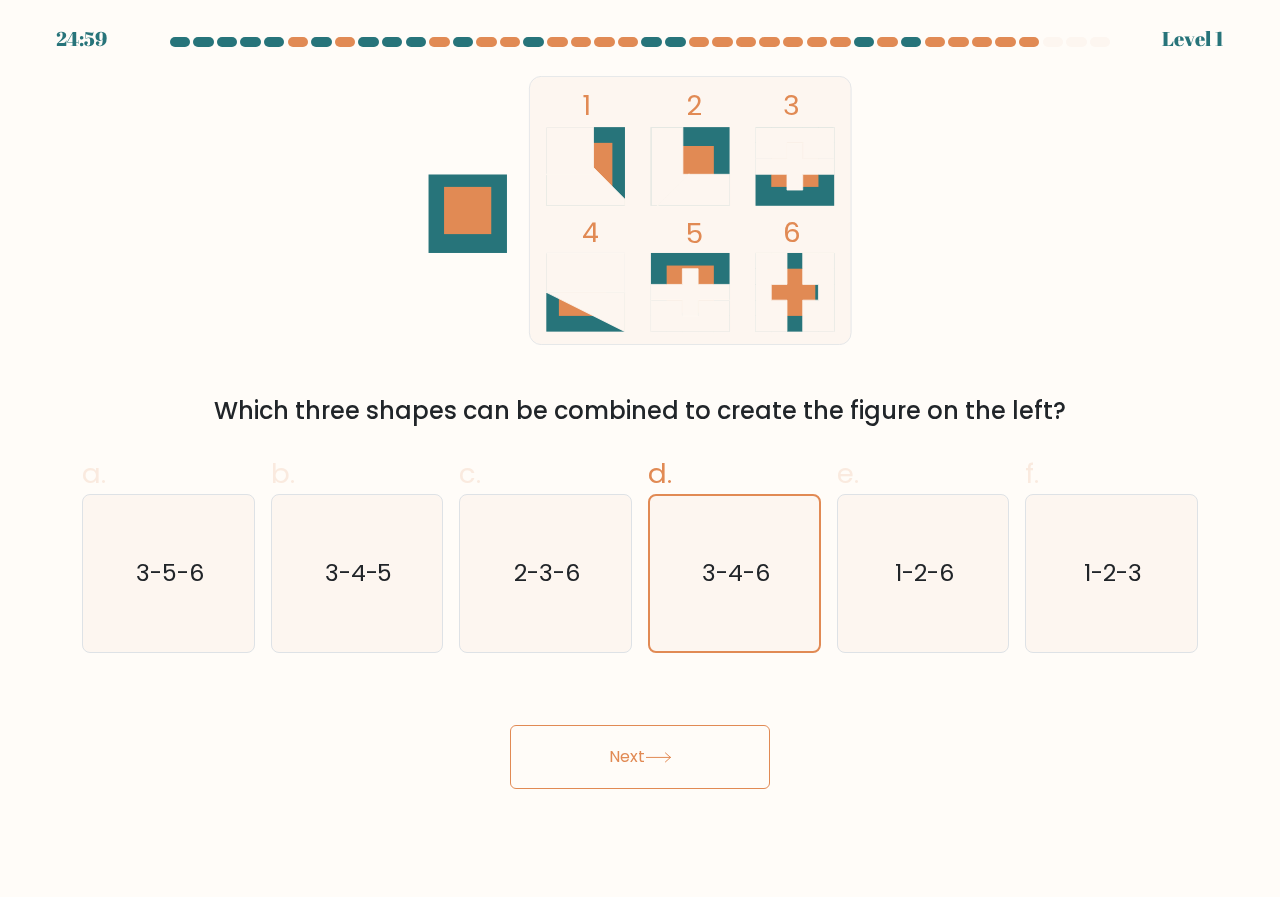 click 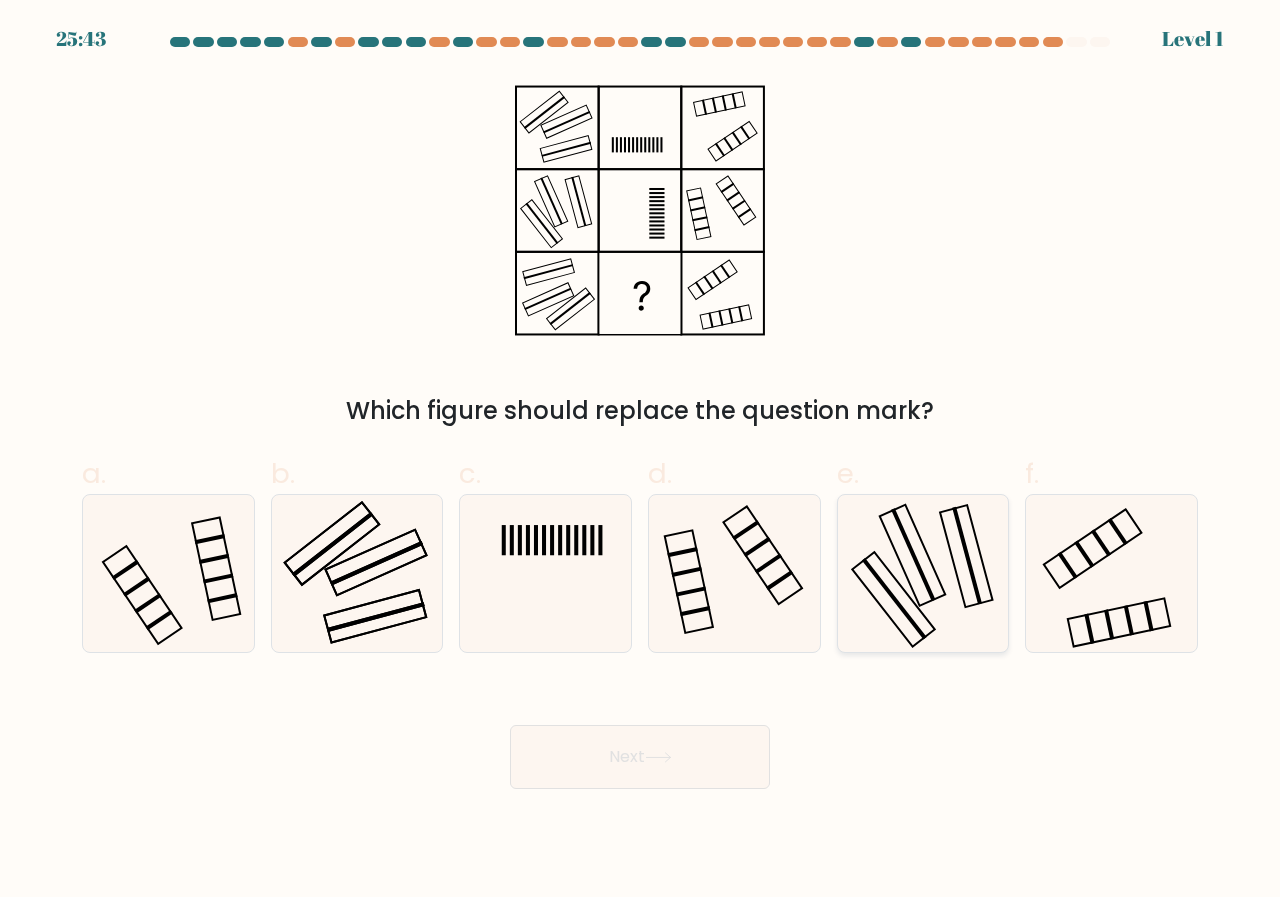 click 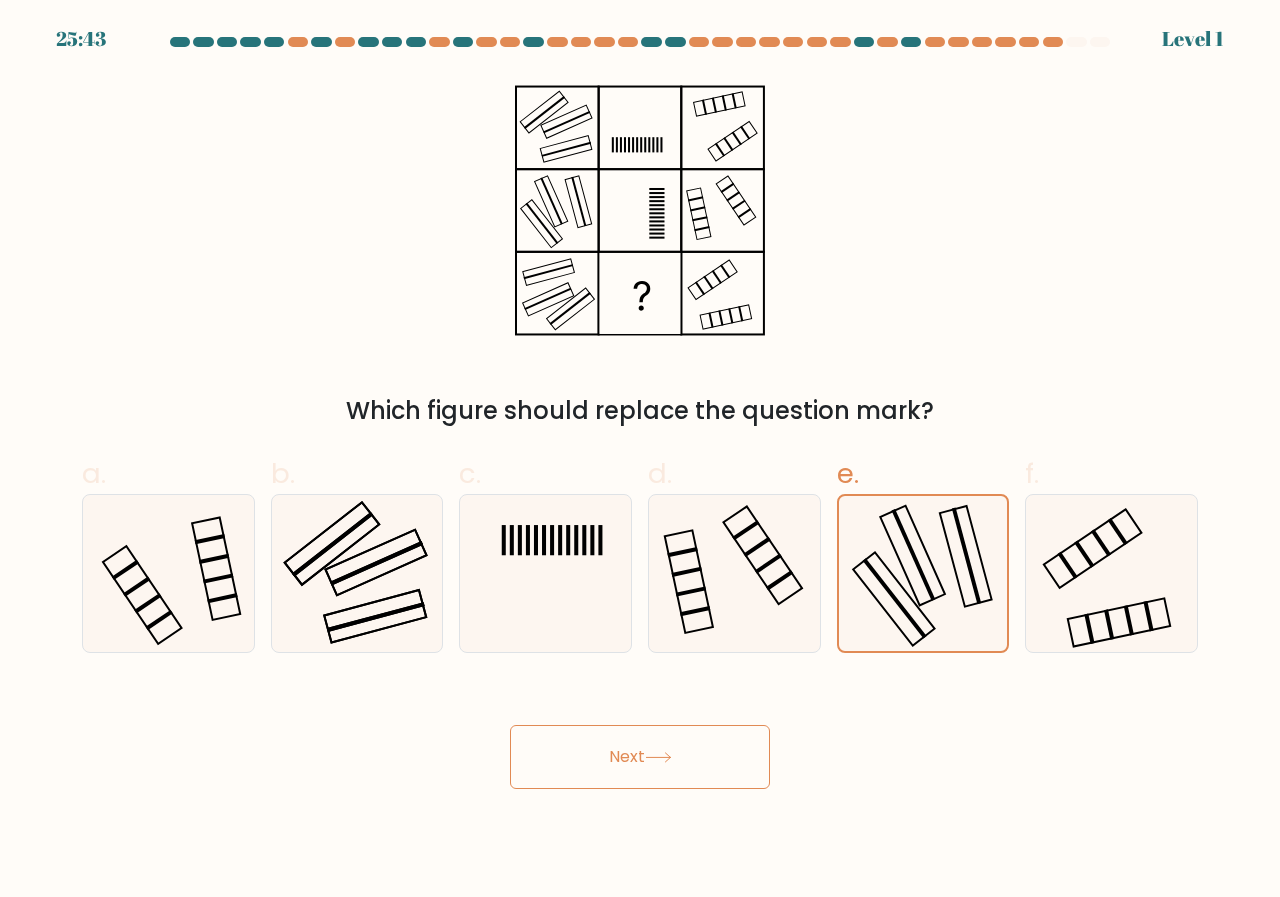 click on "Next" at bounding box center (640, 757) 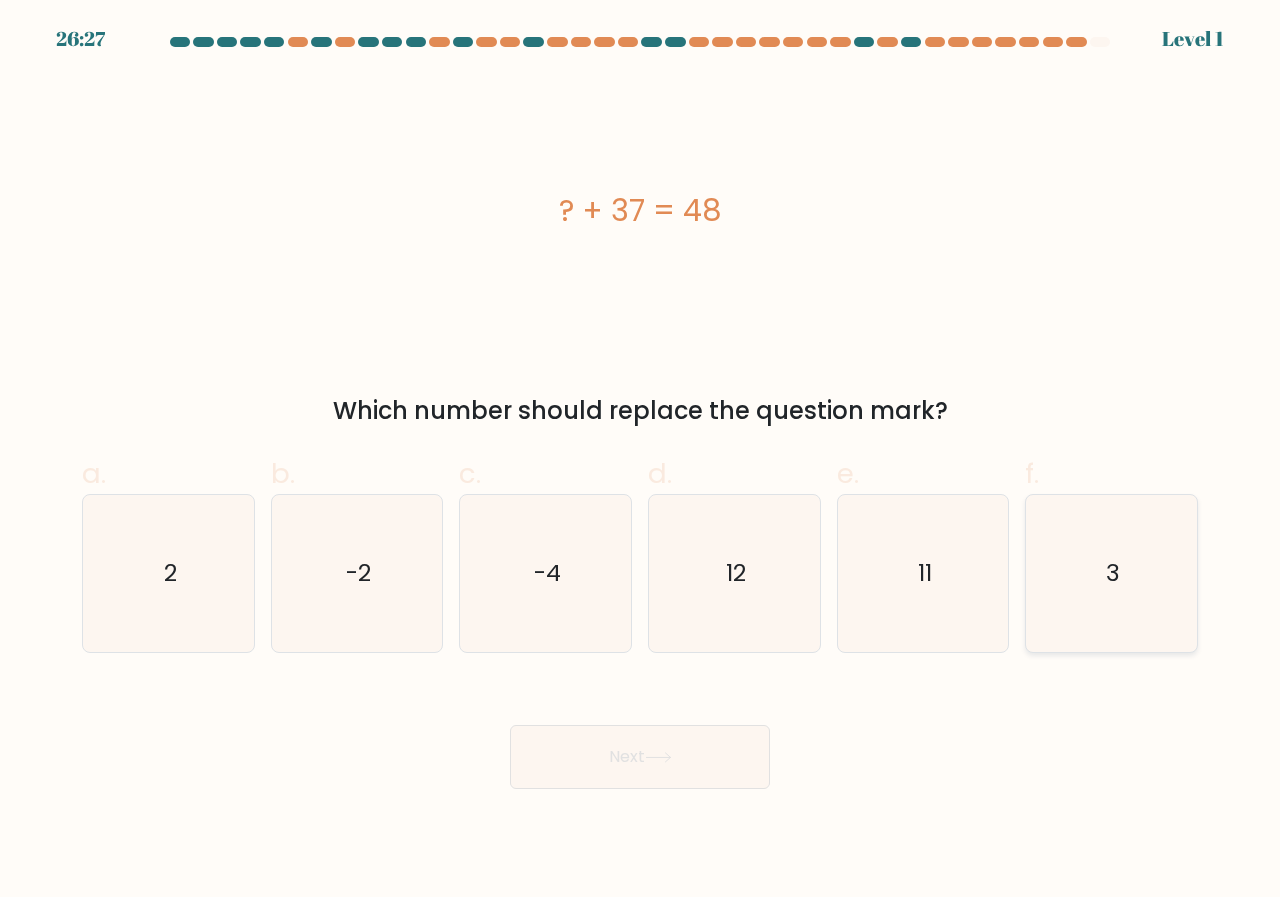 click on "3" 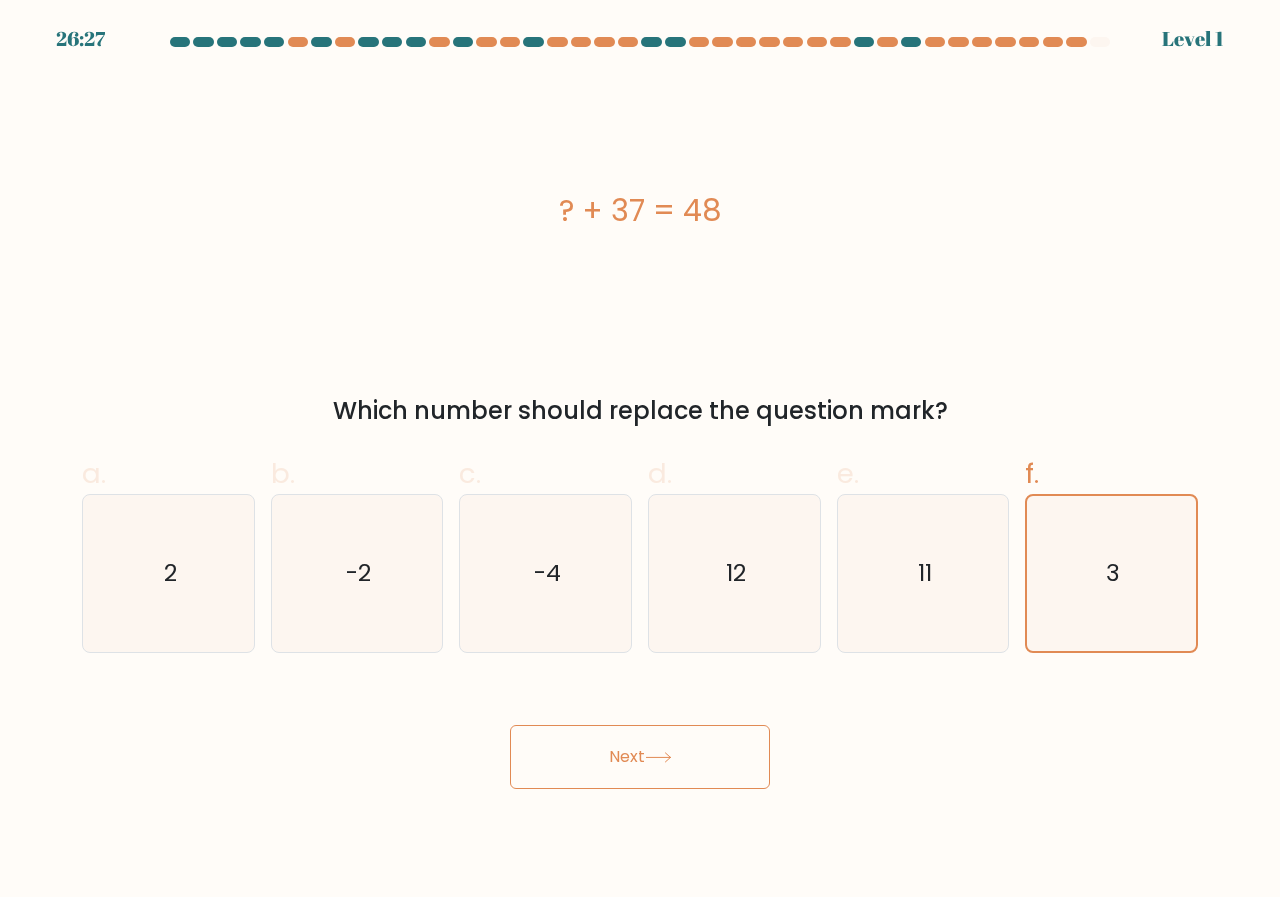 click on "Next" at bounding box center [640, 757] 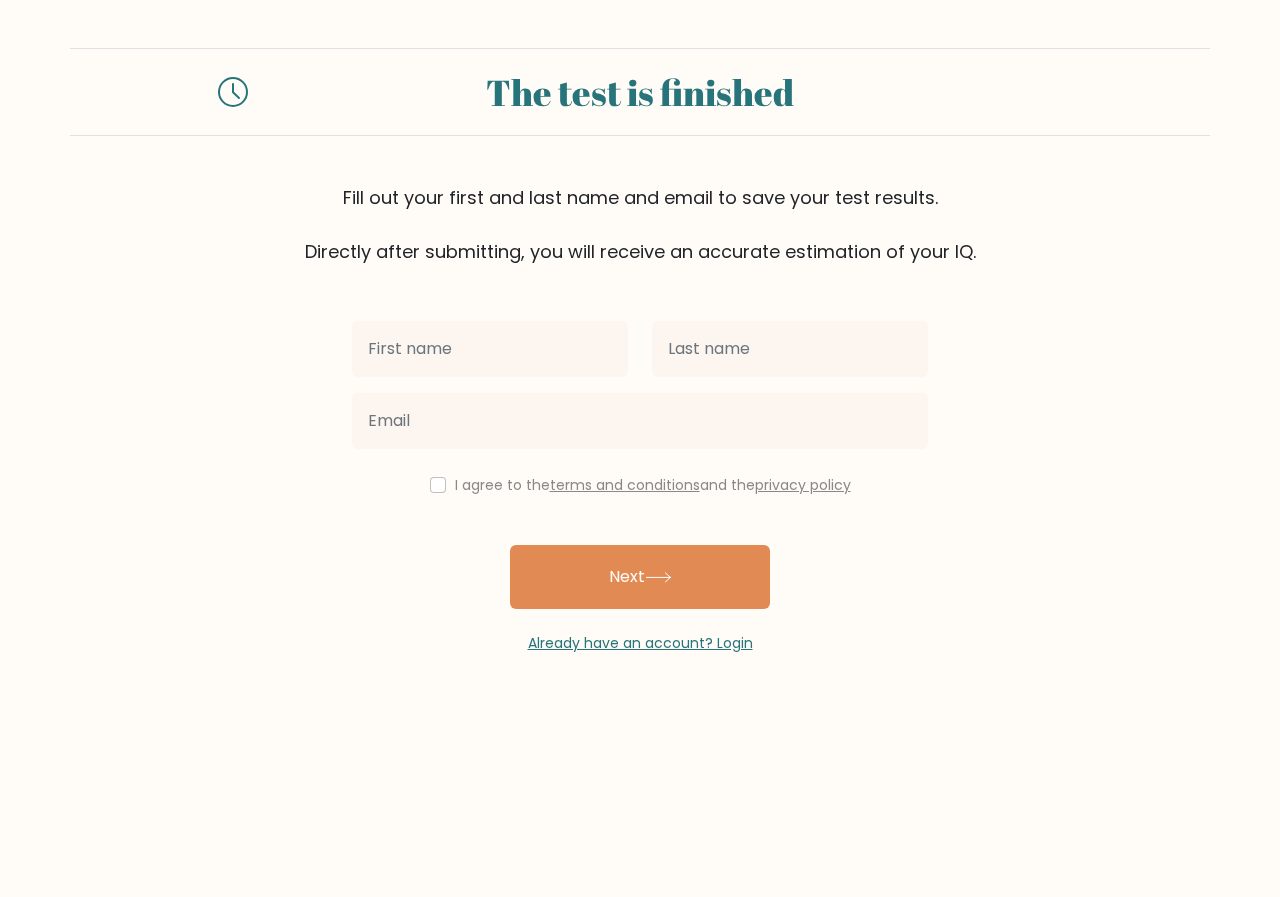 scroll, scrollTop: 0, scrollLeft: 0, axis: both 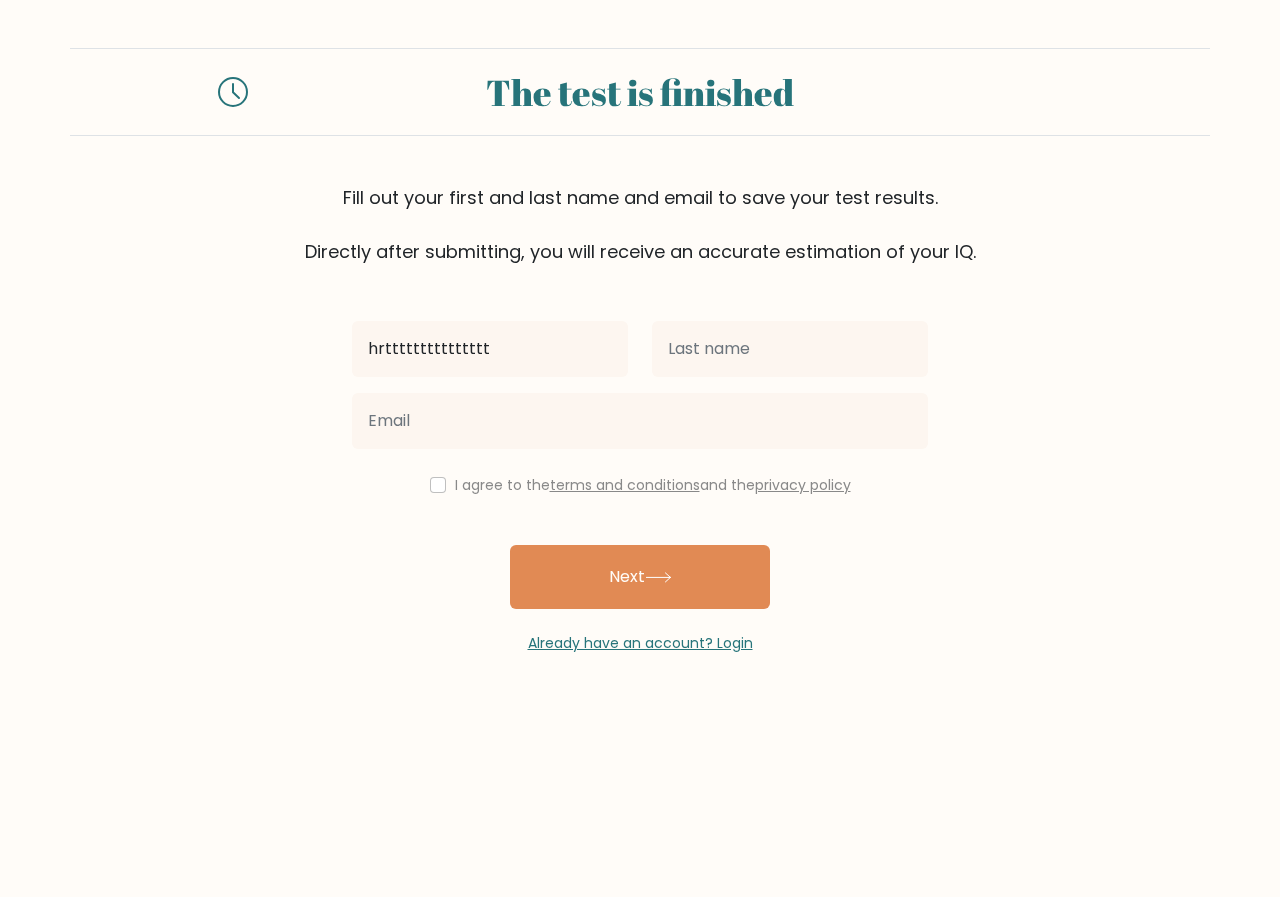 type on "hrttttttttttttttt" 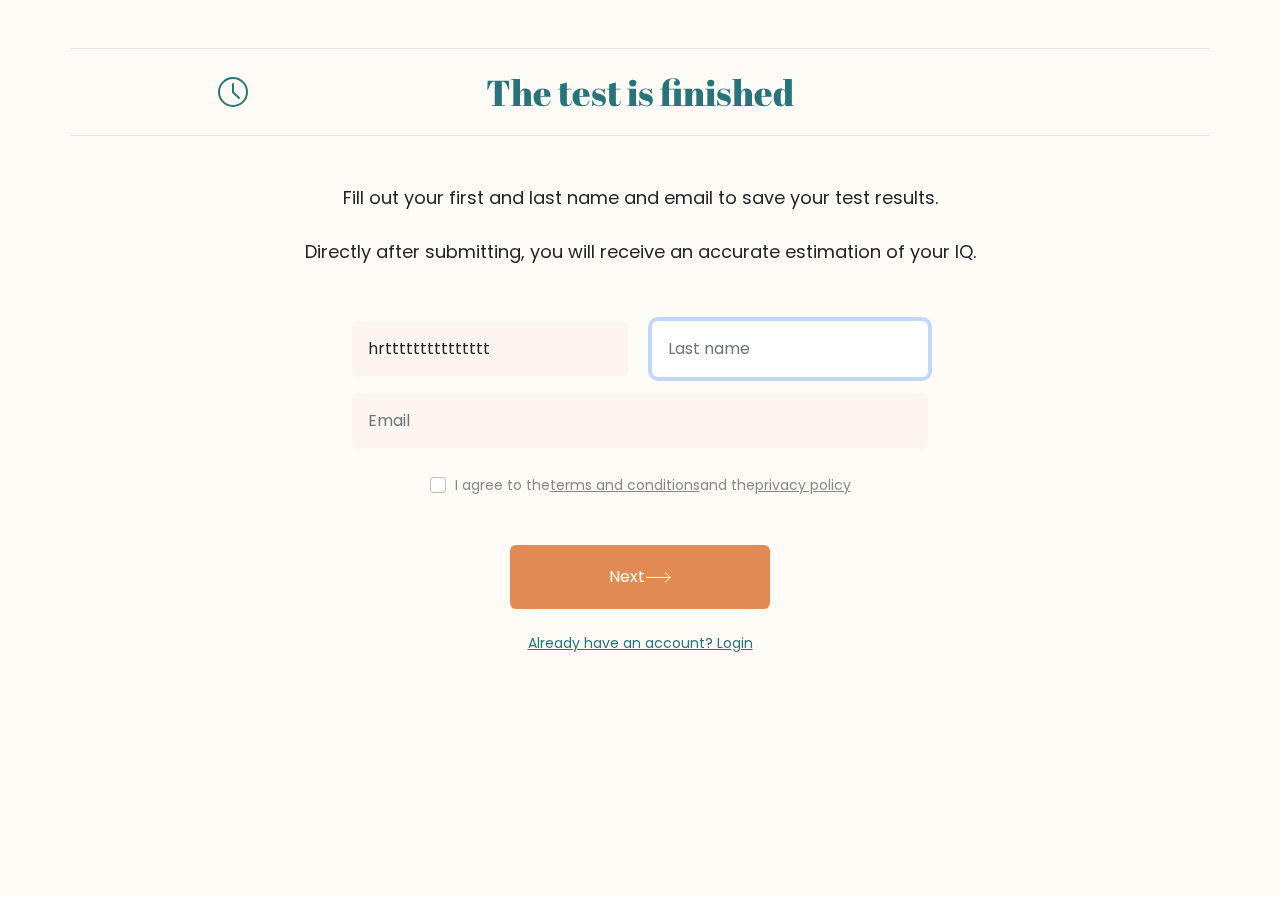 click at bounding box center [790, 349] 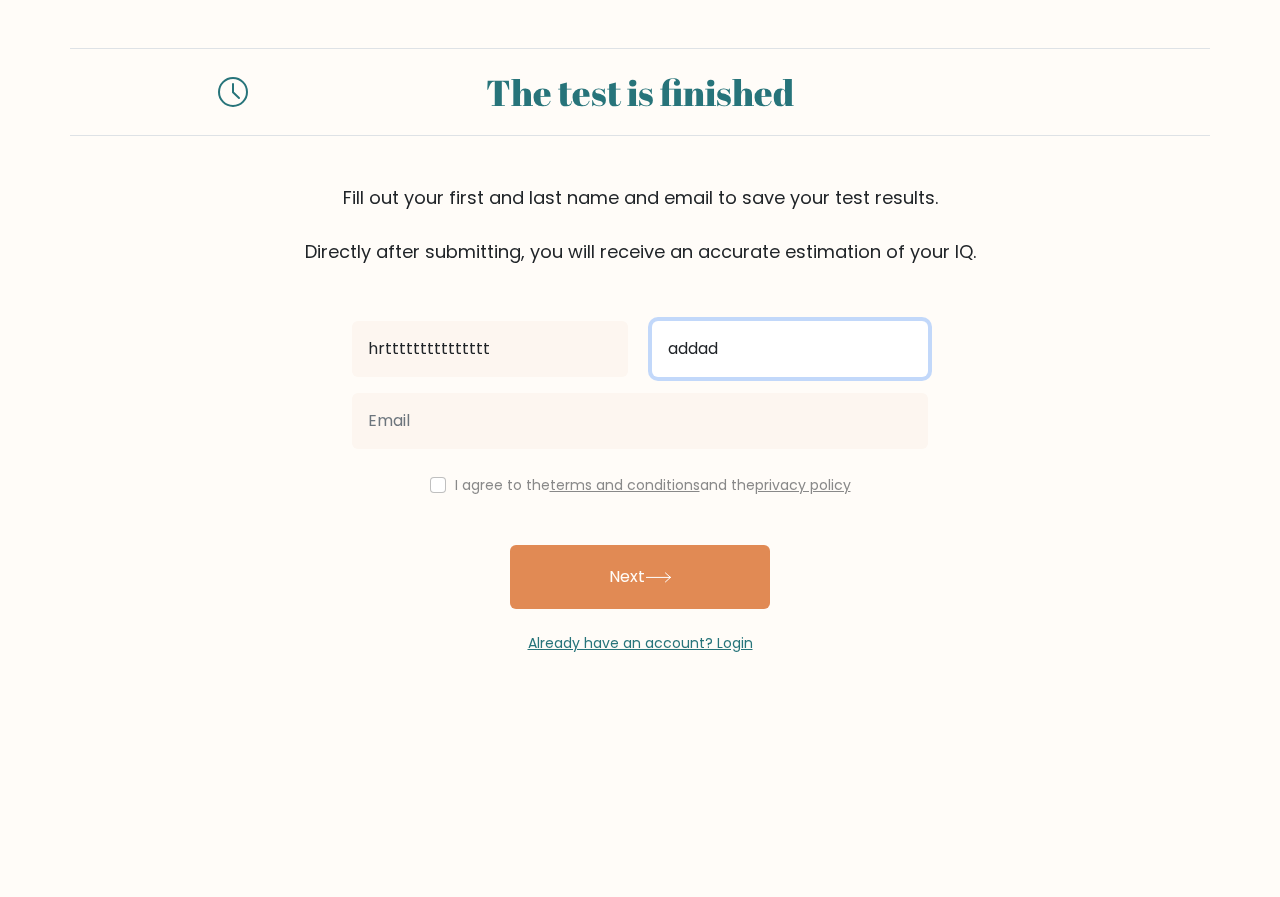 type on "addad" 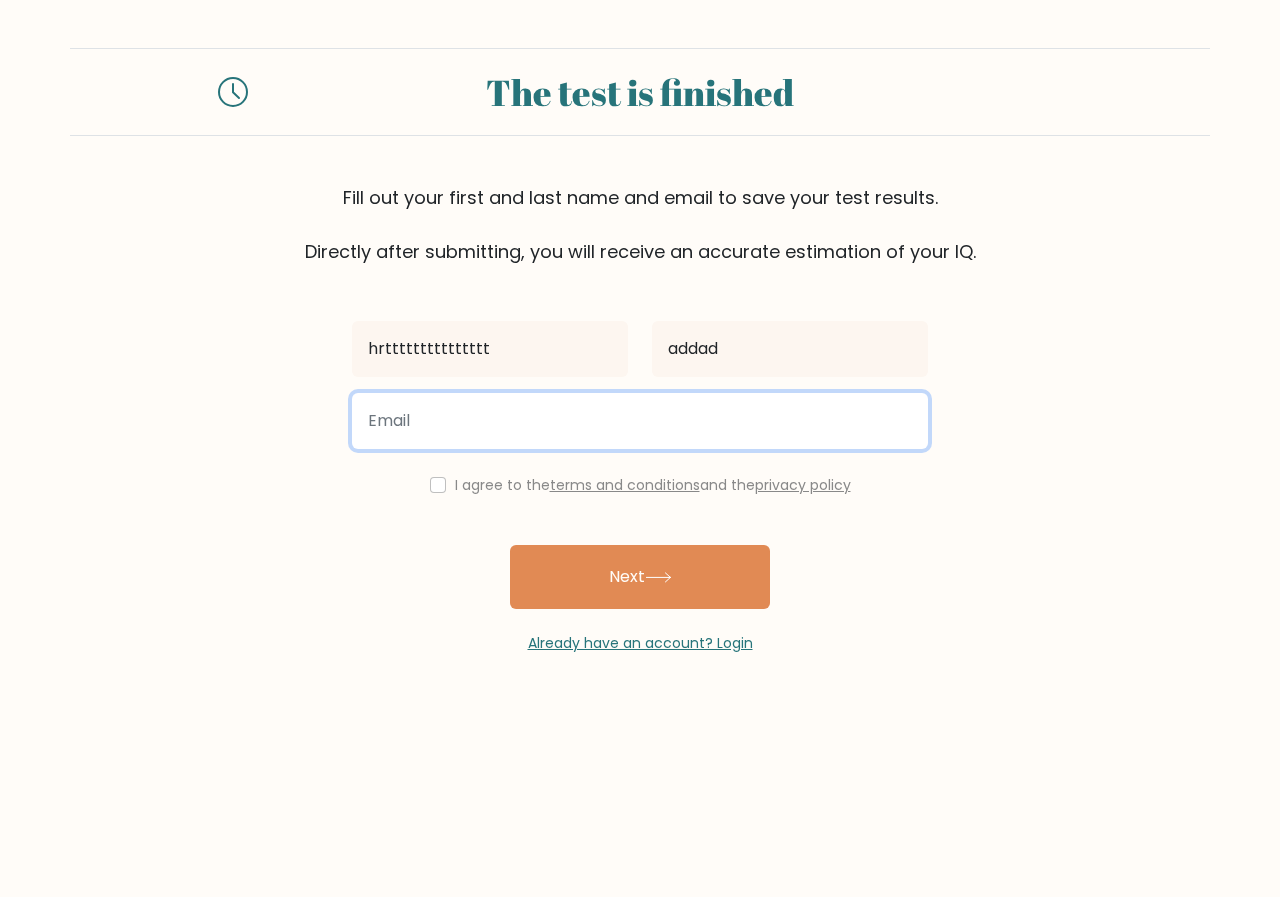 click at bounding box center [640, 421] 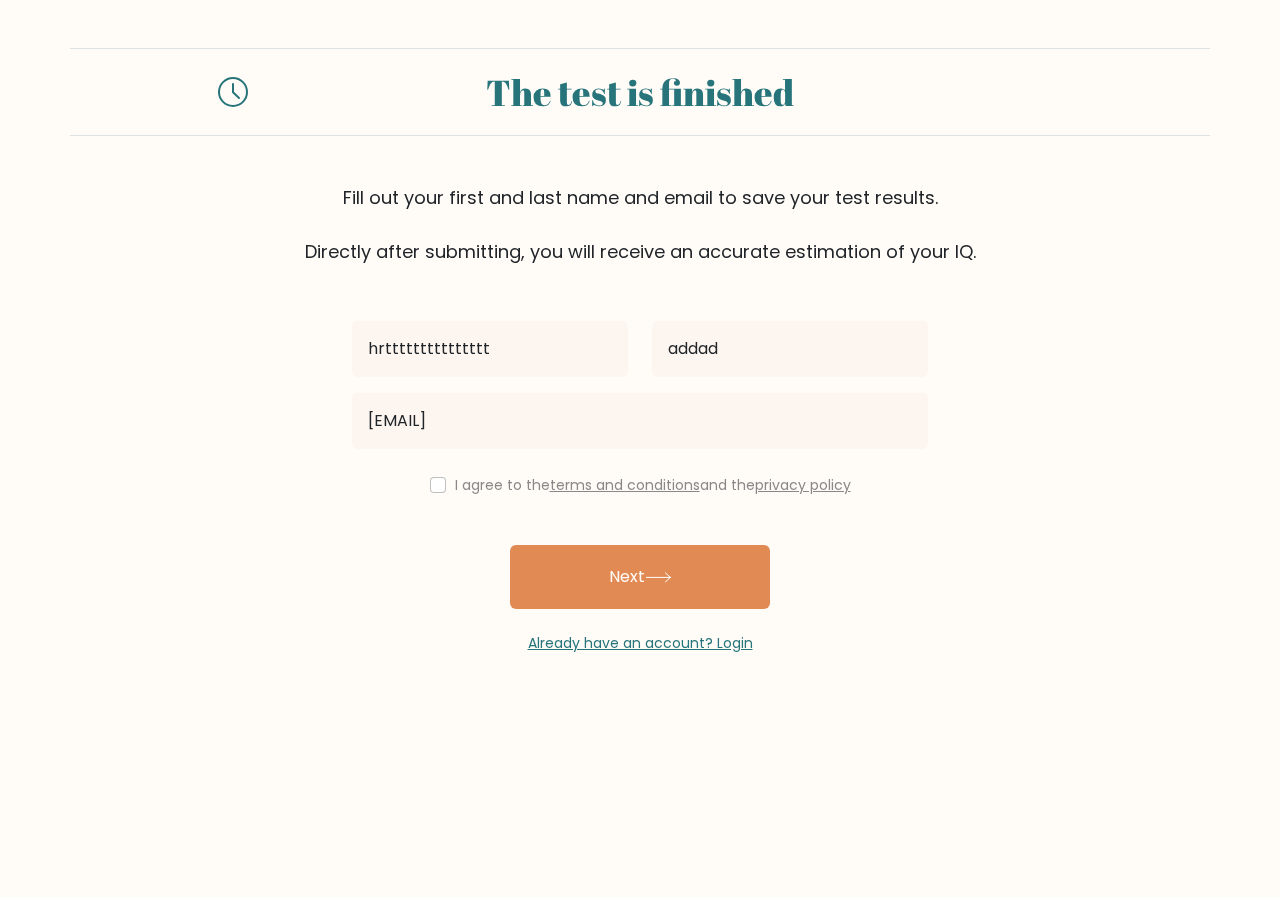 click on "I agree to the  terms and conditions  and the  privacy policy" at bounding box center [640, 485] 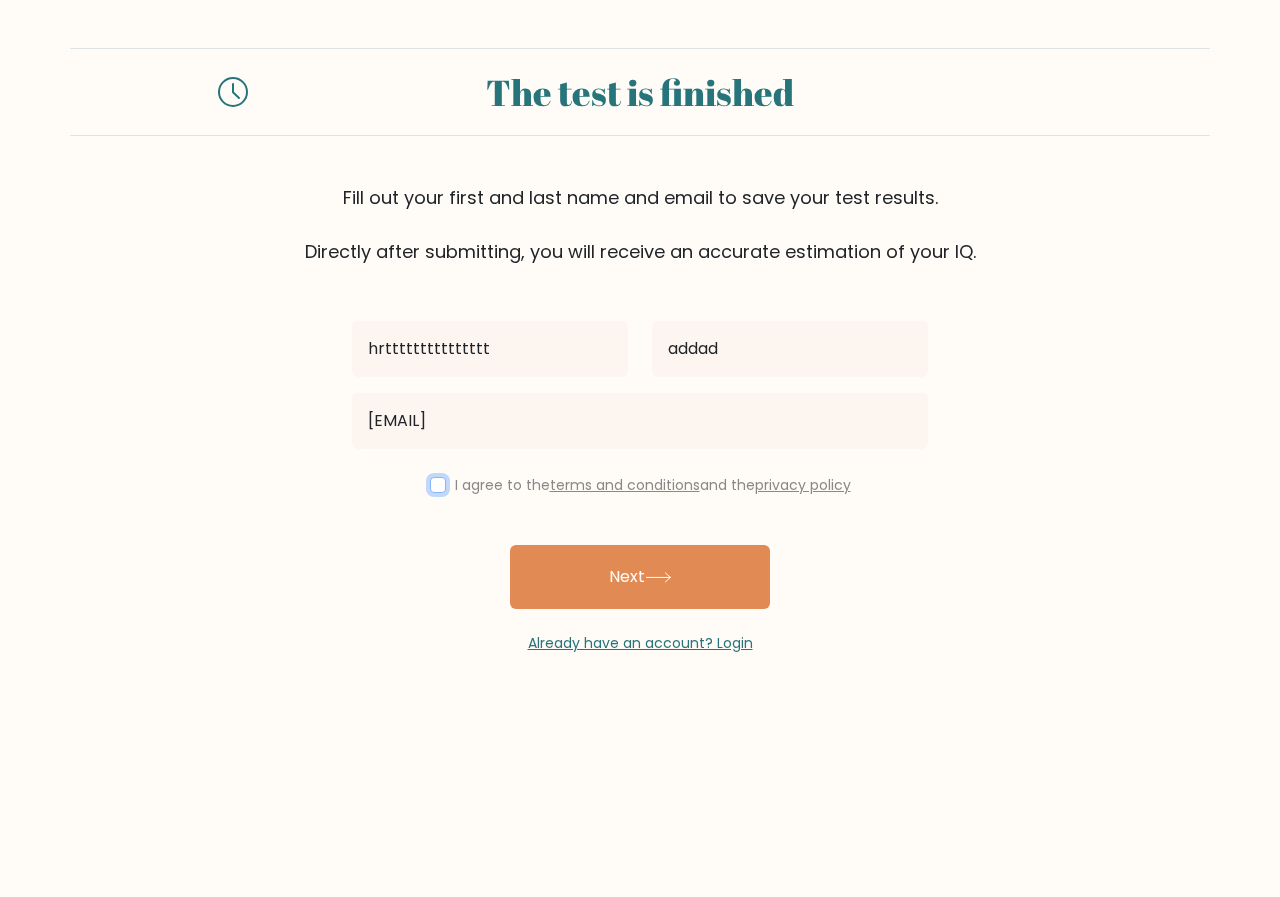 click at bounding box center [438, 485] 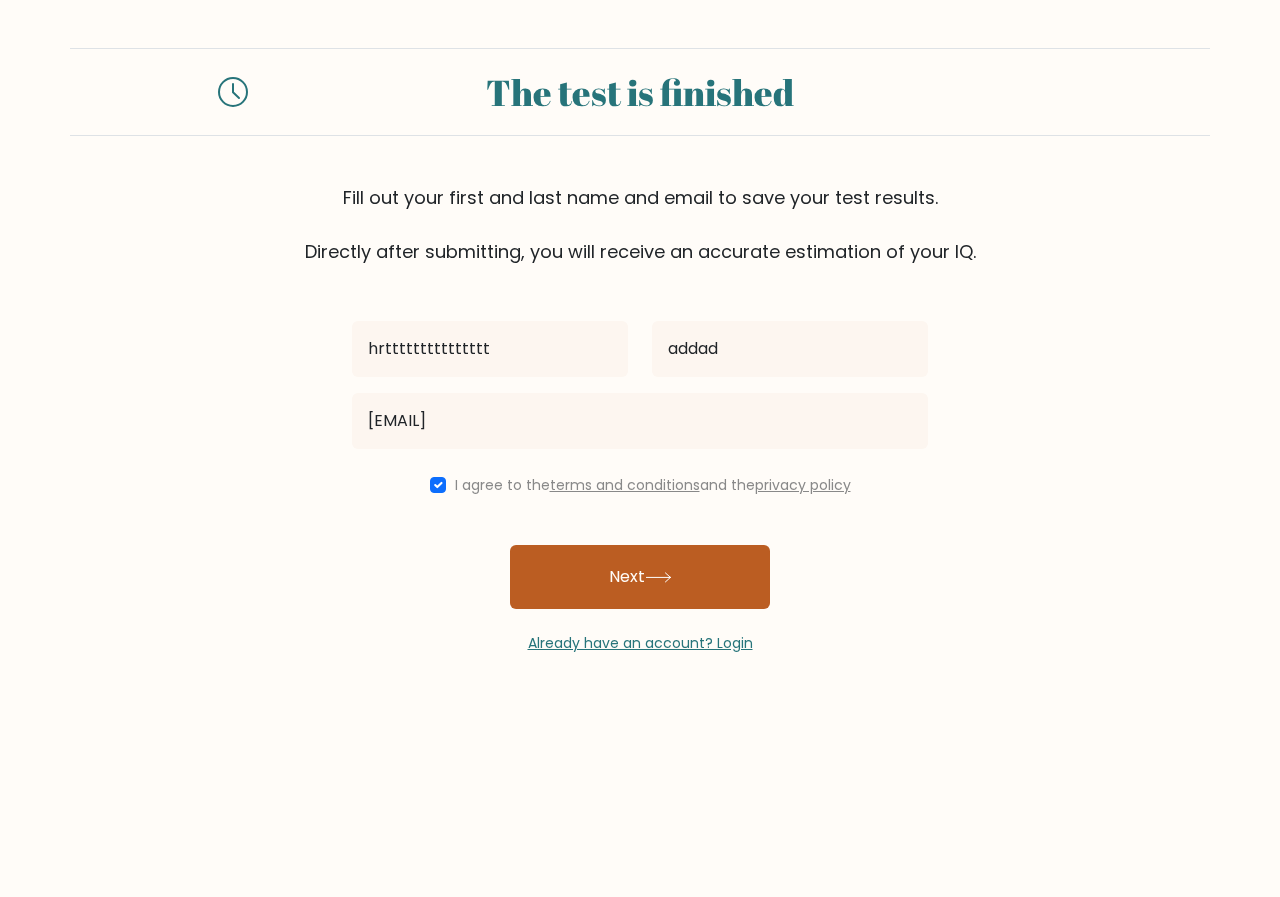 click on "Next" at bounding box center (640, 577) 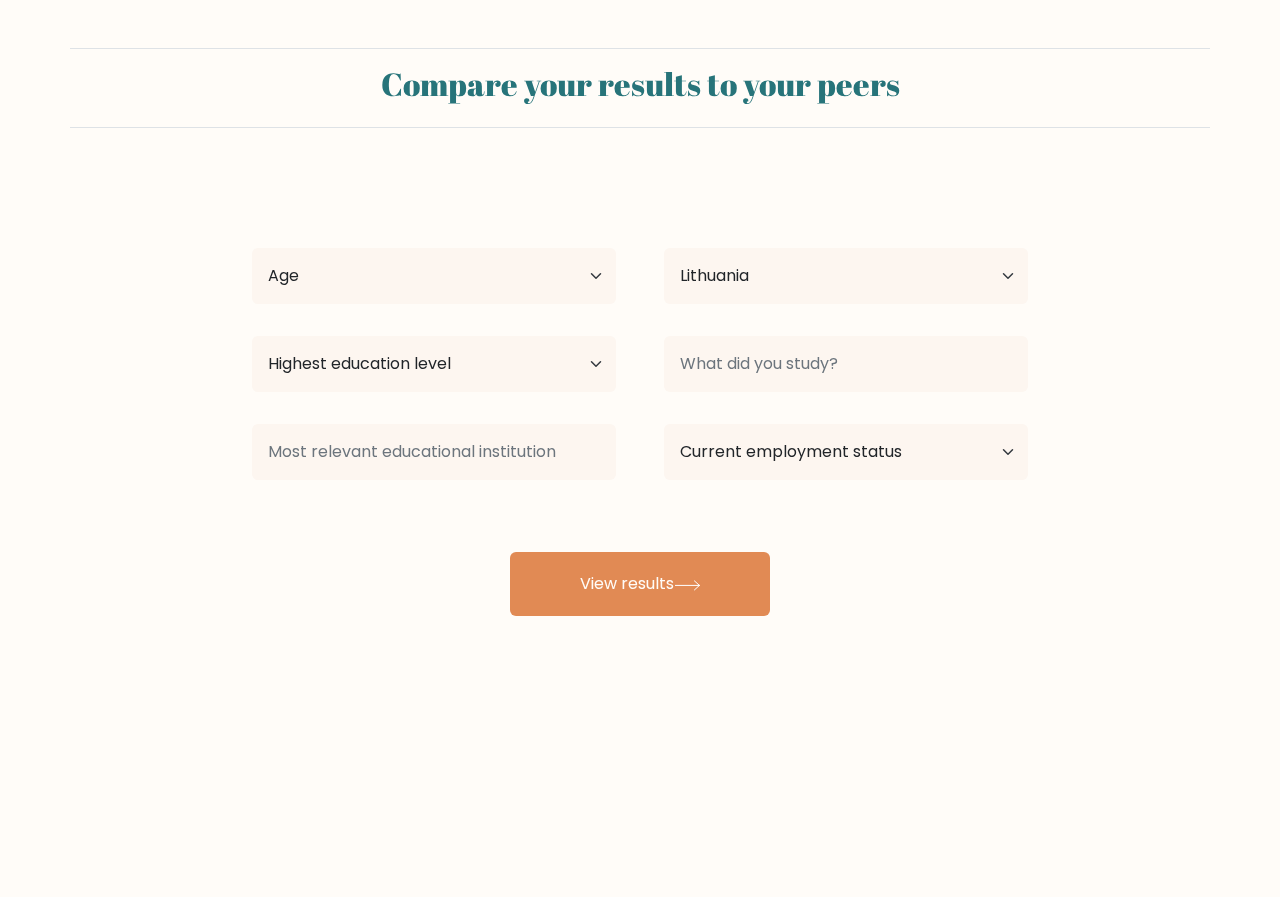 select on "LT" 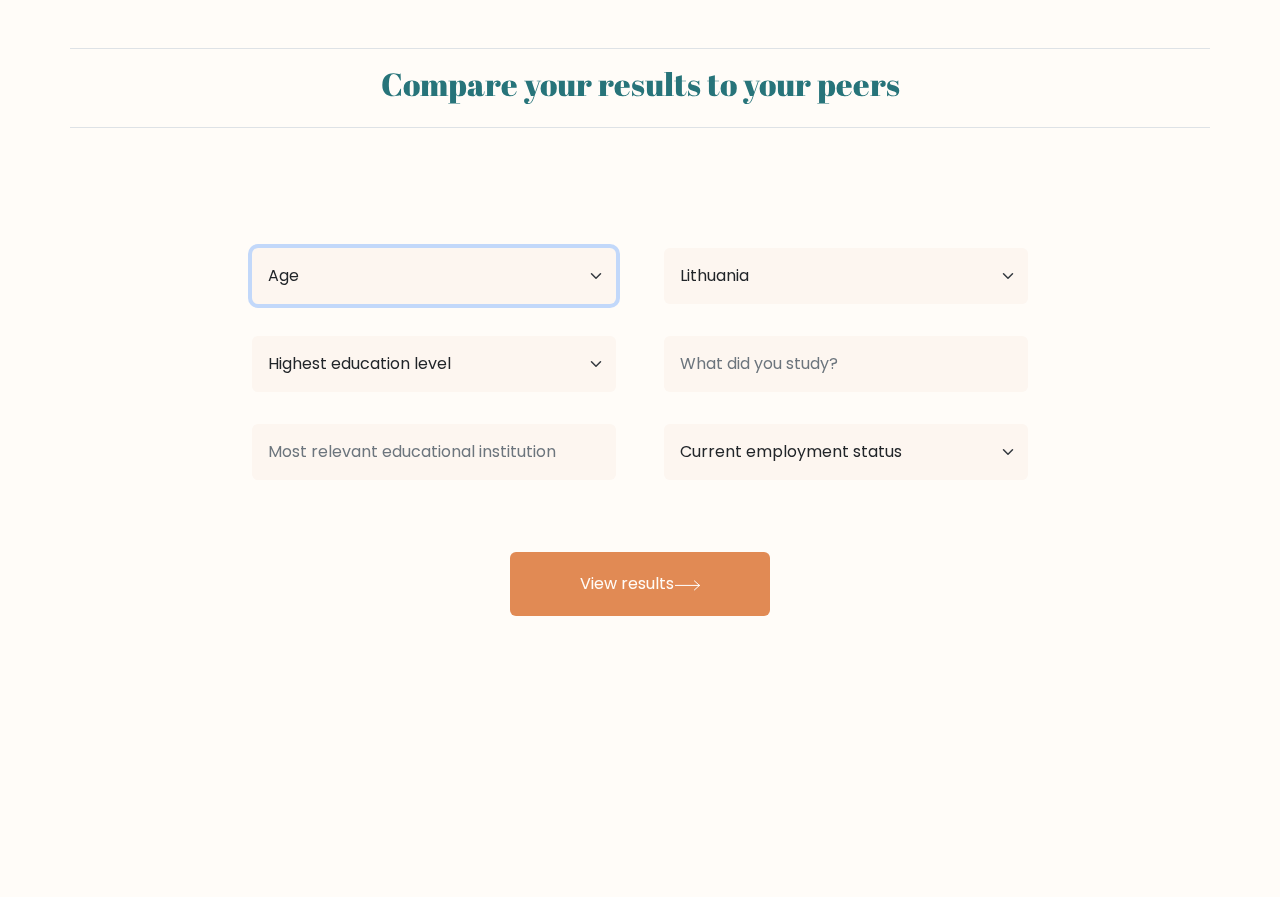 drag, startPoint x: 468, startPoint y: 288, endPoint x: 455, endPoint y: 287, distance: 13.038404 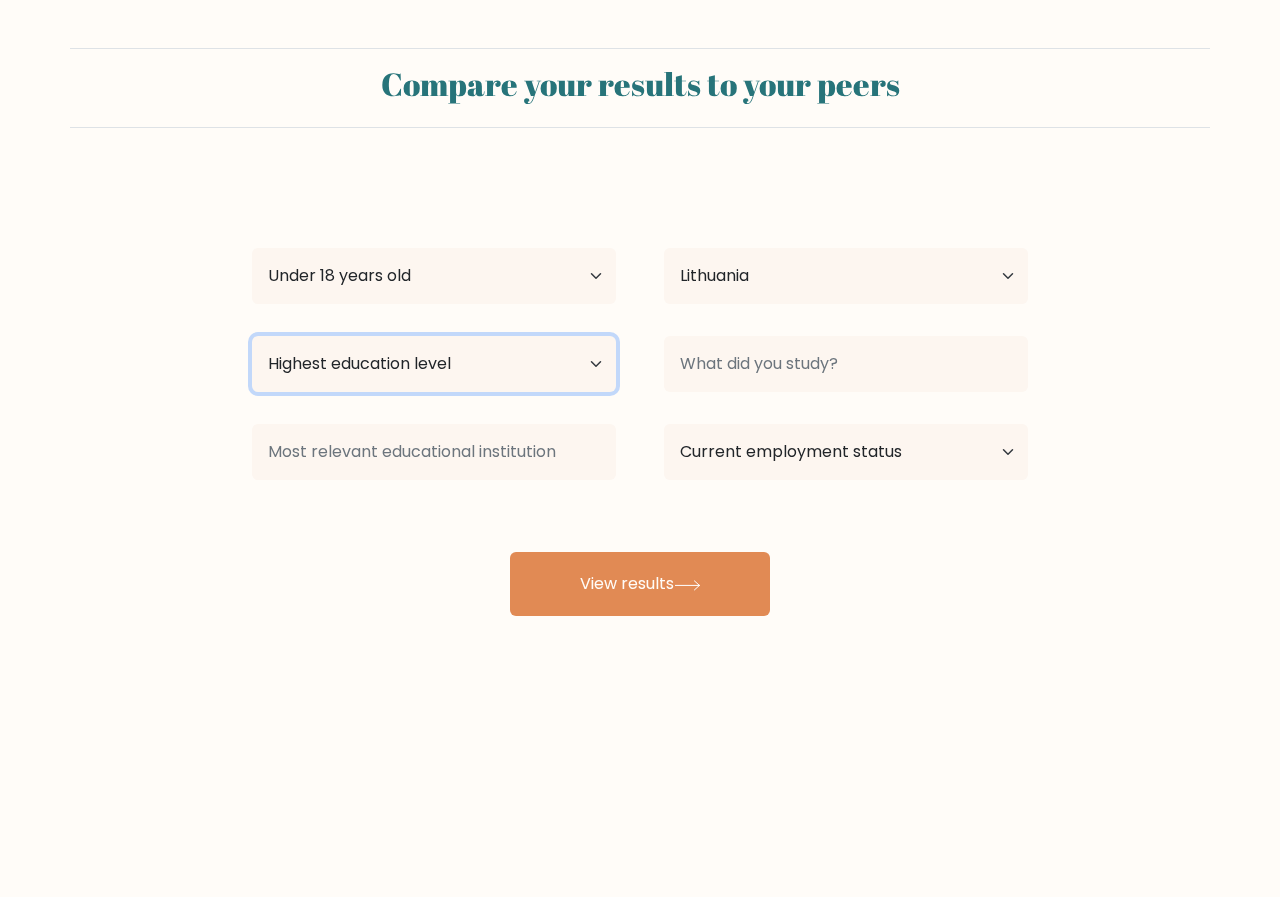 click on "Highest education level
No schooling
Primary
Lower Secondary
Upper Secondary
Occupation Specific
Bachelor's degree
Master's degree
Doctoral degree" at bounding box center (434, 364) 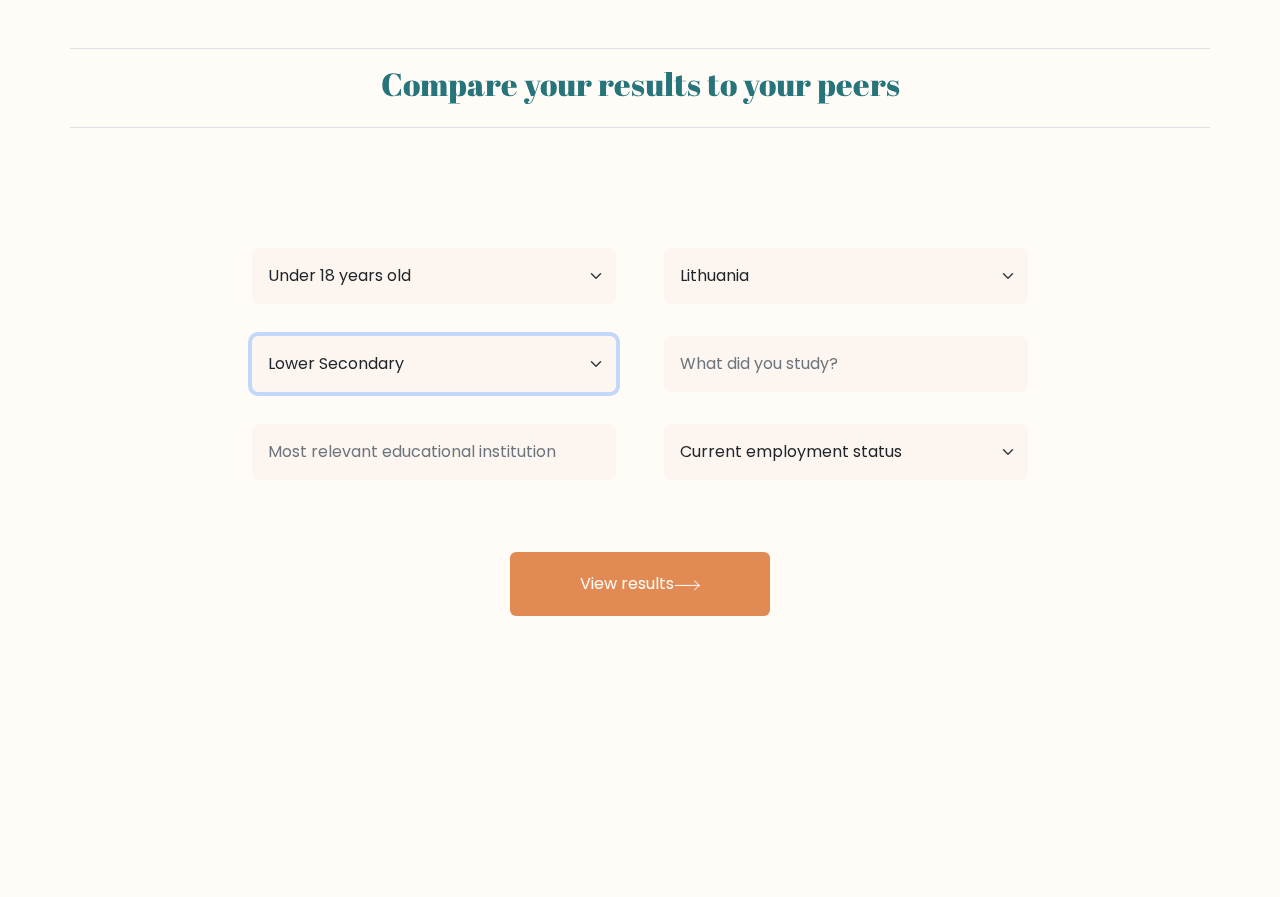 click on "Highest education level
No schooling
Primary
Lower Secondary
Upper Secondary
Occupation Specific
Bachelor's degree
Master's degree
Doctoral degree" at bounding box center (434, 364) 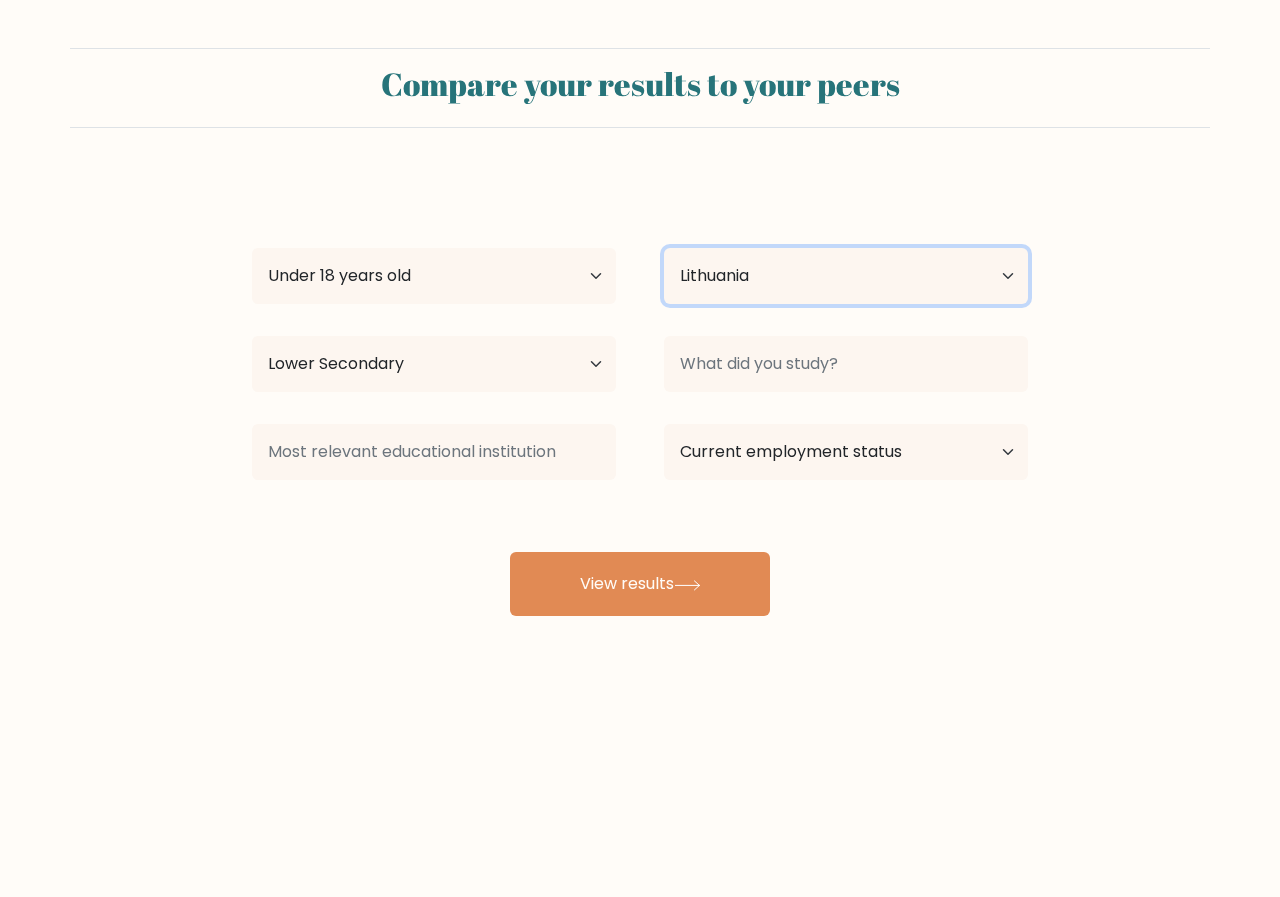 click on "Country
Afghanistan
Albania
Algeria
American Samoa
Andorra
Angola
Anguilla
Antarctica
Antigua and Barbuda
Argentina
Armenia
Aruba
Australia
Austria
Azerbaijan
Bahamas
Bahrain
Bangladesh
Barbados
Belarus
Belgium
Belize
Benin
Bermuda
Bhutan
Bolivia
Bonaire, Sint Eustatius and Saba
Bosnia and Herzegovina
Botswana
Bouvet Island
Brazil
British Indian Ocean Territory
Brunei
Bulgaria
Burkina Faso
Burundi
Cabo Verde
Cambodia
Cameroon
Canada
Cayman Islands
Central African Republic
Chad
Chile
China
Christmas Island
Cocos (Keeling) Islands
Colombia
Comoros
Congo
Congo (the Democratic Republic of the)
Cook Islands
Costa Rica
Côte d'Ivoire
Croatia
Cuba" at bounding box center [846, 276] 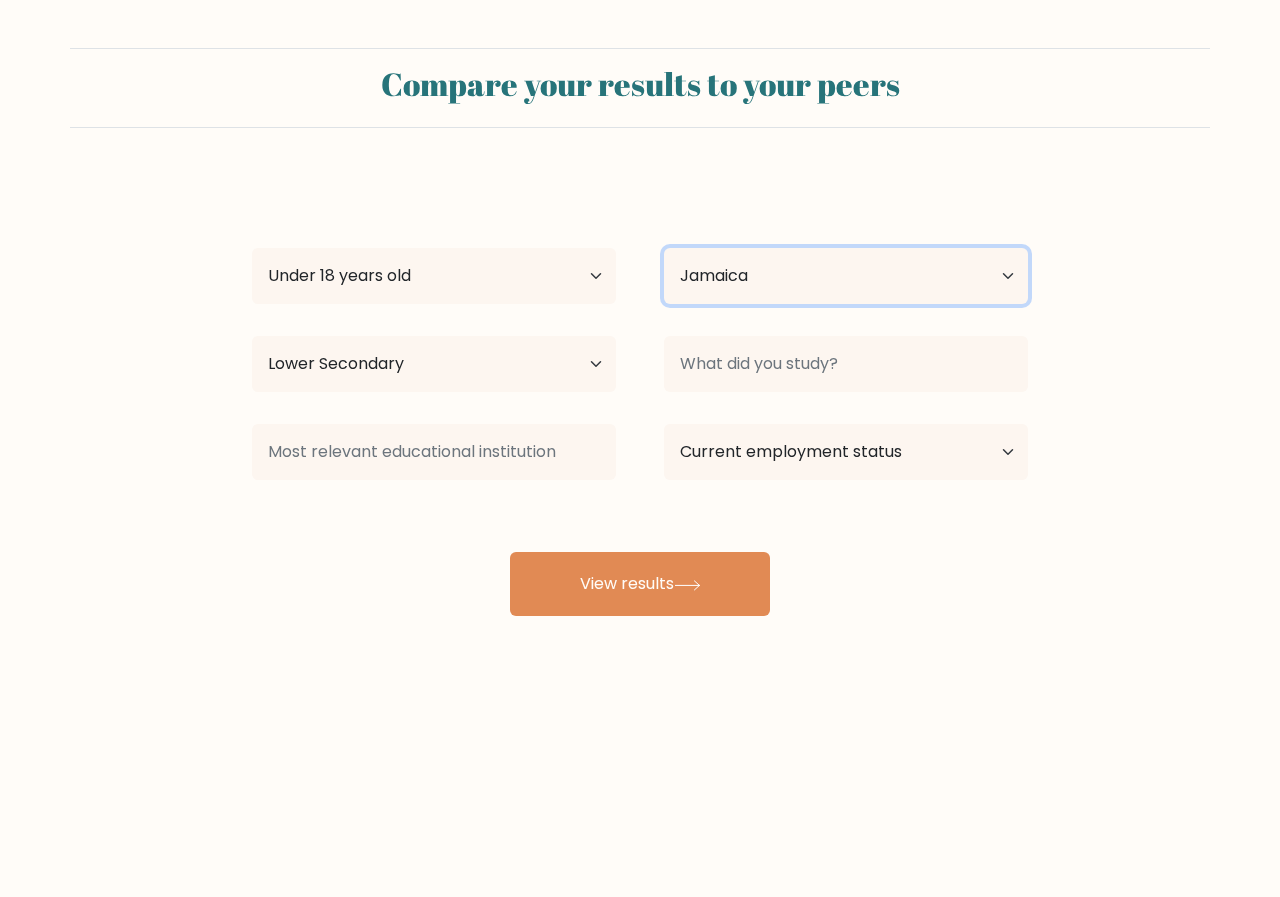 click on "Country
Afghanistan
Albania
Algeria
American Samoa
Andorra
Angola
Anguilla
Antarctica
Antigua and Barbuda
Argentina
Armenia
Aruba
Australia
Austria
Azerbaijan
Bahamas
Bahrain
Bangladesh
Barbados
Belarus
Belgium
Belize
Benin
Bermuda
Bhutan
Bolivia
Bonaire, Sint Eustatius and Saba
Bosnia and Herzegovina
Botswana
Bouvet Island
Brazil
British Indian Ocean Territory
Brunei
Bulgaria
Burkina Faso
Burundi
Cabo Verde
Cambodia
Cameroon
Canada
Cayman Islands
Central African Republic
Chad
Chile
China
Christmas Island
Cocos (Keeling) Islands
Colombia
Comoros
Congo
Congo (the Democratic Republic of the)
Cook Islands
Costa Rica
Côte d'Ivoire
Croatia
Cuba" at bounding box center (846, 276) 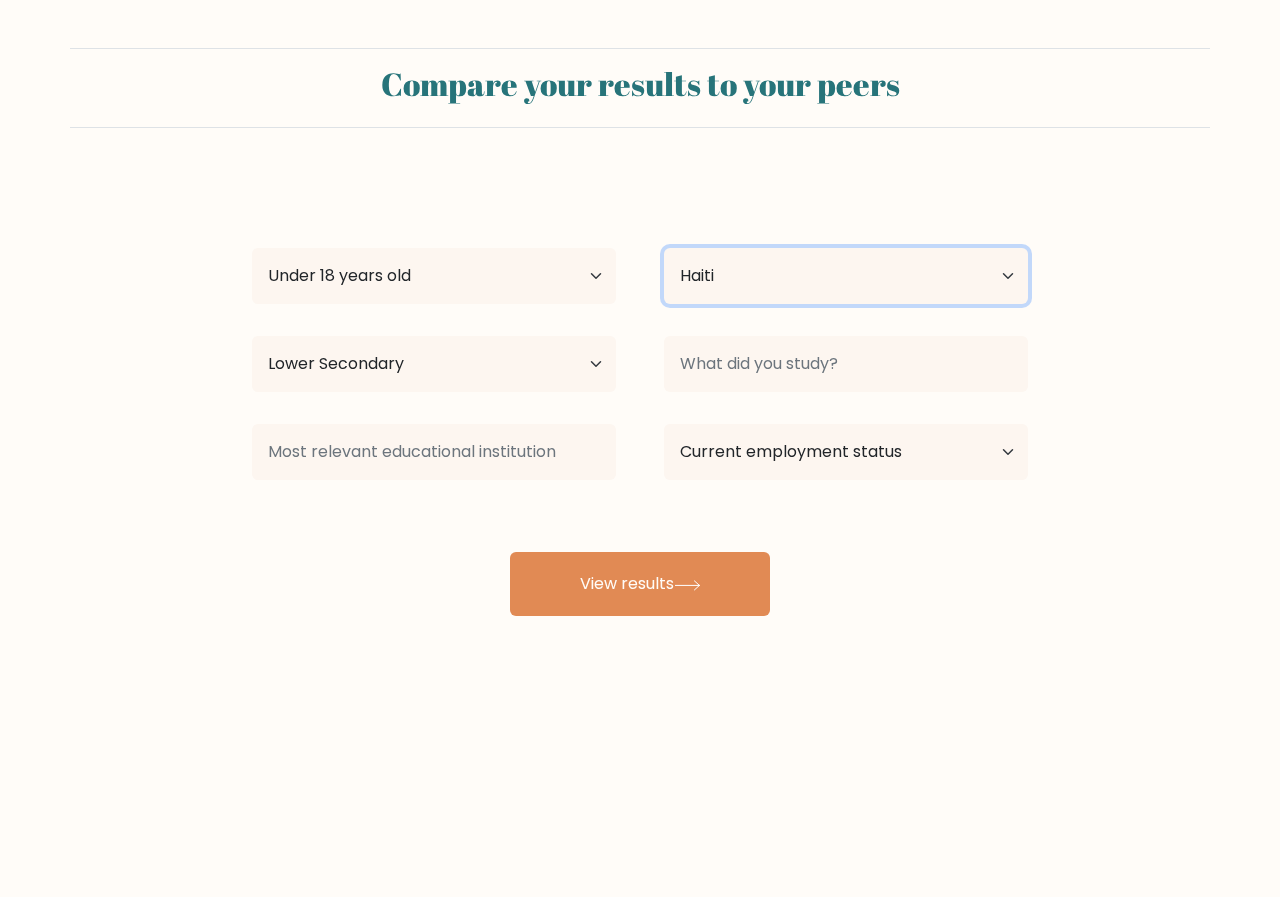 click on "Country
Afghanistan
Albania
Algeria
American Samoa
Andorra
Angola
Anguilla
Antarctica
Antigua and Barbuda
Argentina
Armenia
Aruba
Australia
Austria
Azerbaijan
Bahamas
Bahrain
Bangladesh
Barbados
Belarus
Belgium
Belize
Benin
Bermuda
Bhutan
Bolivia
Bonaire, Sint Eustatius and Saba
Bosnia and Herzegovina
Botswana
Bouvet Island
Brazil
British Indian Ocean Territory
Brunei
Bulgaria
Burkina Faso
Burundi
Cabo Verde
Cambodia
Cameroon
Canada
Cayman Islands
Central African Republic
Chad
Chile
China
Christmas Island
Cocos (Keeling) Islands
Colombia
Comoros
Congo
Congo (the Democratic Republic of the)
Cook Islands
Costa Rica
Côte d'Ivoire
Croatia
Cuba" at bounding box center (846, 276) 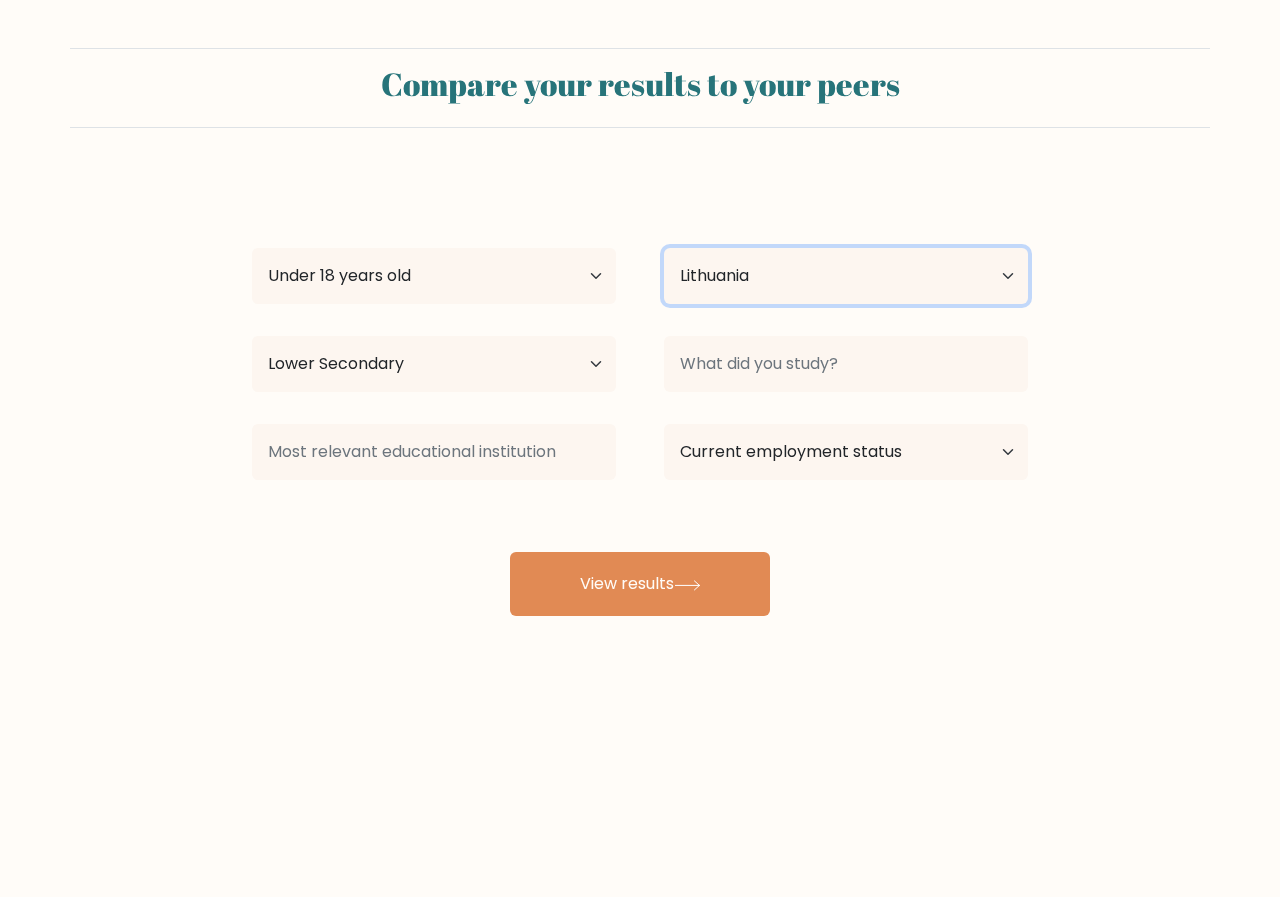 click on "Country
Afghanistan
Albania
Algeria
American Samoa
Andorra
Angola
Anguilla
Antarctica
Antigua and Barbuda
Argentina
Armenia
Aruba
Australia
Austria
Azerbaijan
Bahamas
Bahrain
Bangladesh
Barbados
Belarus
Belgium
Belize
Benin
Bermuda
Bhutan
Bolivia
Bonaire, Sint Eustatius and Saba
Bosnia and Herzegovina
Botswana
Bouvet Island
Brazil
British Indian Ocean Territory
Brunei
Bulgaria
Burkina Faso
Burundi
Cabo Verde
Cambodia
Cameroon
Canada
Cayman Islands
Central African Republic
Chad
Chile
China
Christmas Island
Cocos (Keeling) Islands
Colombia
Comoros
Congo
Congo (the Democratic Republic of the)
Cook Islands
Costa Rica
Côte d'Ivoire
Croatia
Cuba" at bounding box center [846, 276] 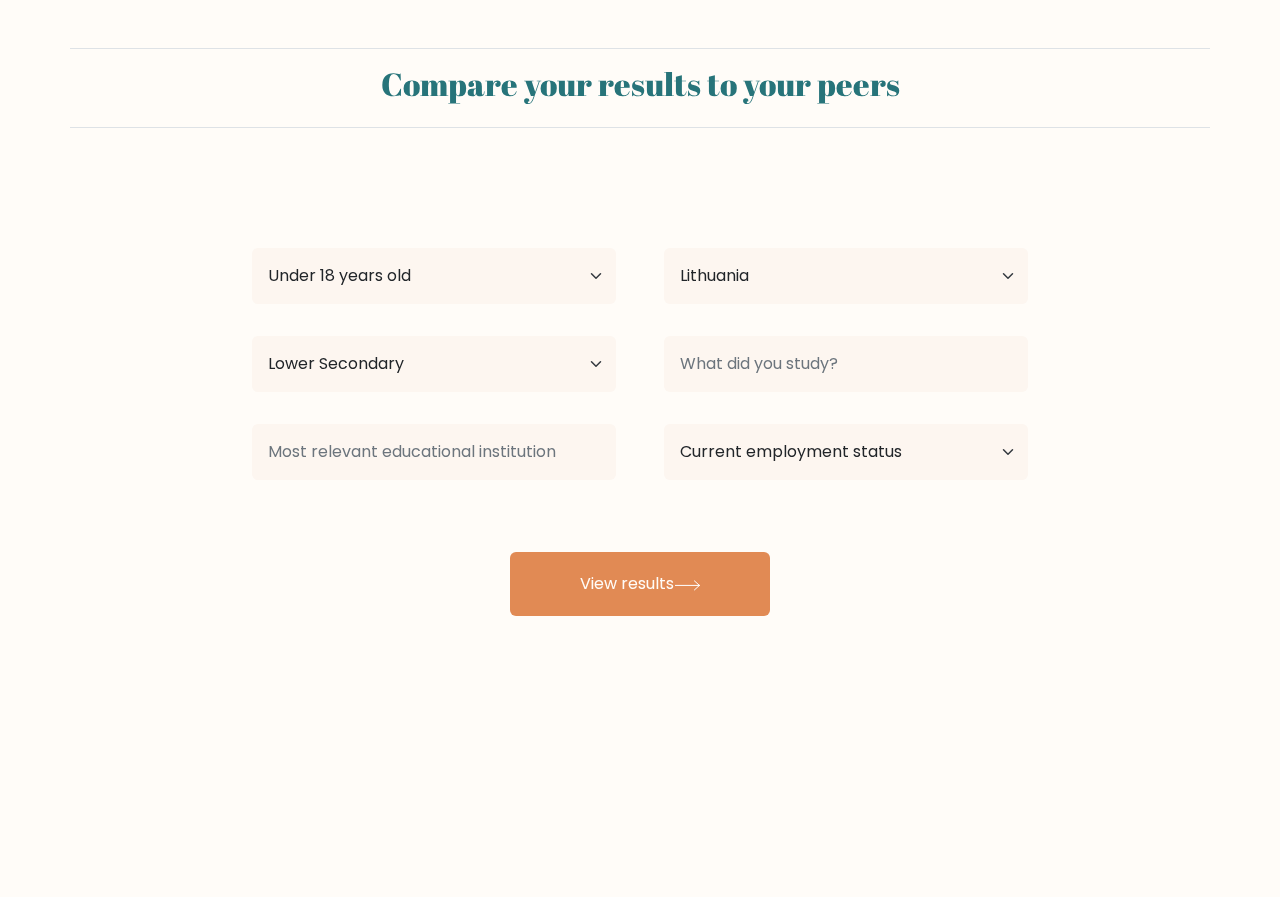 click on "hrttttttttttttttt
addad
Age
Under 18 years old
18-24 years old
25-34 years old
35-44 years old
45-54 years old
55-64 years old
65 years old and above
Country
Afghanistan
Albania
Algeria
American Samoa
Andorra
Angola
Anguilla
Antarctica
Antigua and Barbuda
Argentina
Armenia
Aruba
Australia
Austria
Azerbaijan
Bahamas
Bahrain
Bangladesh
Barbados
Belarus
Belgium
Belize
Benin
Bermuda
Bhutan
Bolivia
Bonaire, Sint Eustatius and Saba
Bosnia and Herzegovina
Botswana
Bouvet Island
Brazil" at bounding box center (640, 396) 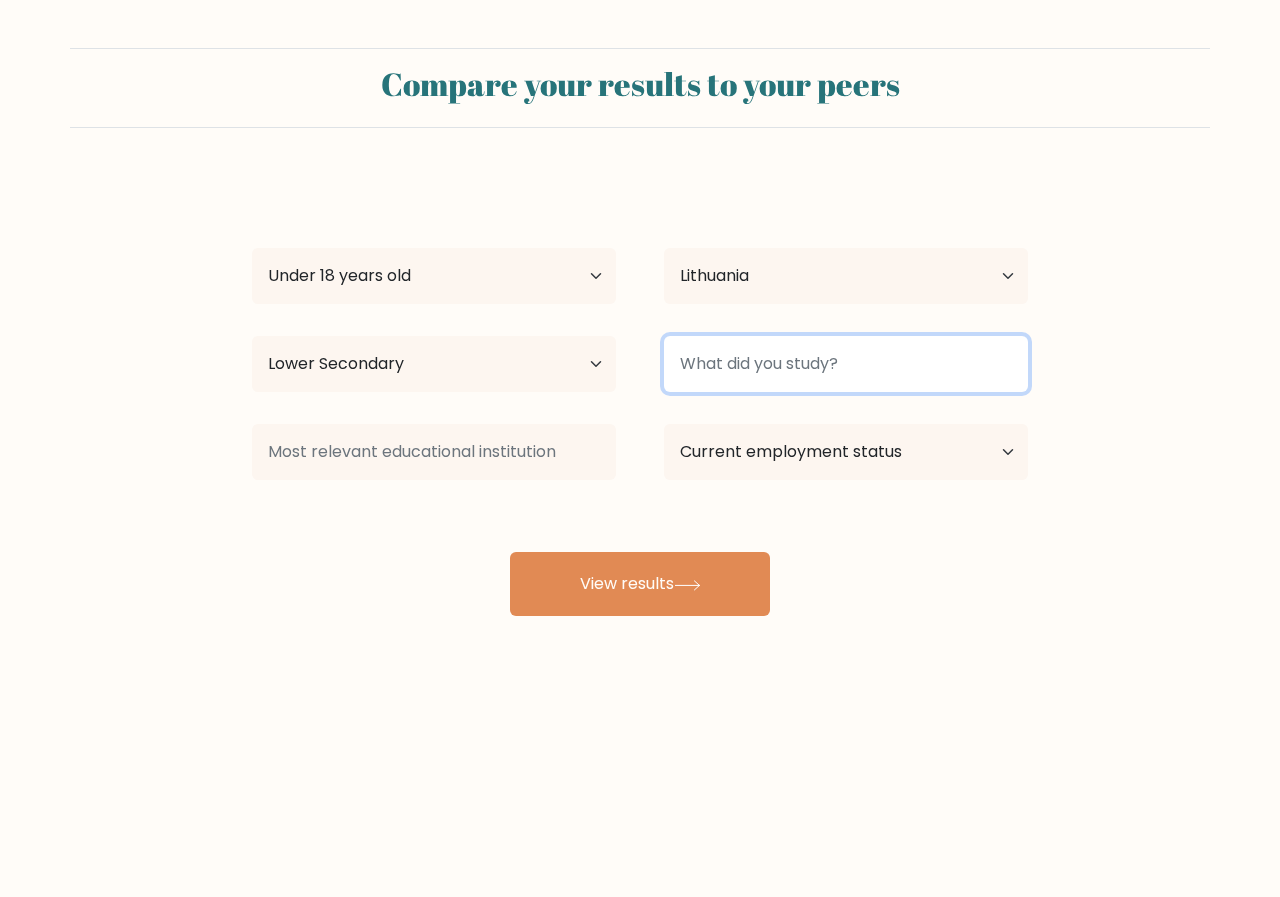 click at bounding box center [846, 364] 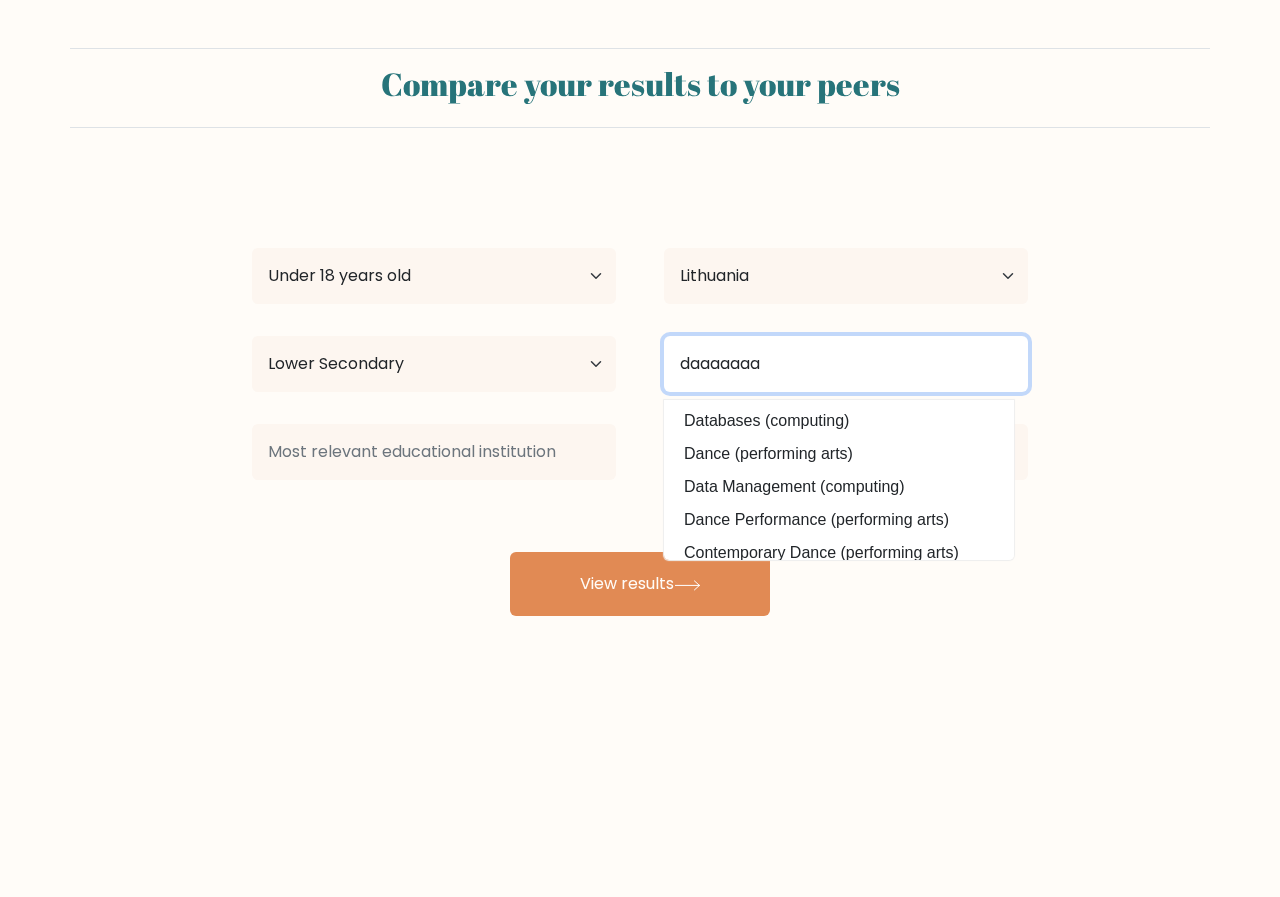 type on "daaaaaaa" 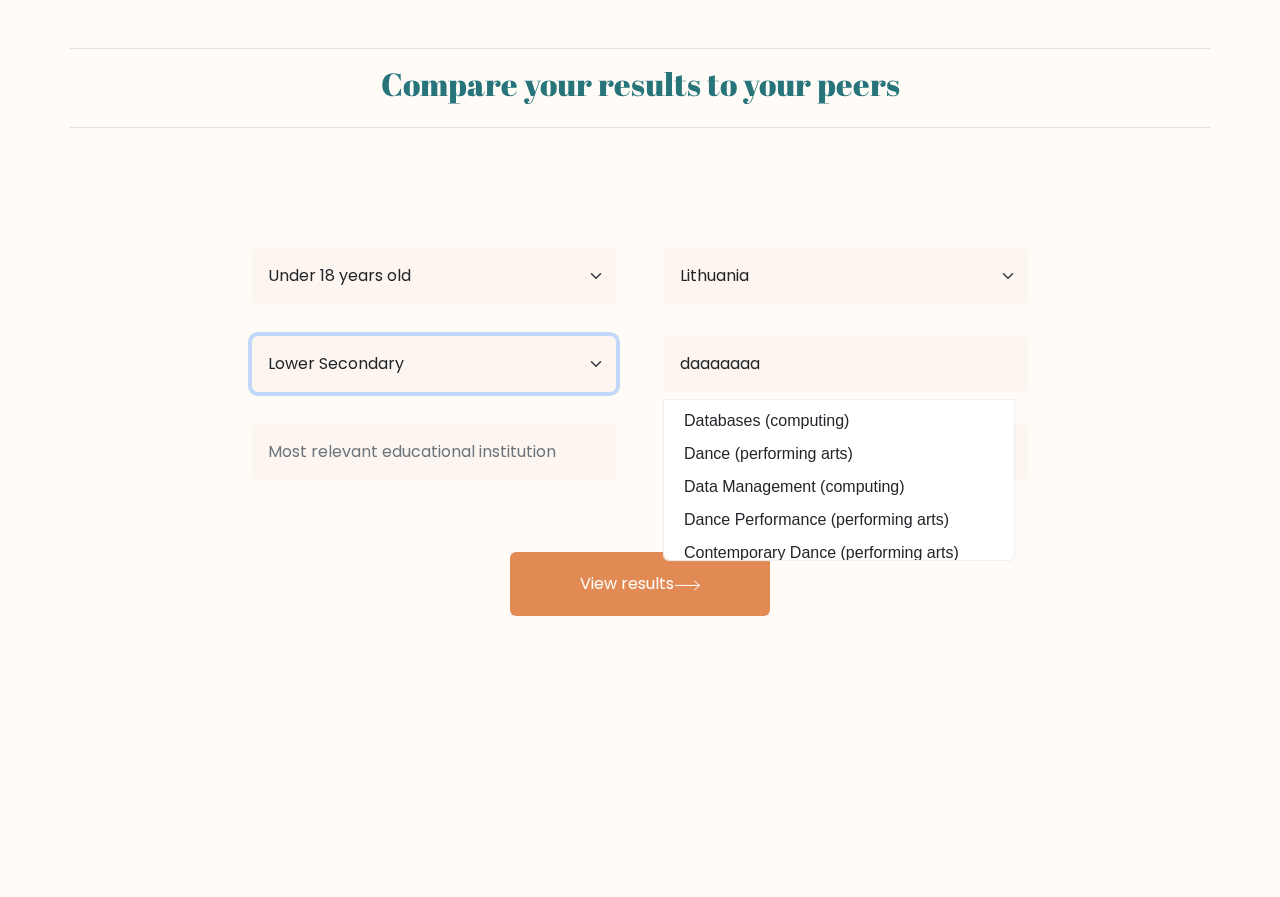 click on "Highest education level
No schooling
Primary
Lower Secondary
Upper Secondary
Occupation Specific
Bachelor's degree
Master's degree
Doctoral degree" at bounding box center [434, 364] 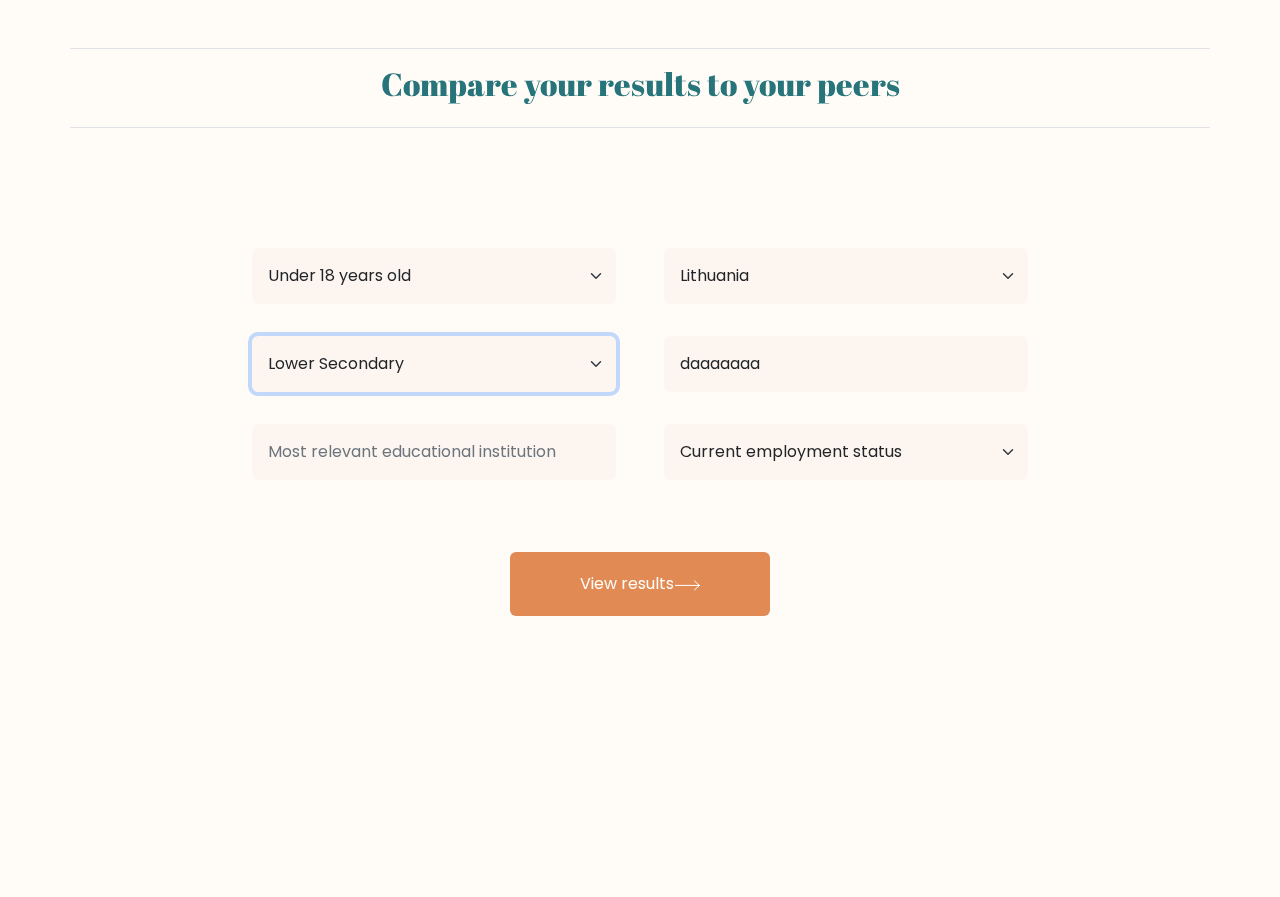 select on "occupation_specific" 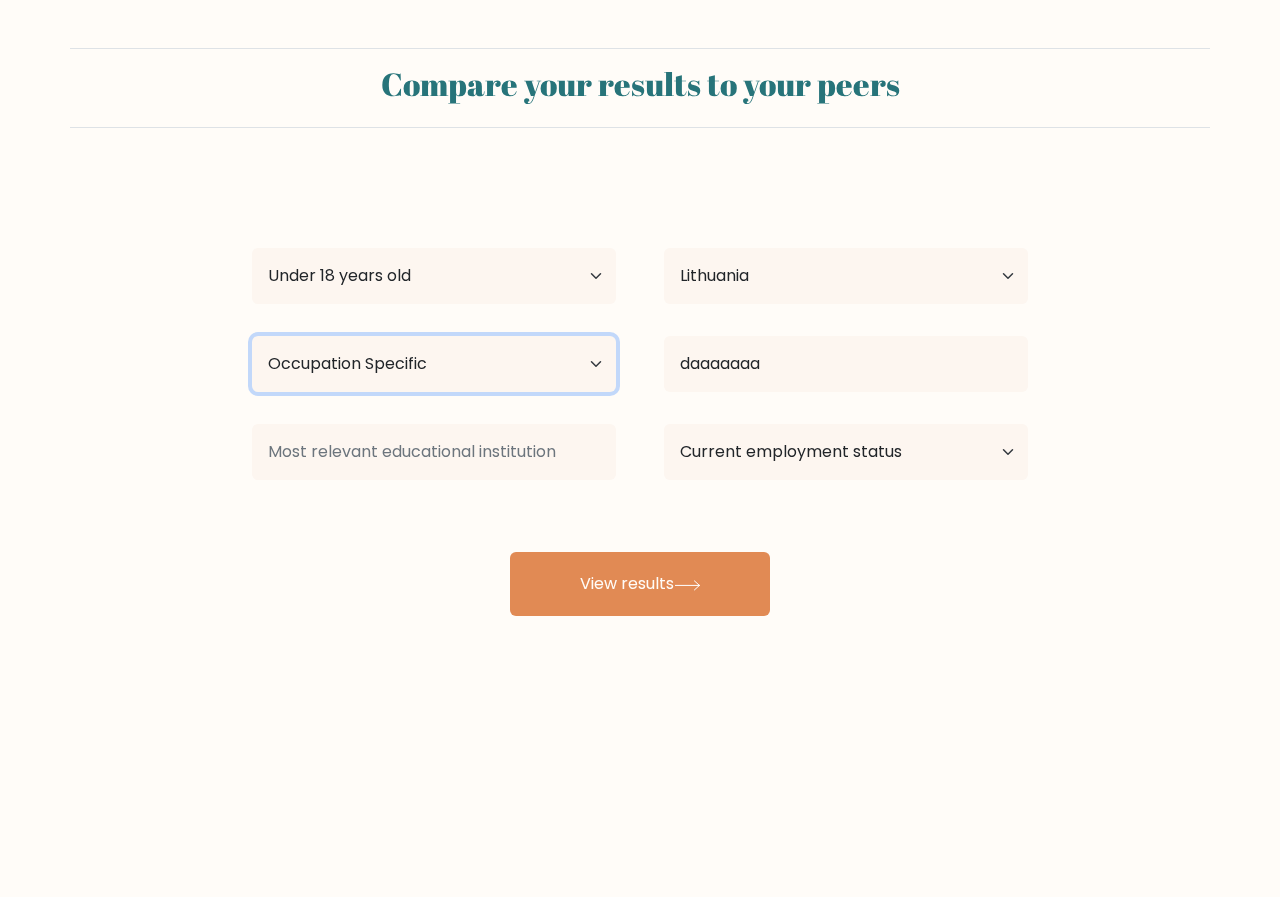 click on "Highest education level
No schooling
Primary
Lower Secondary
Upper Secondary
Occupation Specific
Bachelor's degree
Master's degree
Doctoral degree" at bounding box center (434, 364) 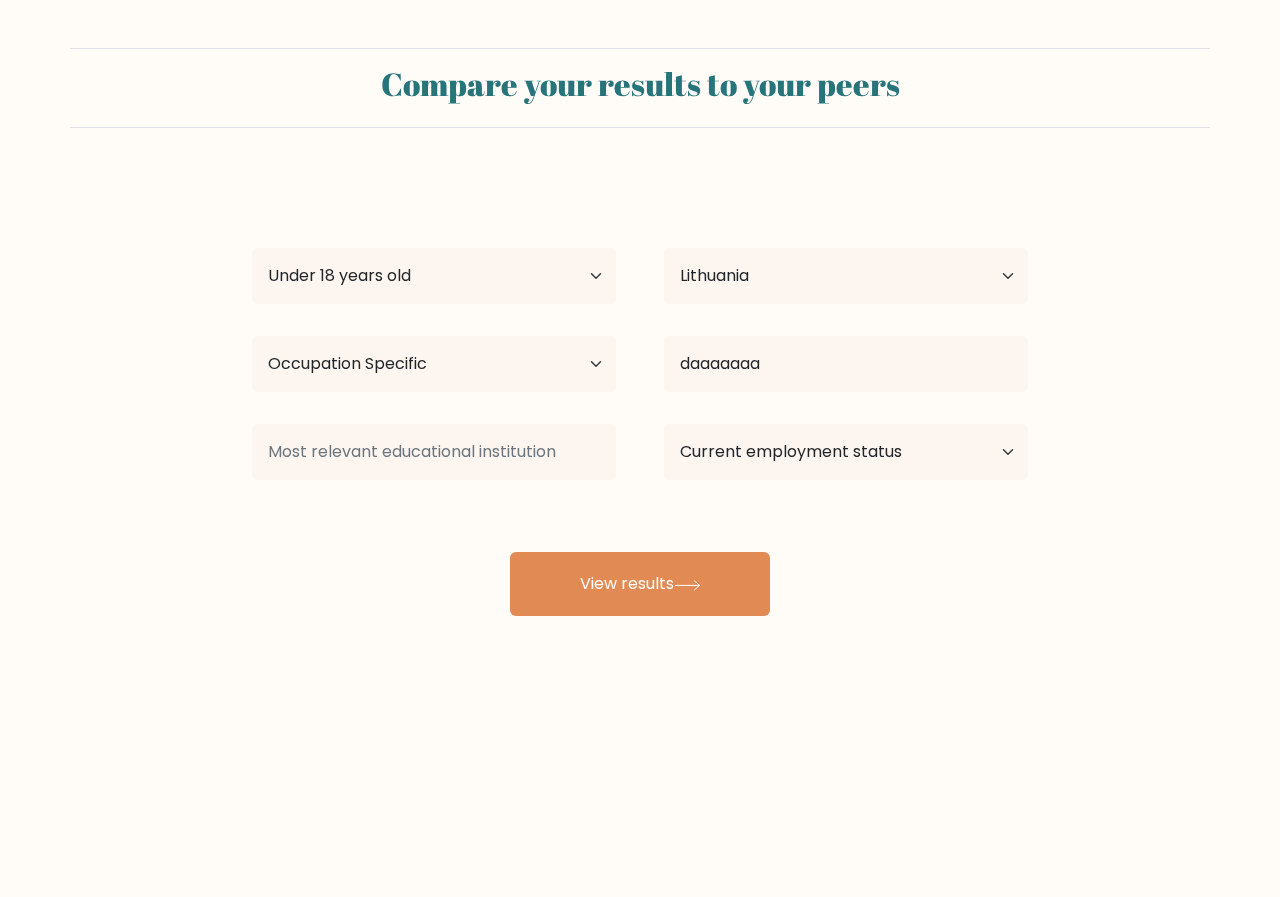 click on "Compare your results to your peers
hrttttttttttttttt
addad
Age
Under 18 years old
18-24 years old
25-34 years old
35-44 years old
45-54 years old
55-64 years old
65 years old and above
Country
Afghanistan
Albania
Algeria
American Samoa
Andorra
Angola
Anguilla
Antarctica
Antigua and Barbuda
Argentina
Armenia
Aruba
Australia" at bounding box center [640, 332] 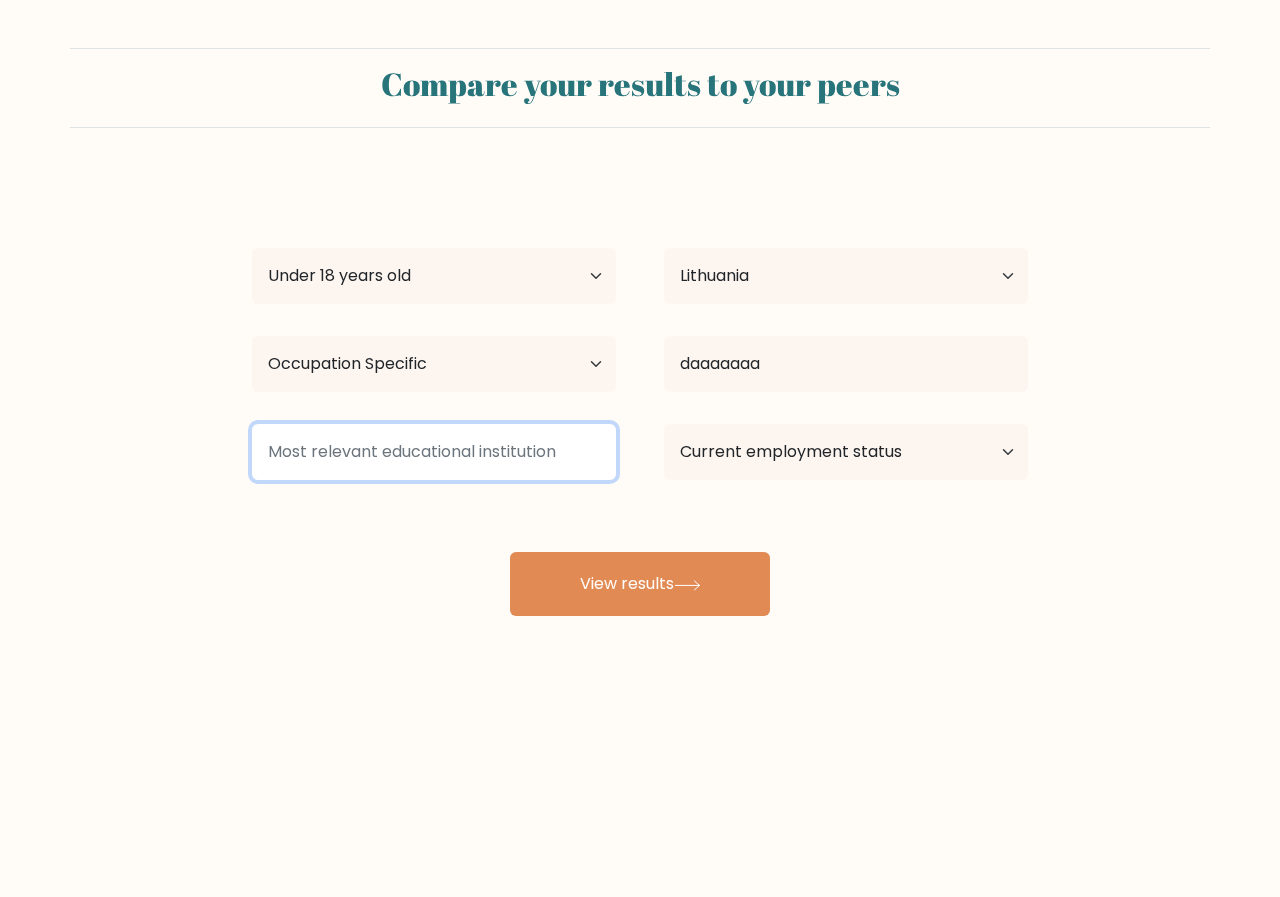 click at bounding box center [434, 452] 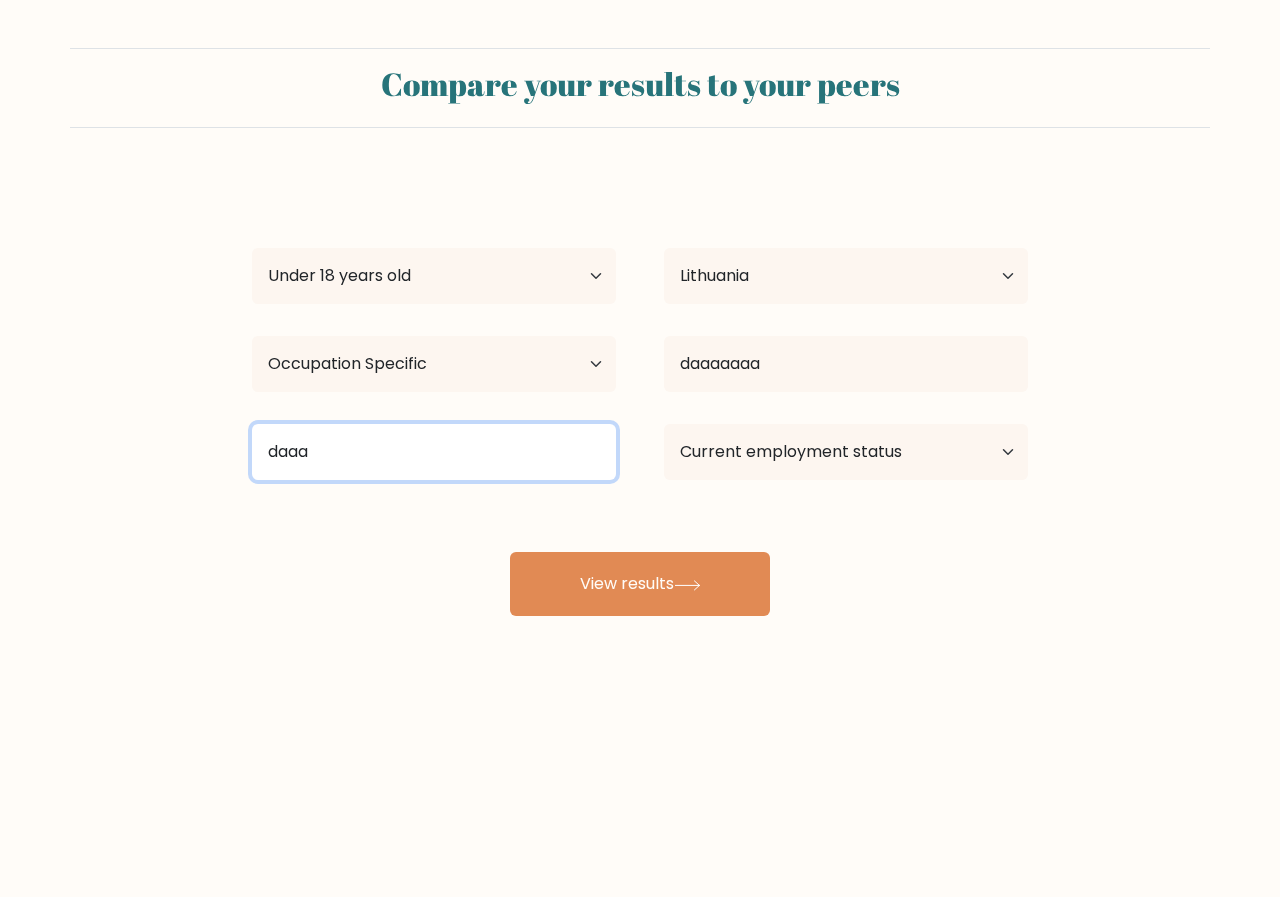 type on "daaa" 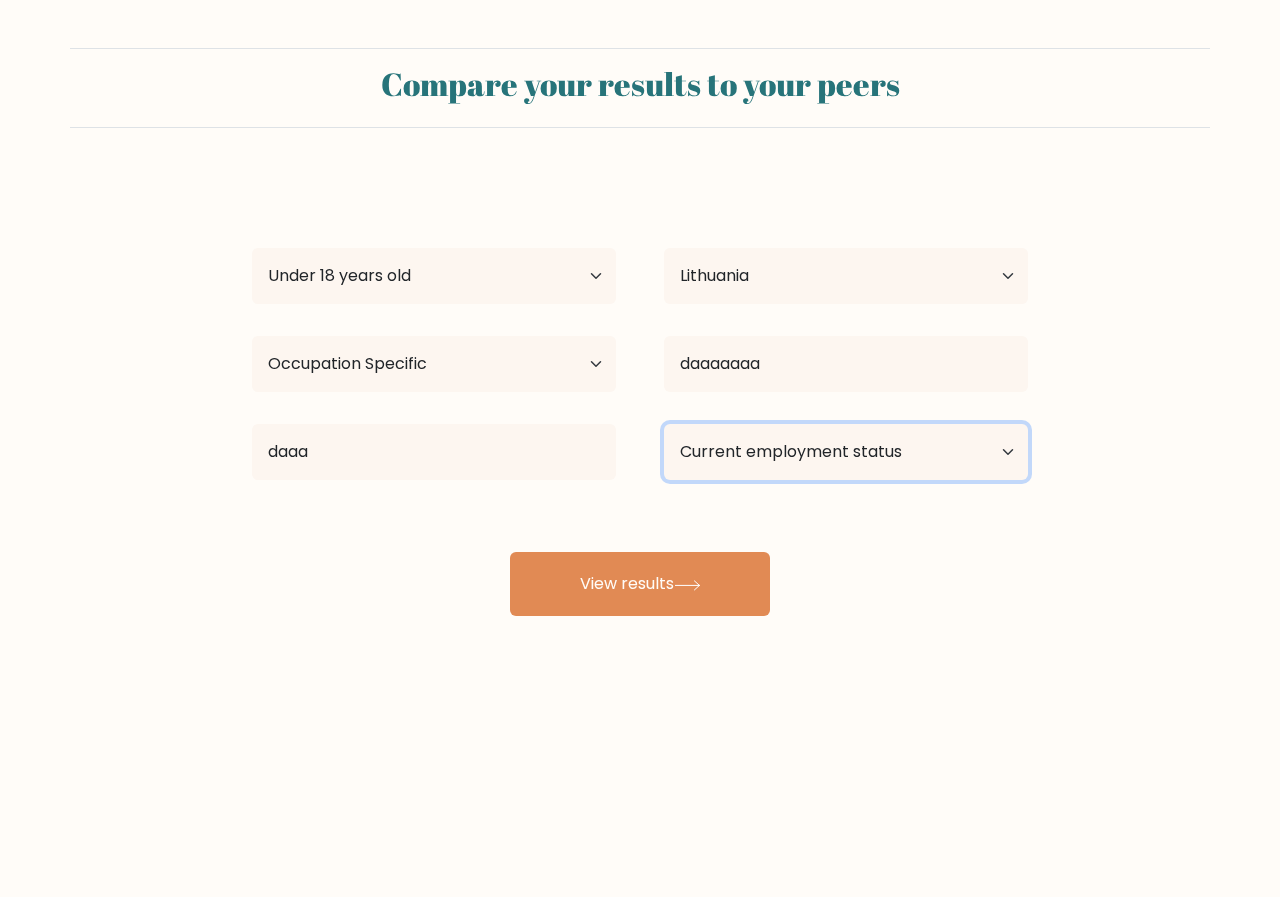click on "Current employment status
Employed
Student
Retired
Other / prefer not to answer" at bounding box center [846, 452] 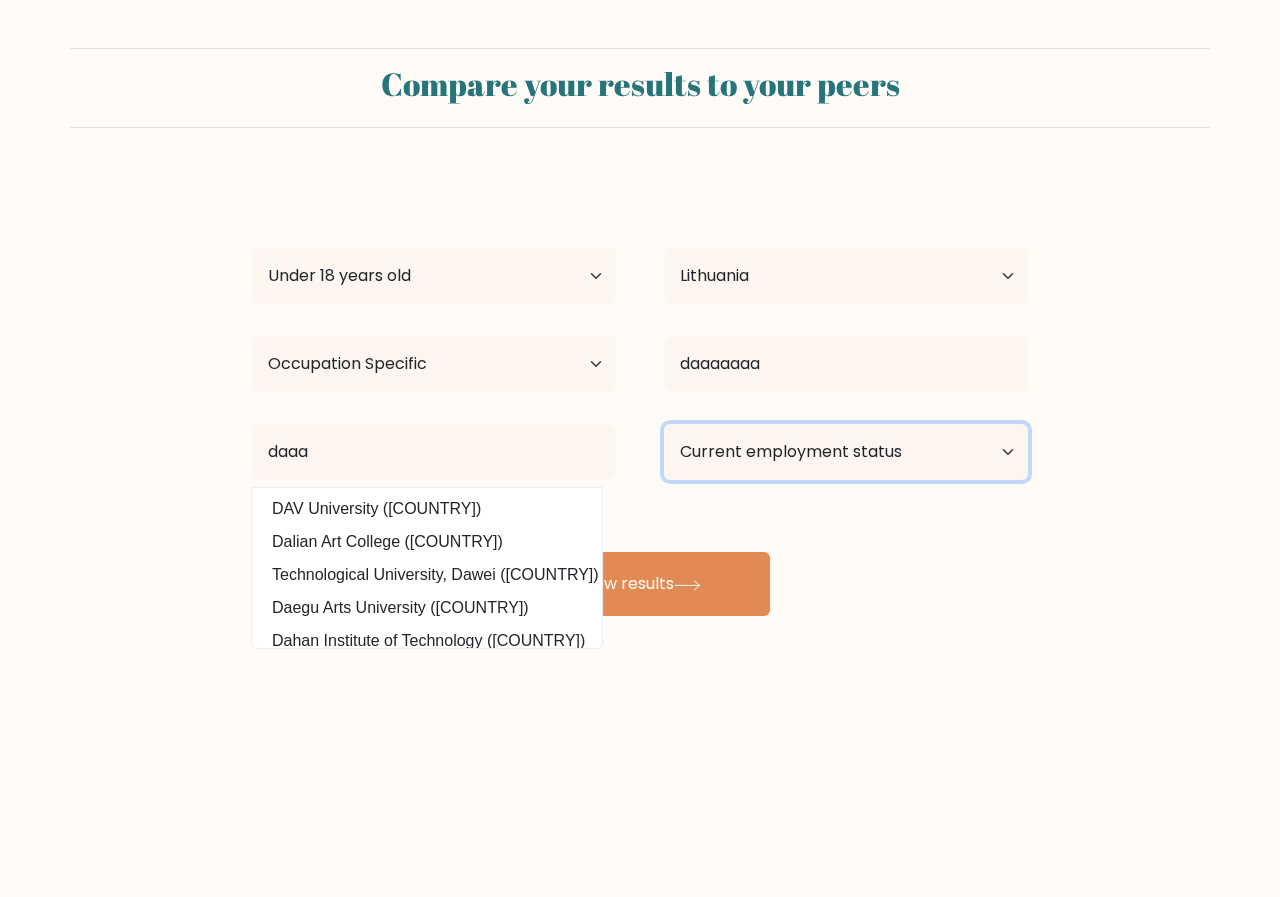 select on "retired" 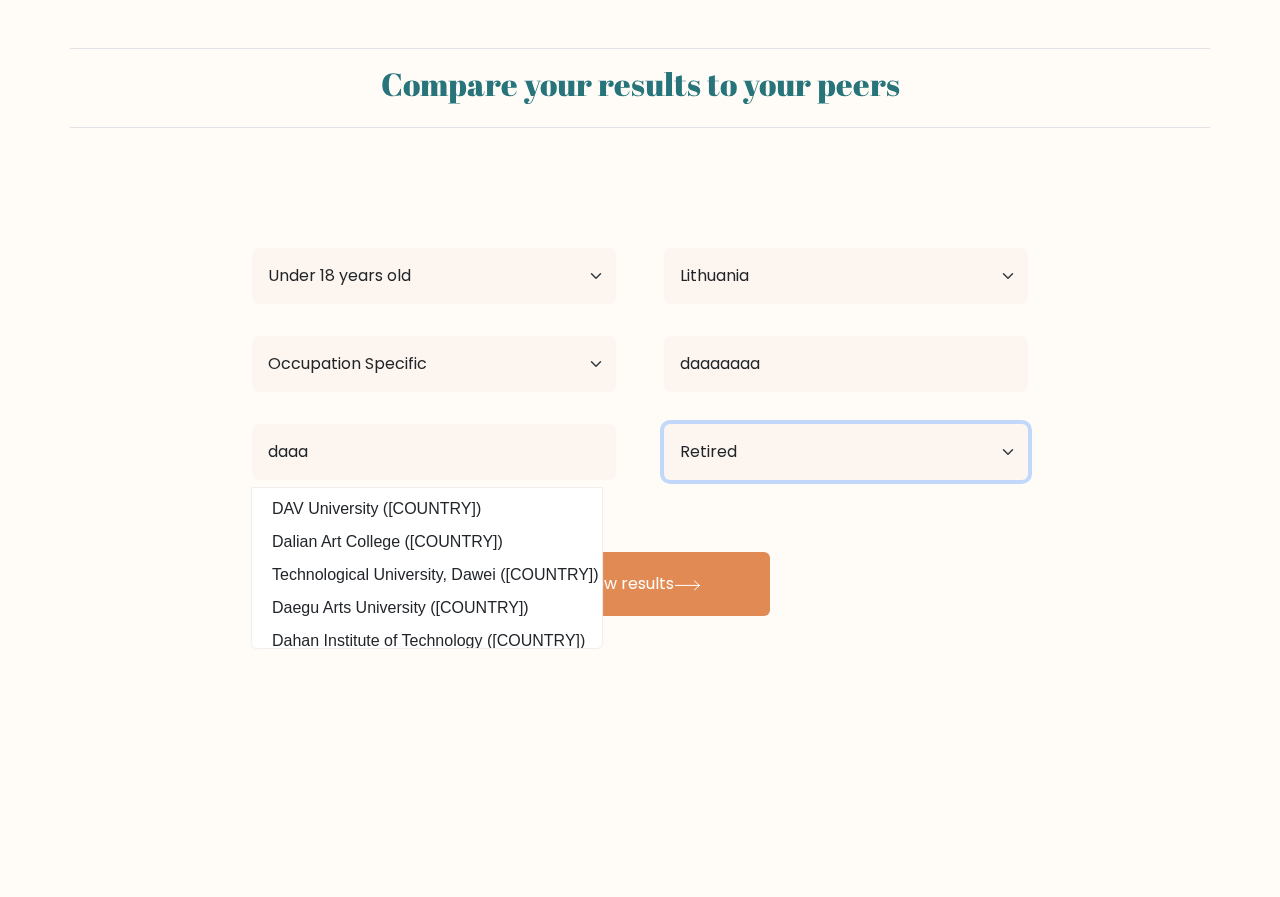 click on "Current employment status
Employed
Student
Retired
Other / prefer not to answer" at bounding box center (846, 452) 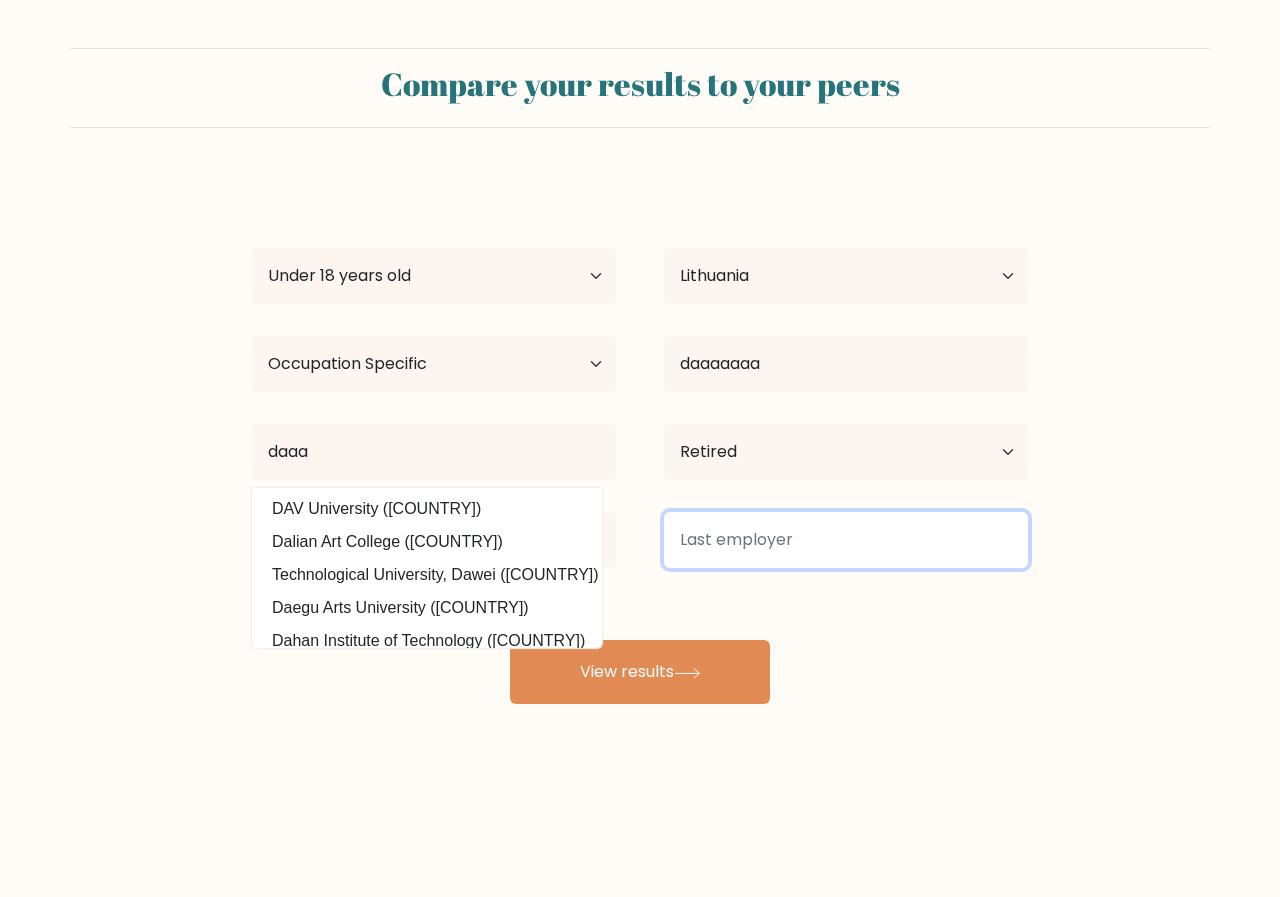 click at bounding box center [846, 540] 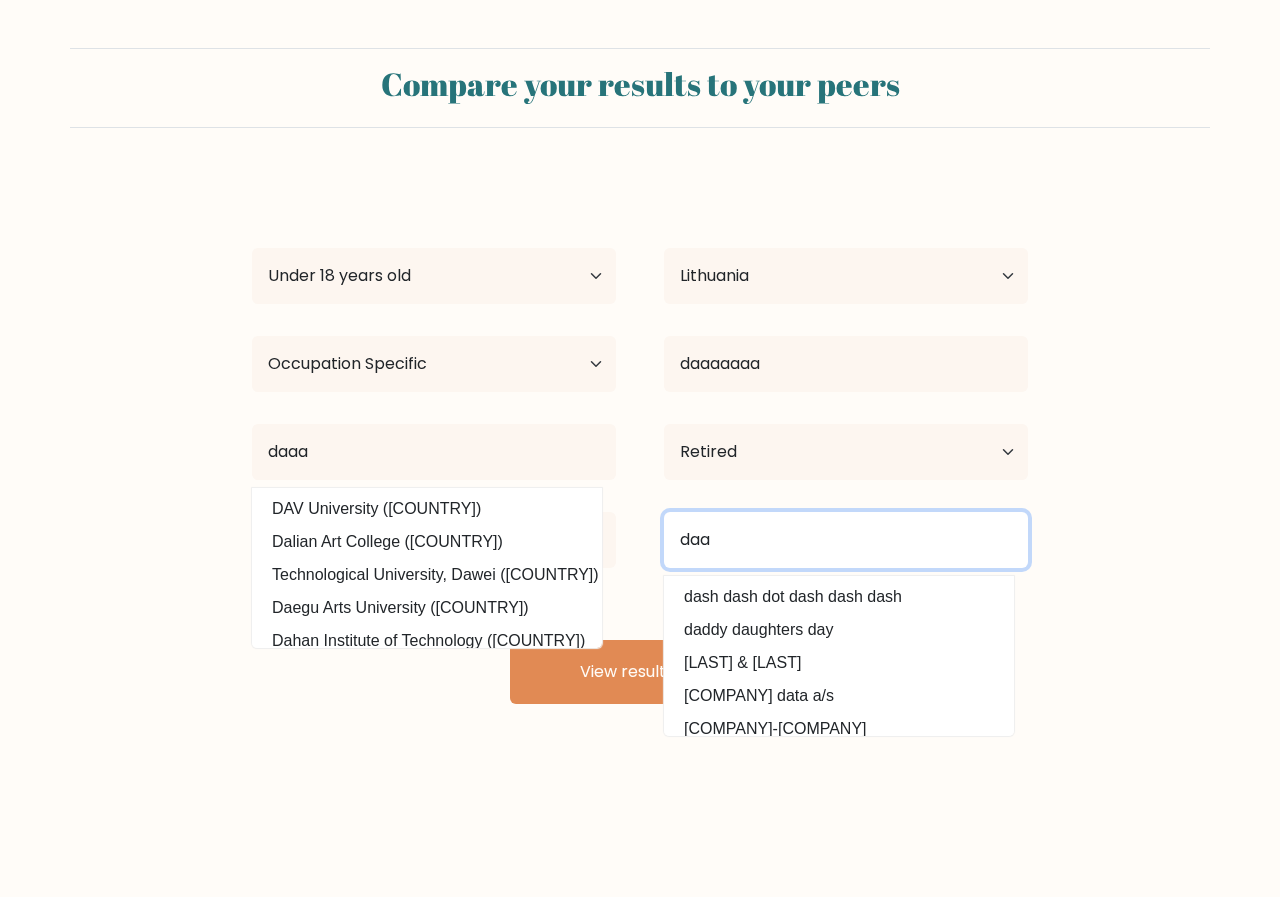 type on "daa" 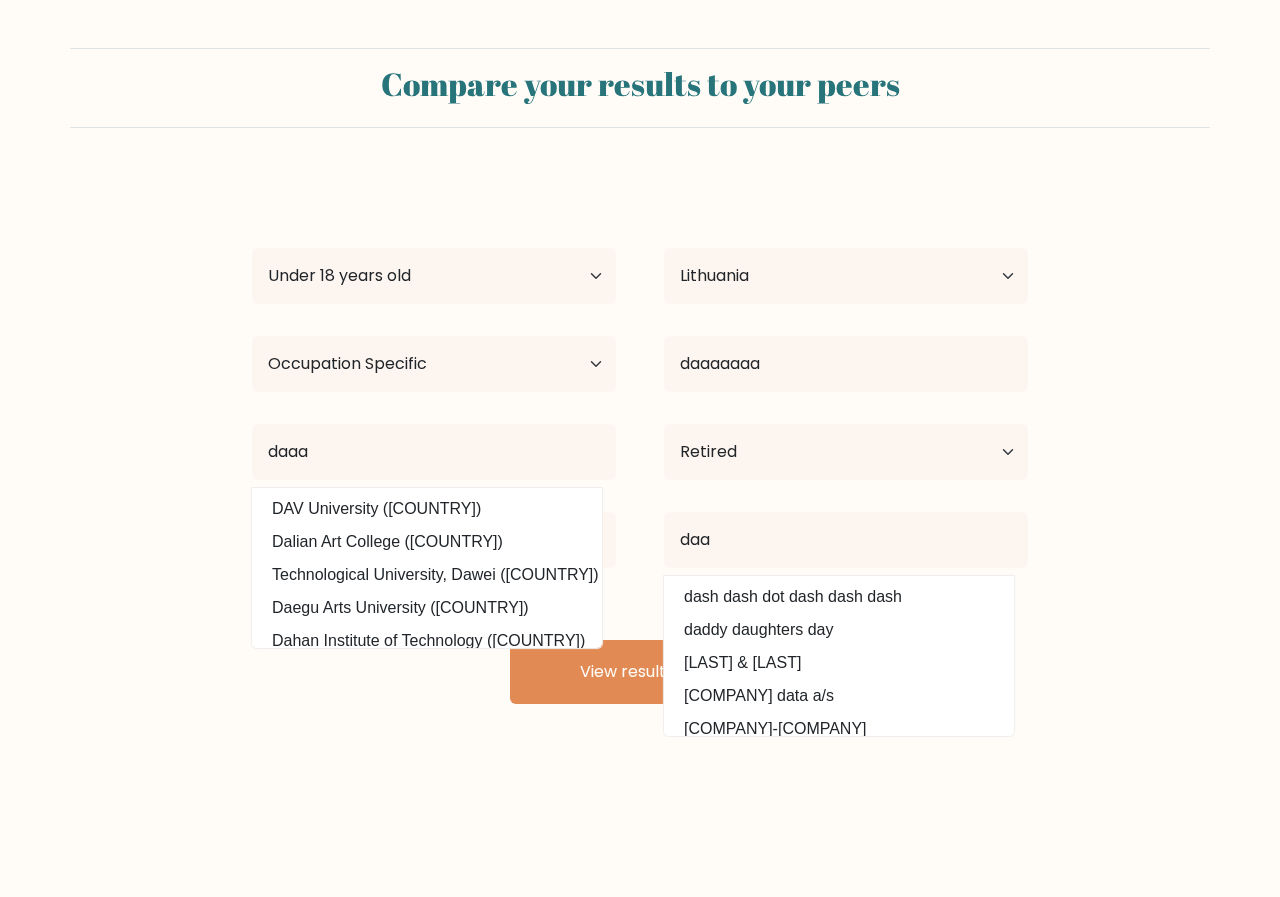 click on "Compare your results to your peers
hrttttttttttttttt
addad
Age
Under 18 years old
18-24 years old
25-34 years old
35-44 years old
45-54 years old
55-64 years old
65 years old and above
Country
Afghanistan
Albania
Algeria
American Samoa
Andorra
Angola
Anguilla
Antarctica
Antigua and Barbuda
Argentina
Armenia
Aruba
Australia" at bounding box center [640, 376] 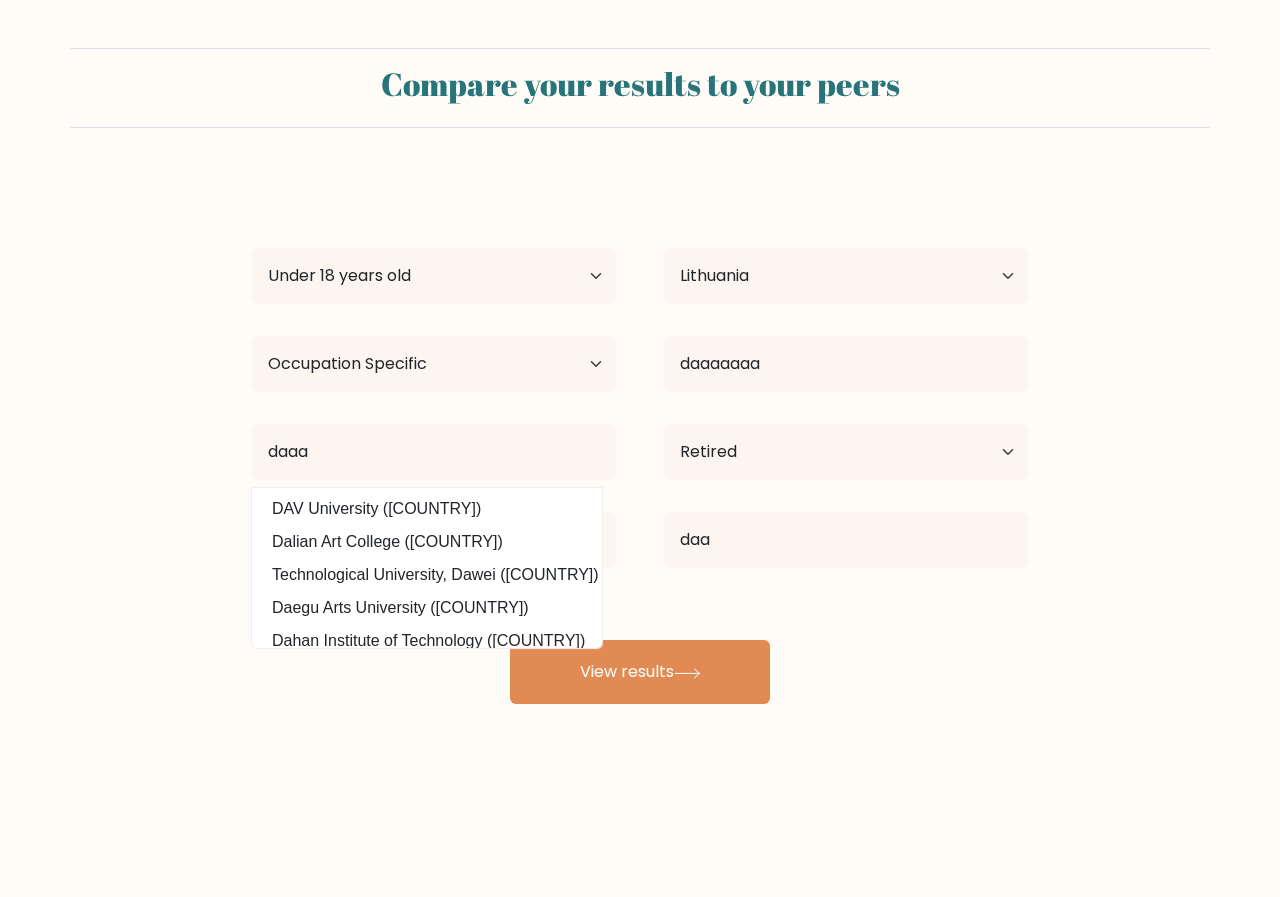 drag, startPoint x: 1158, startPoint y: 682, endPoint x: 891, endPoint y: 630, distance: 272.01654 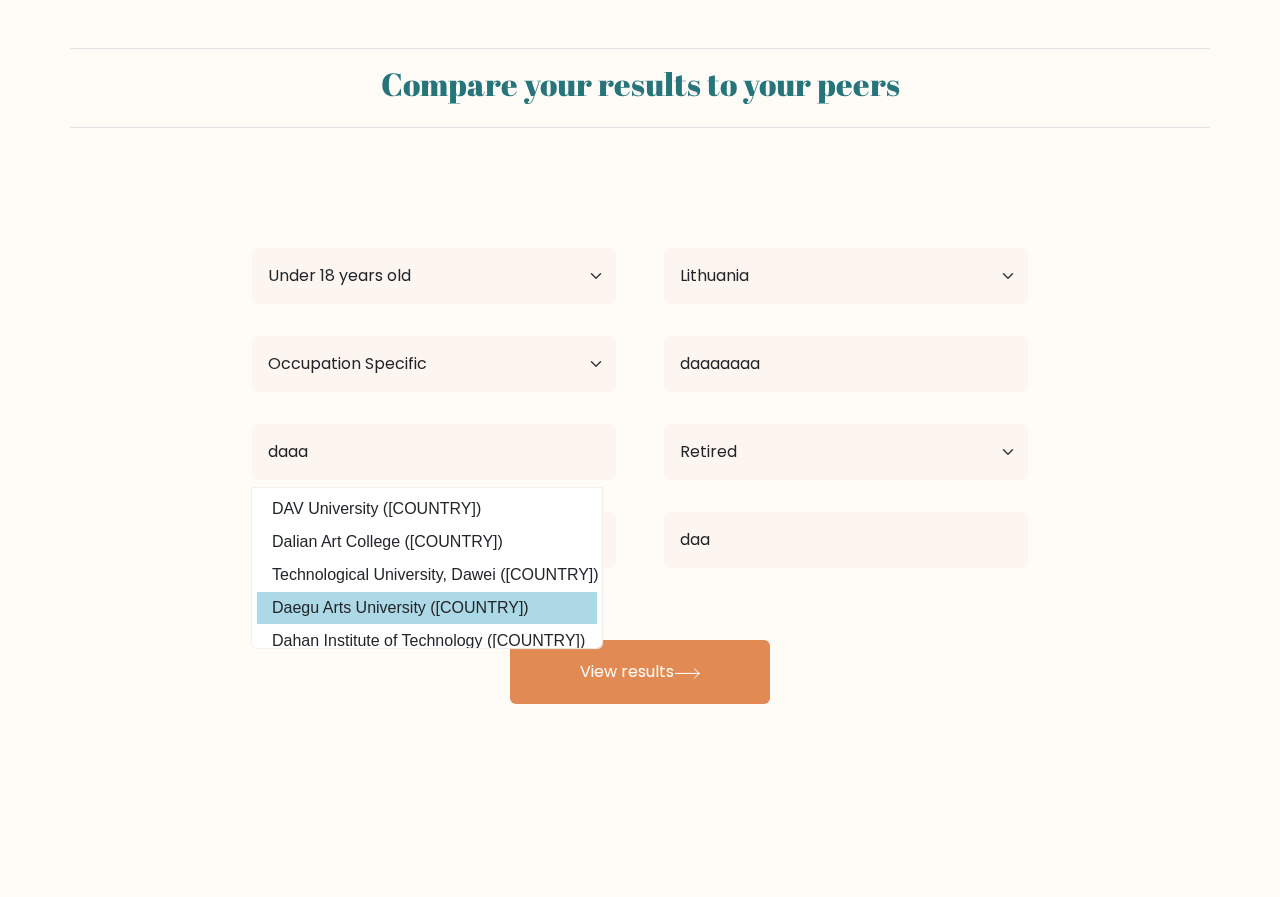 click on "Daegu Arts University ([COUNTRY])" at bounding box center (427, 608) 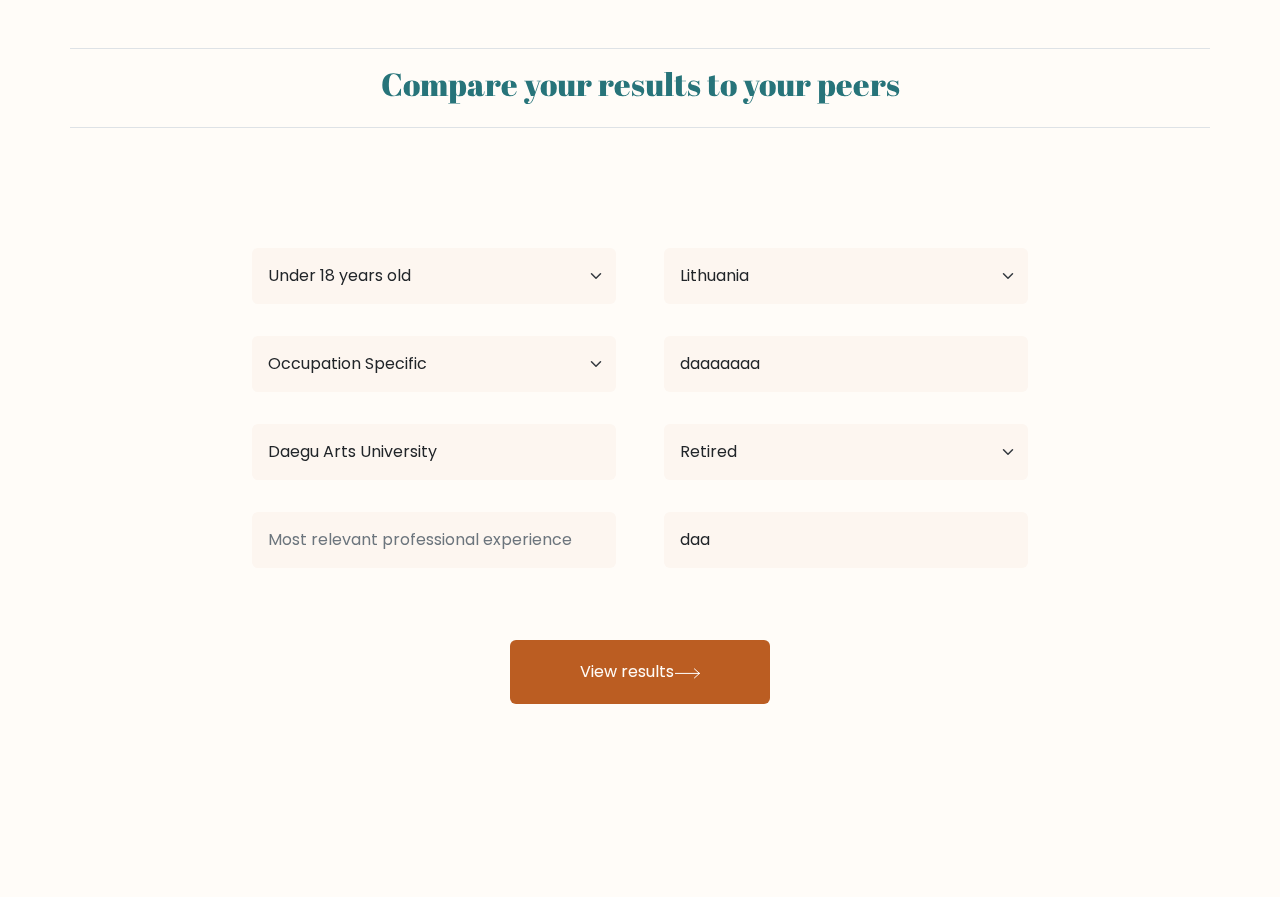 click on "View results" at bounding box center (640, 672) 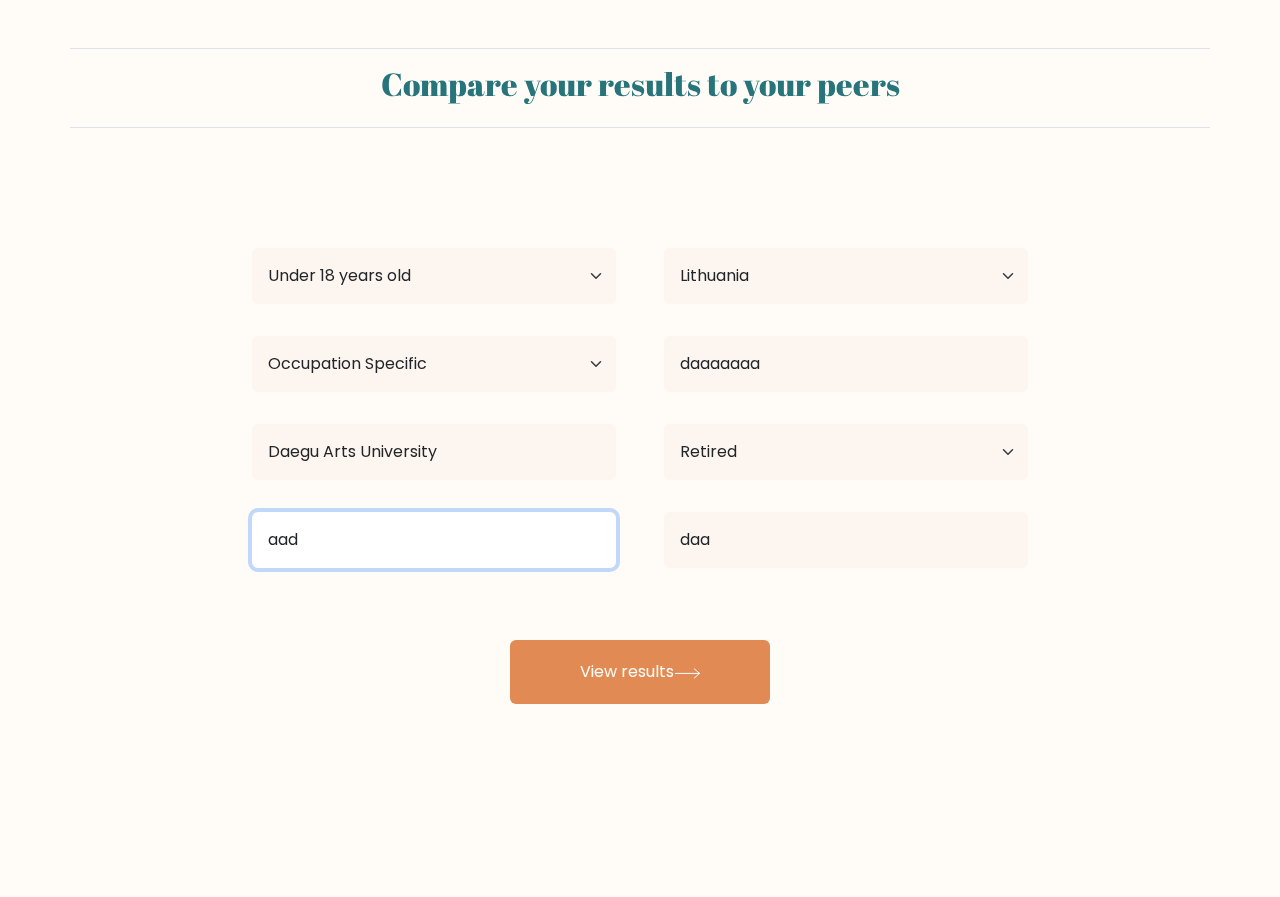 type on "aad" 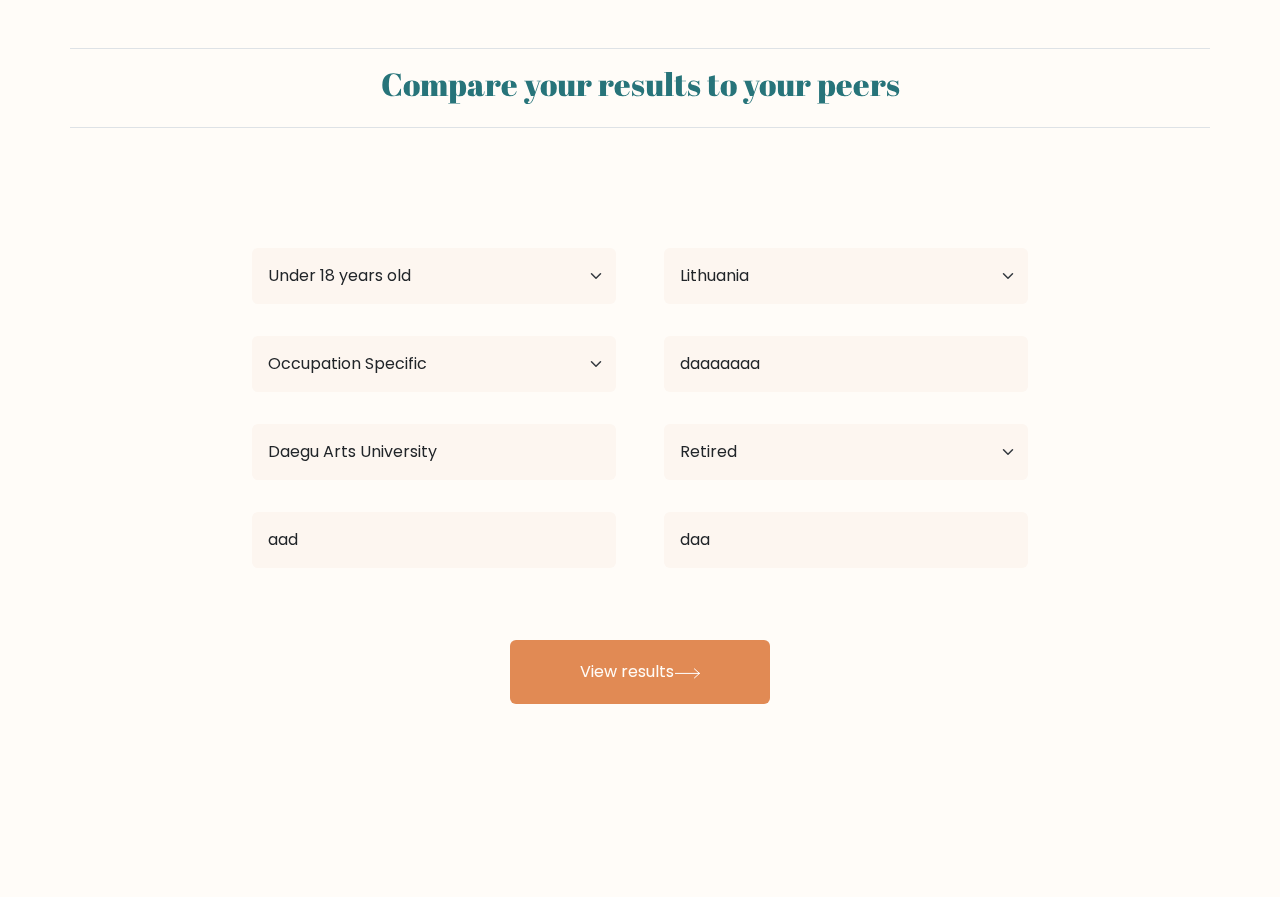 click on "hrttttttttttttttt
addad
Age
Under 18 years old
18-24 years old
25-34 years old
35-44 years old
45-54 years old
55-64 years old
65 years old and above
Country
Afghanistan
Albania
Algeria
American Samoa
Andorra
Angola
Anguilla
Antarctica
Antigua and Barbuda
Argentina
Armenia
Aruba
Australia
Austria
Azerbaijan
Bahamas
Bahrain
Bangladesh
Barbados
Belarus
Belgium
Belize
Benin
Bermuda
Bhutan
Bolivia
Bonaire, Sint Eustatius and Saba
Bosnia and Herzegovina
Botswana
Bouvet Island
Brazil" at bounding box center (640, 440) 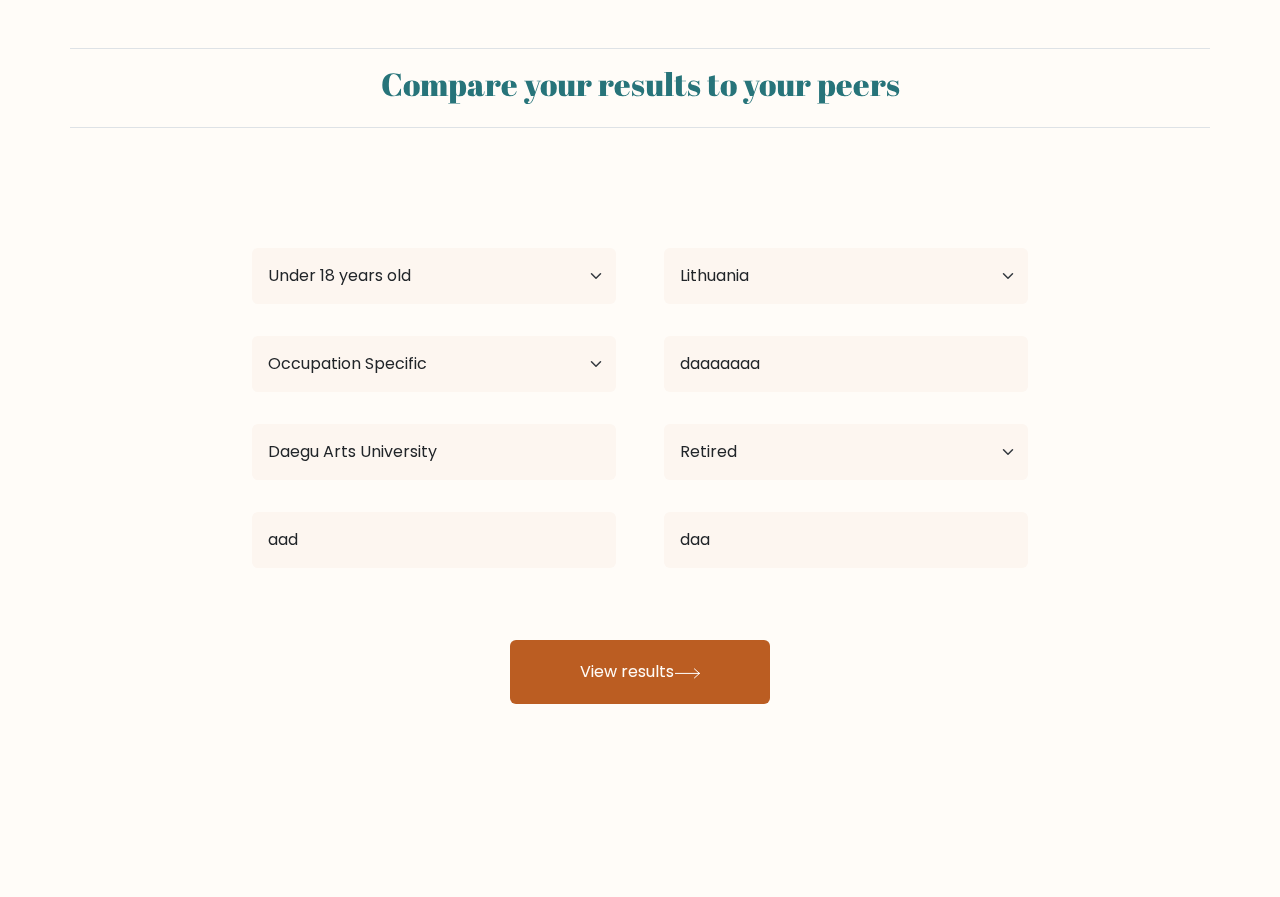 click on "View results" at bounding box center [640, 672] 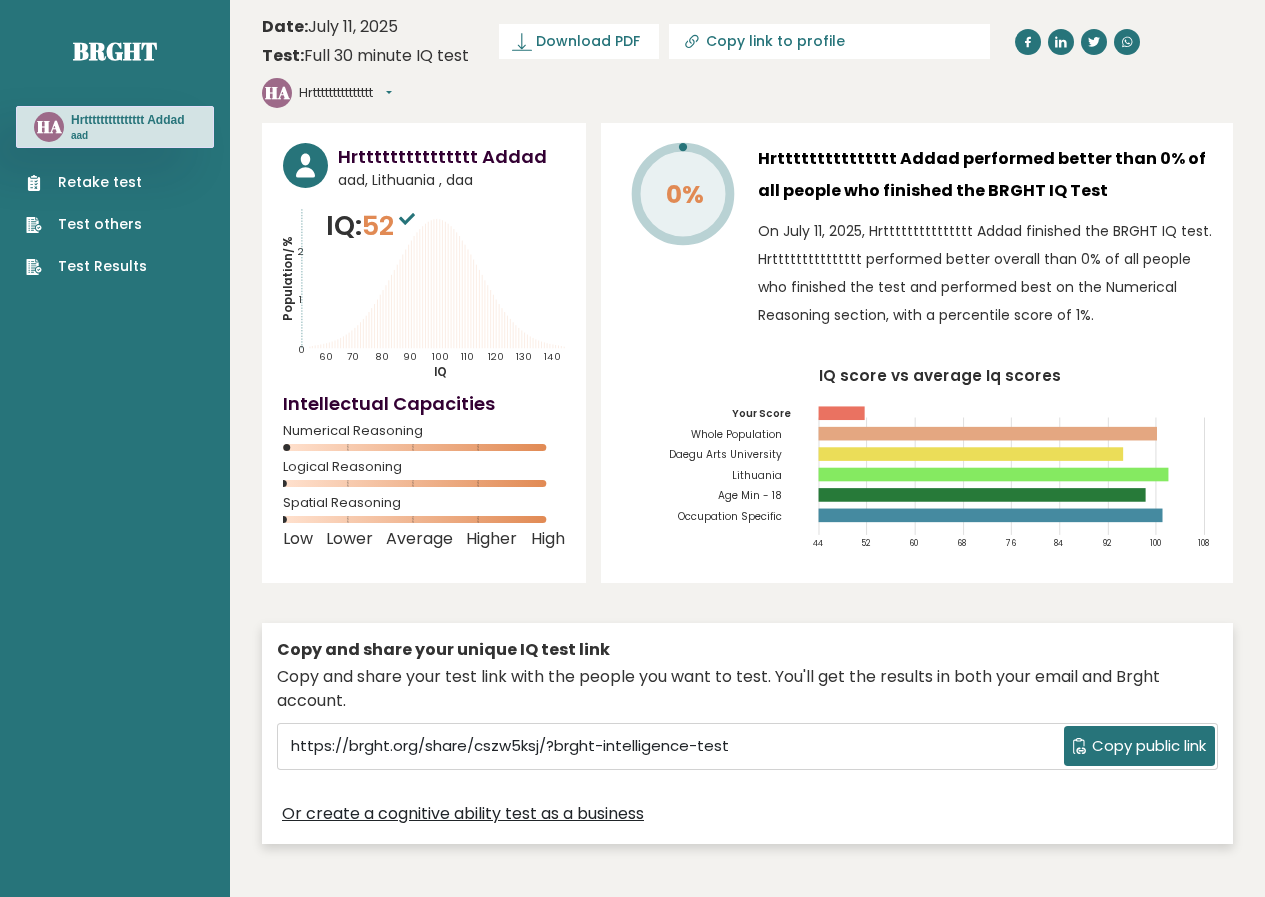 scroll, scrollTop: 0, scrollLeft: 0, axis: both 